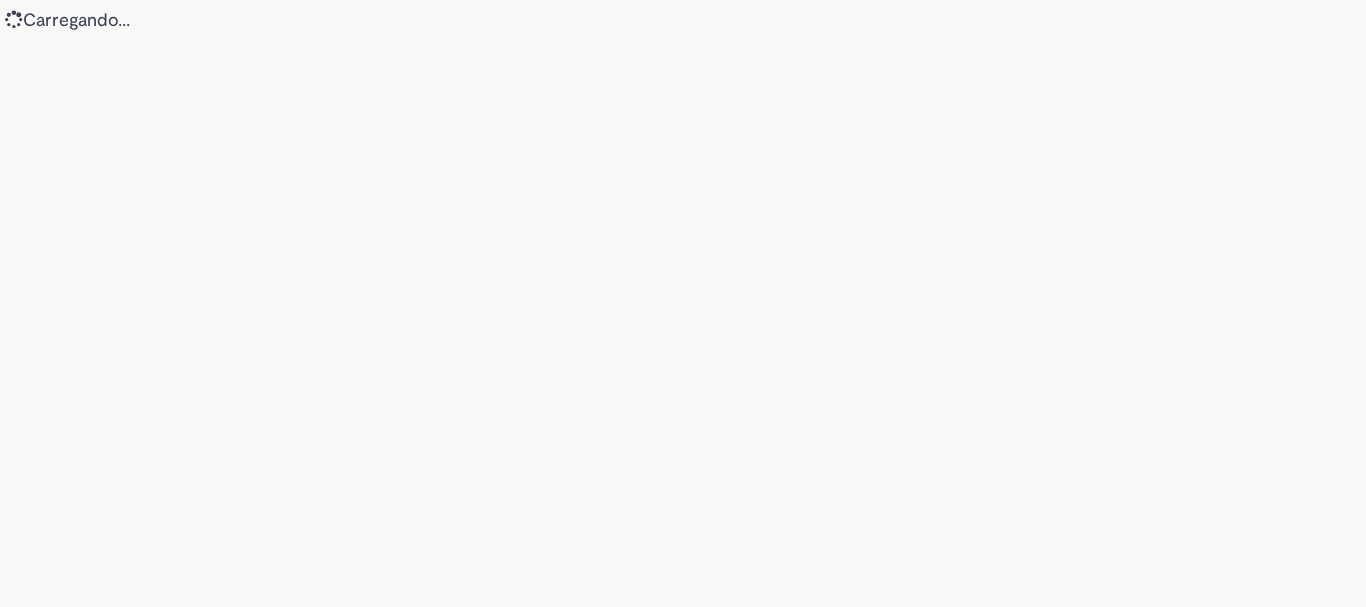 scroll, scrollTop: 0, scrollLeft: 0, axis: both 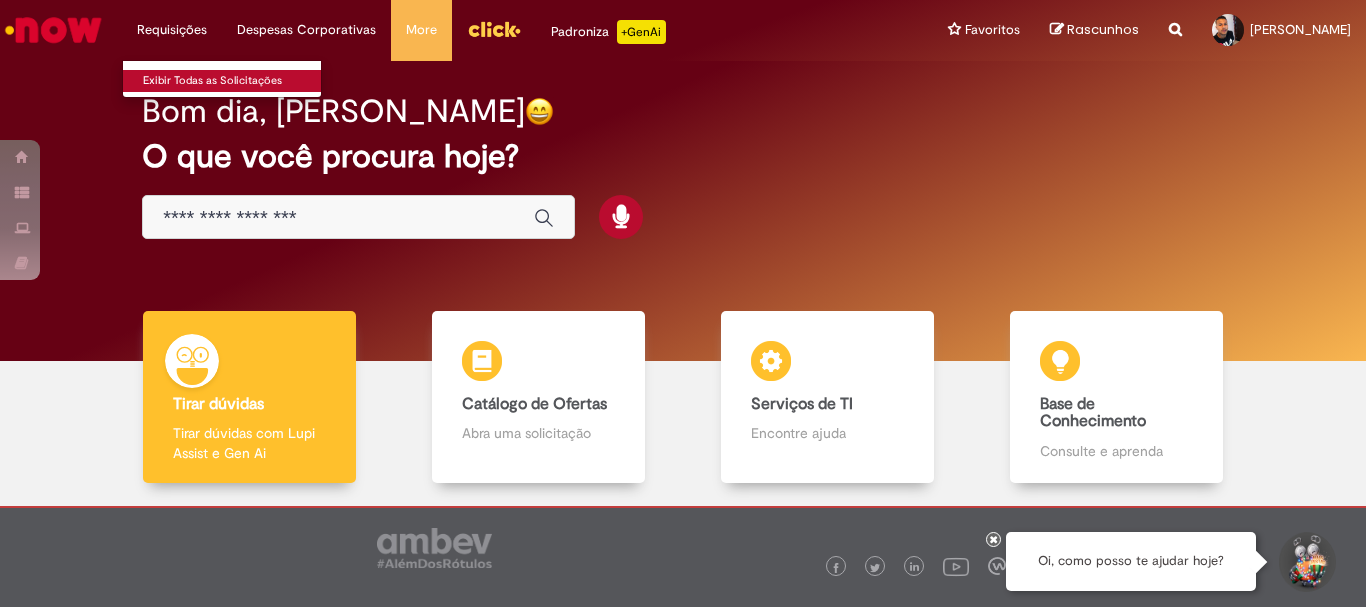 click on "Exibir Todas as Solicitações" at bounding box center [233, 81] 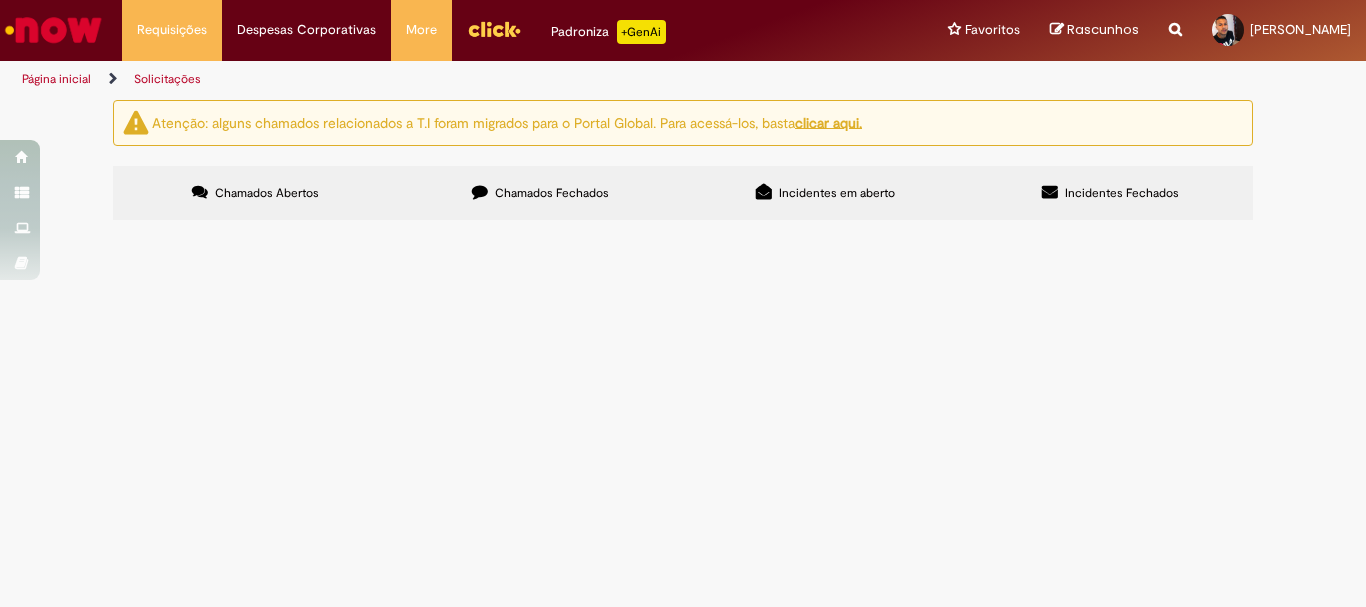 click on "Incidentes Fechados" at bounding box center (1122, 193) 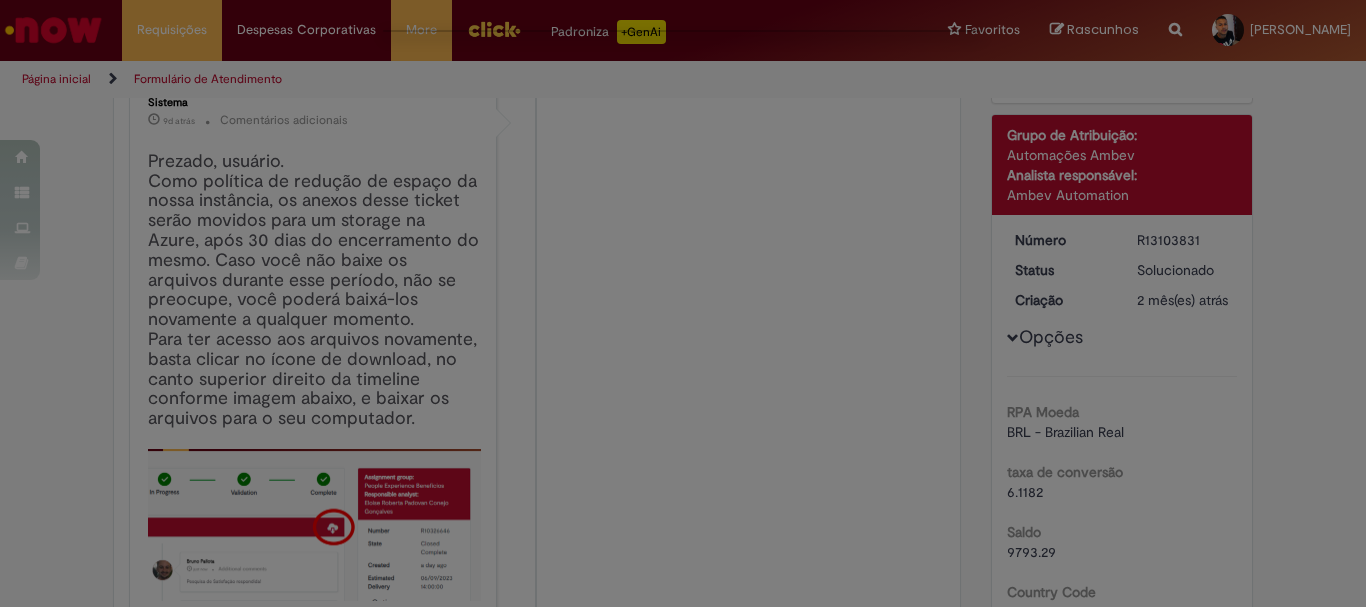 scroll, scrollTop: 0, scrollLeft: 0, axis: both 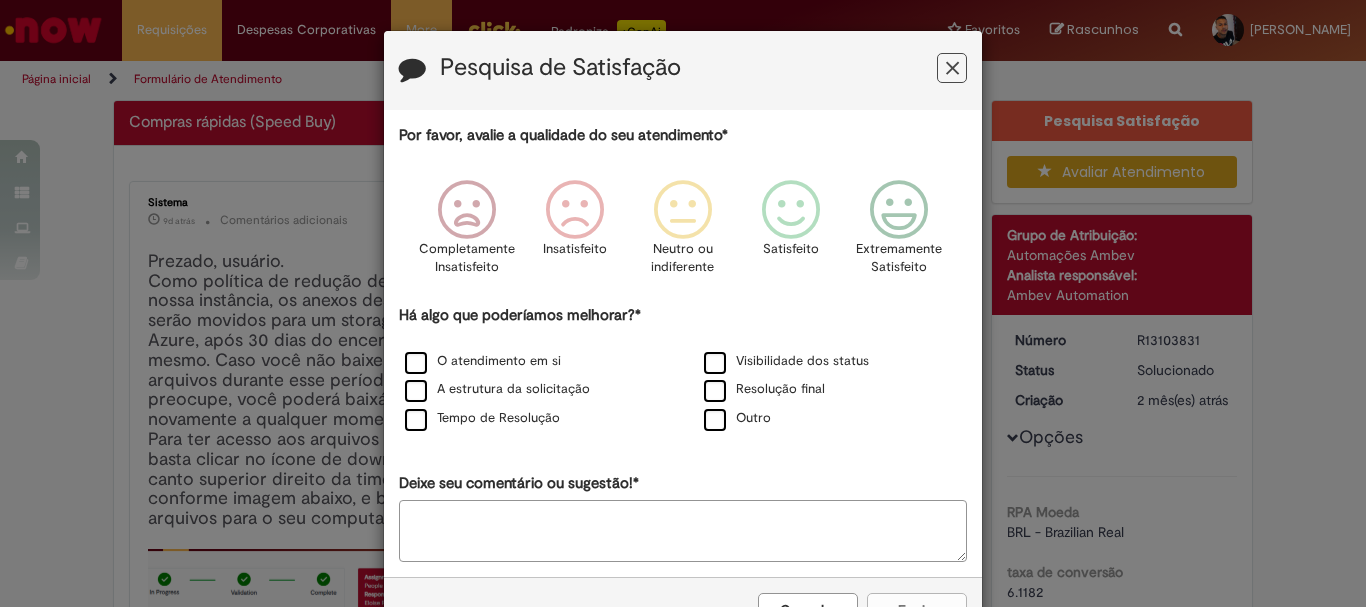 click at bounding box center (952, 68) 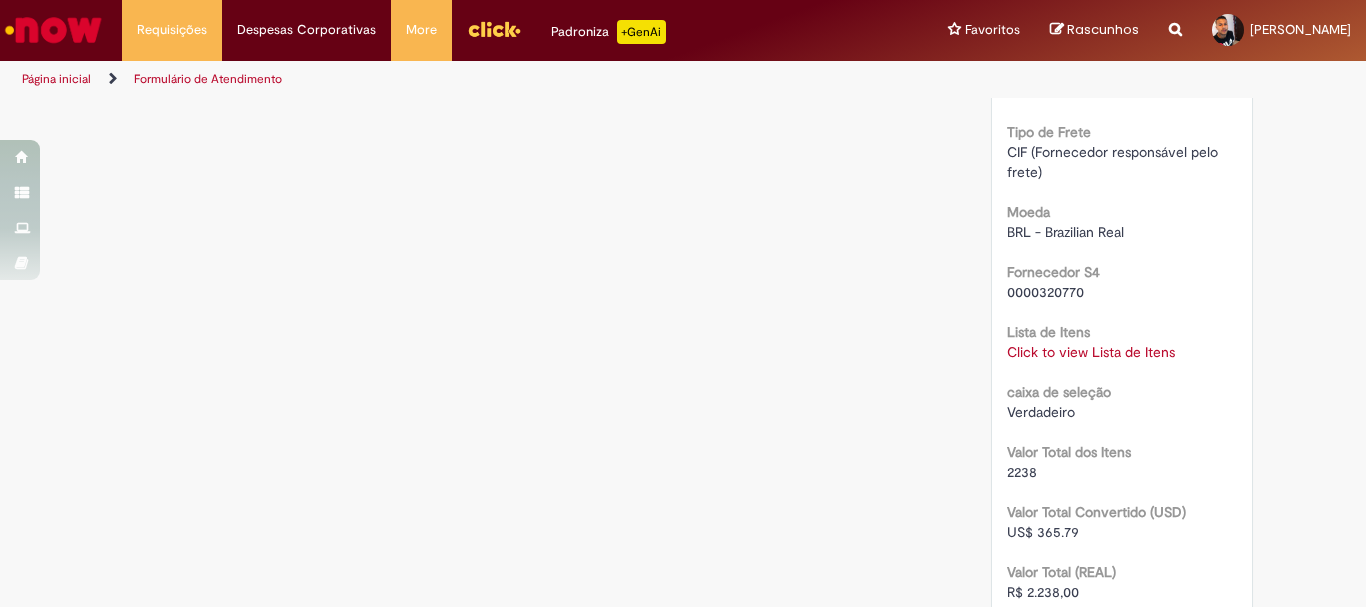 scroll, scrollTop: 2000, scrollLeft: 0, axis: vertical 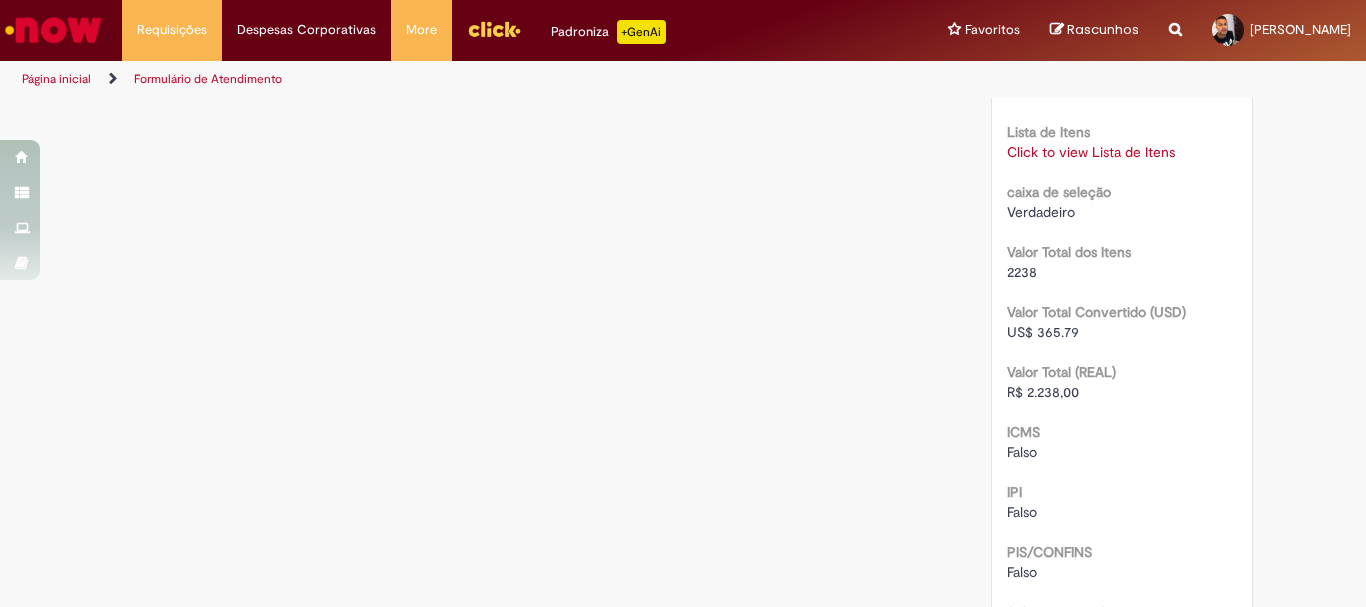 click on "Click to view Lista de Itens" at bounding box center (1091, 152) 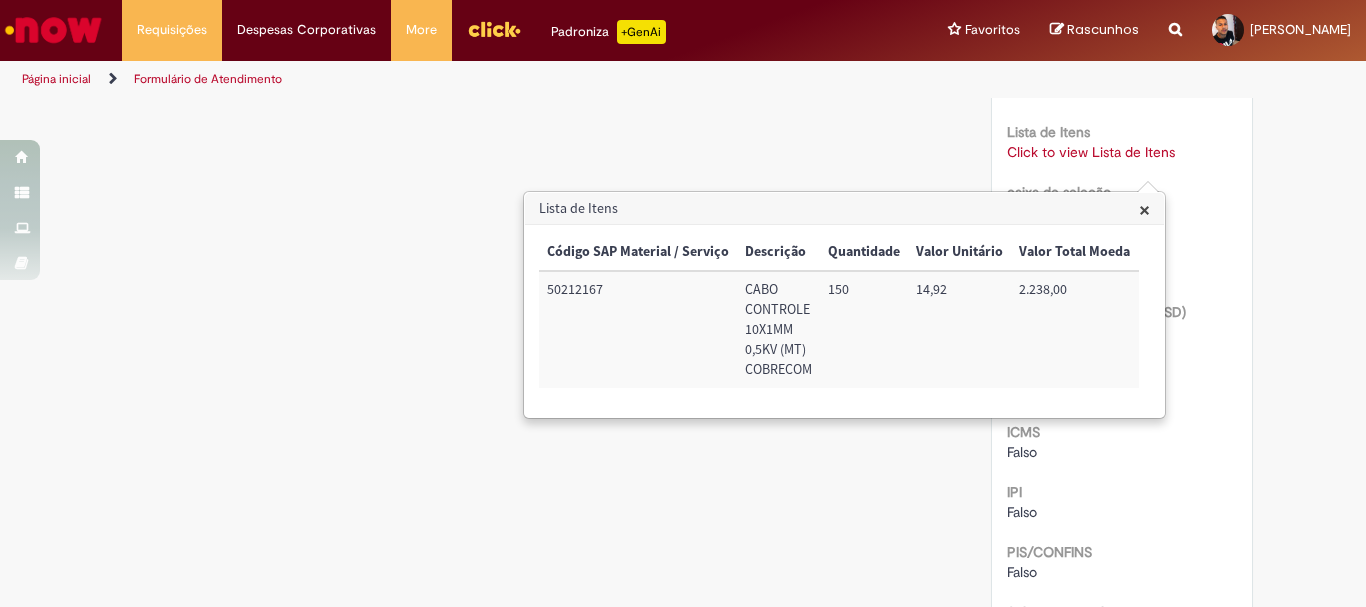 drag, startPoint x: 787, startPoint y: 407, endPoint x: 707, endPoint y: 402, distance: 80.1561 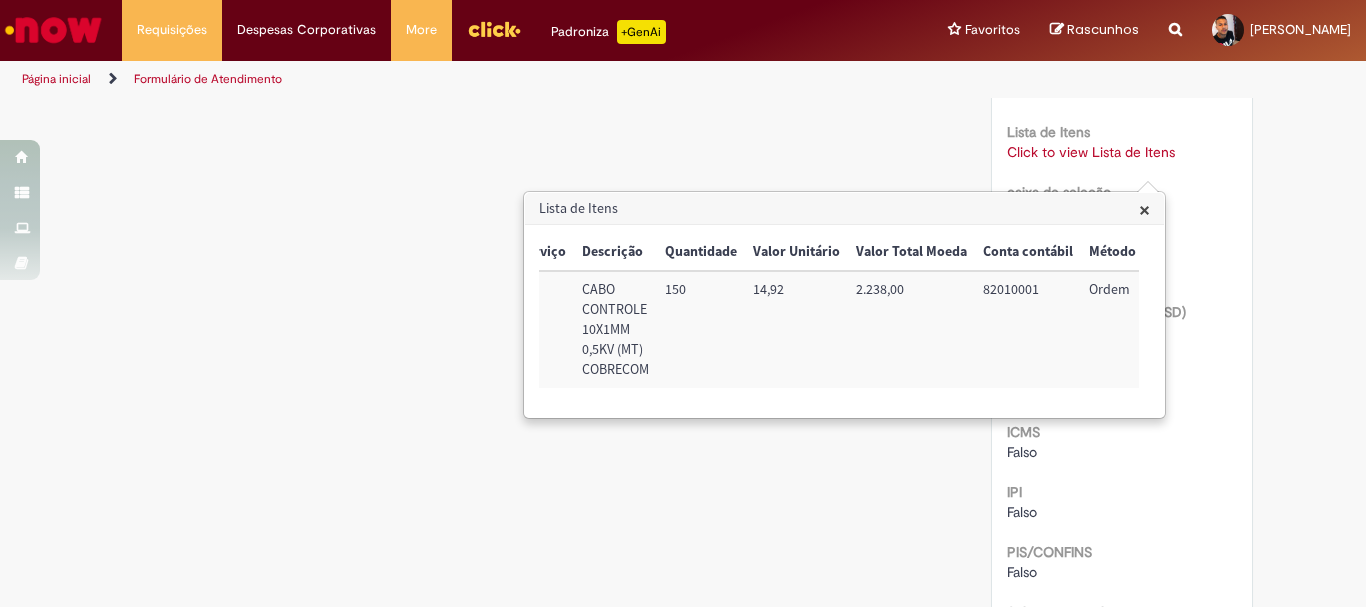 scroll, scrollTop: 0, scrollLeft: 193, axis: horizontal 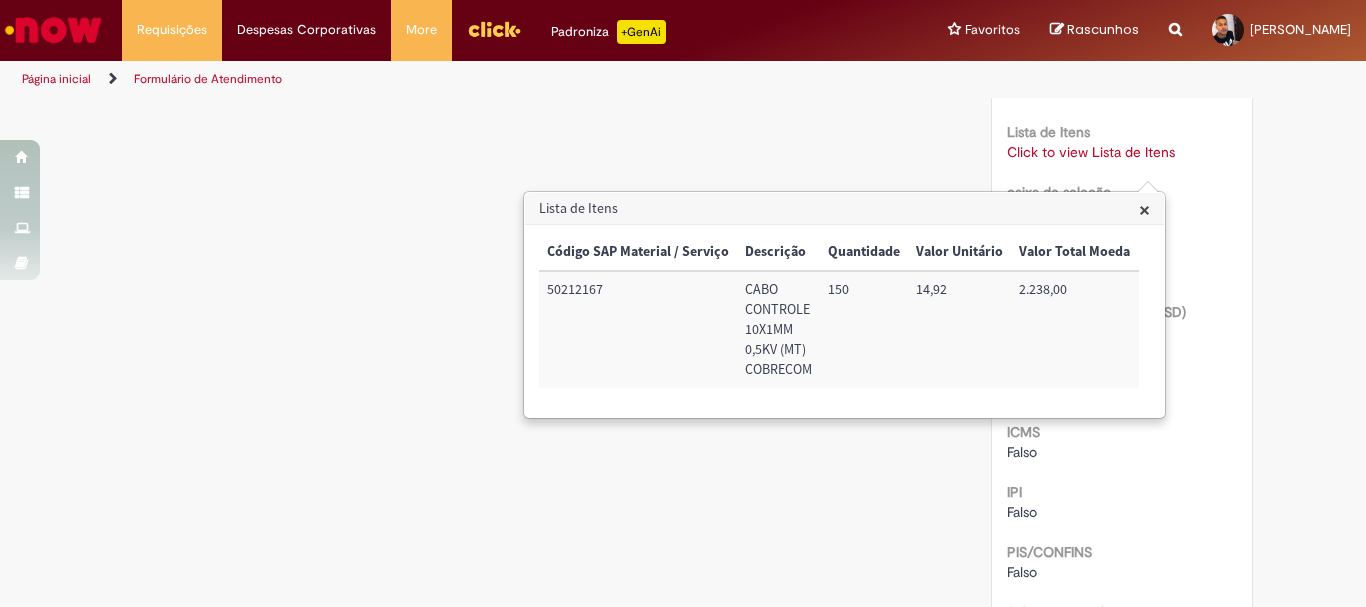 click at bounding box center [1175, 18] 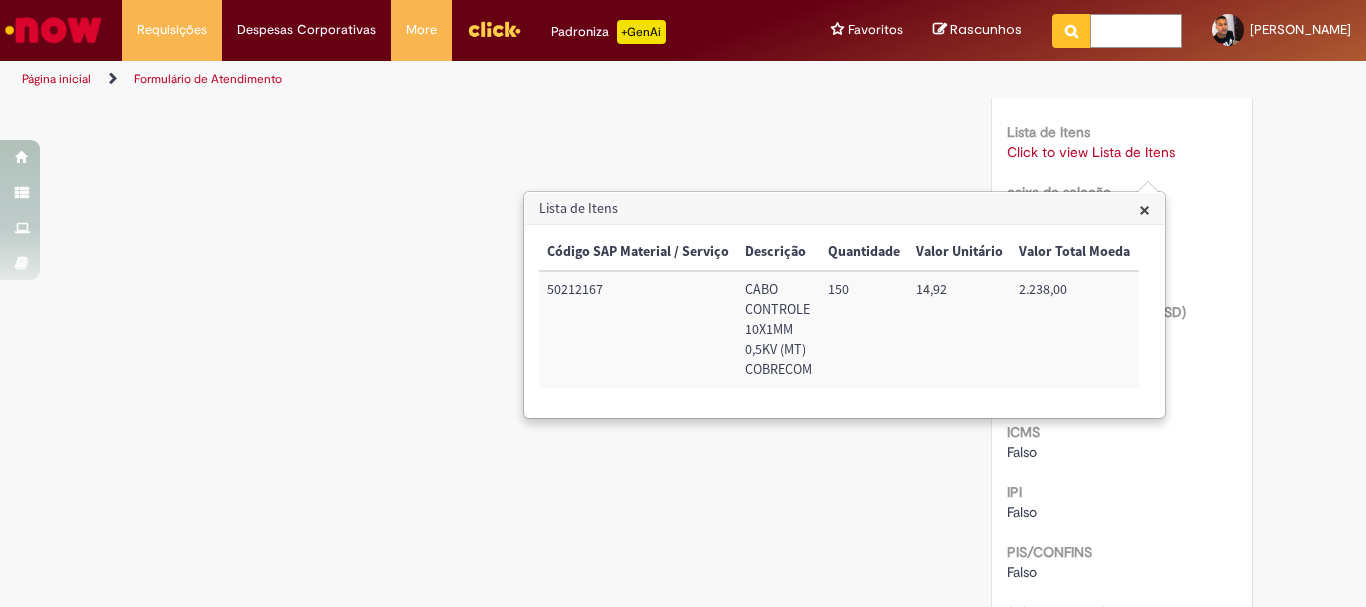 click at bounding box center (1136, 31) 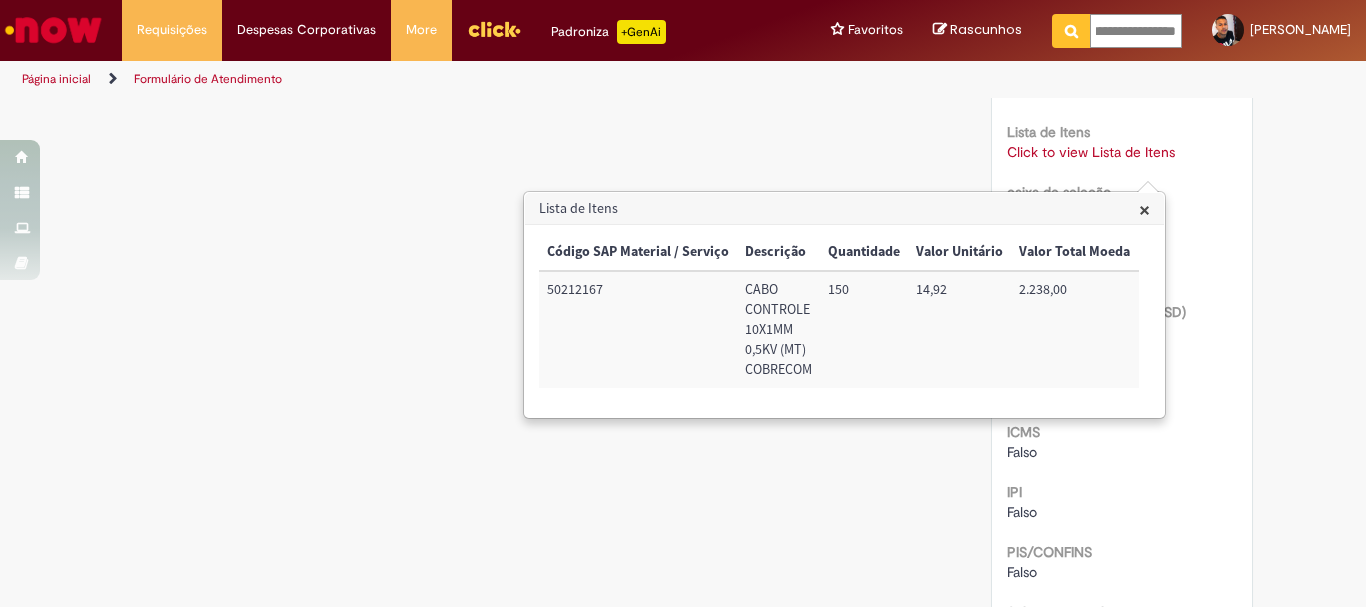 type on "**********" 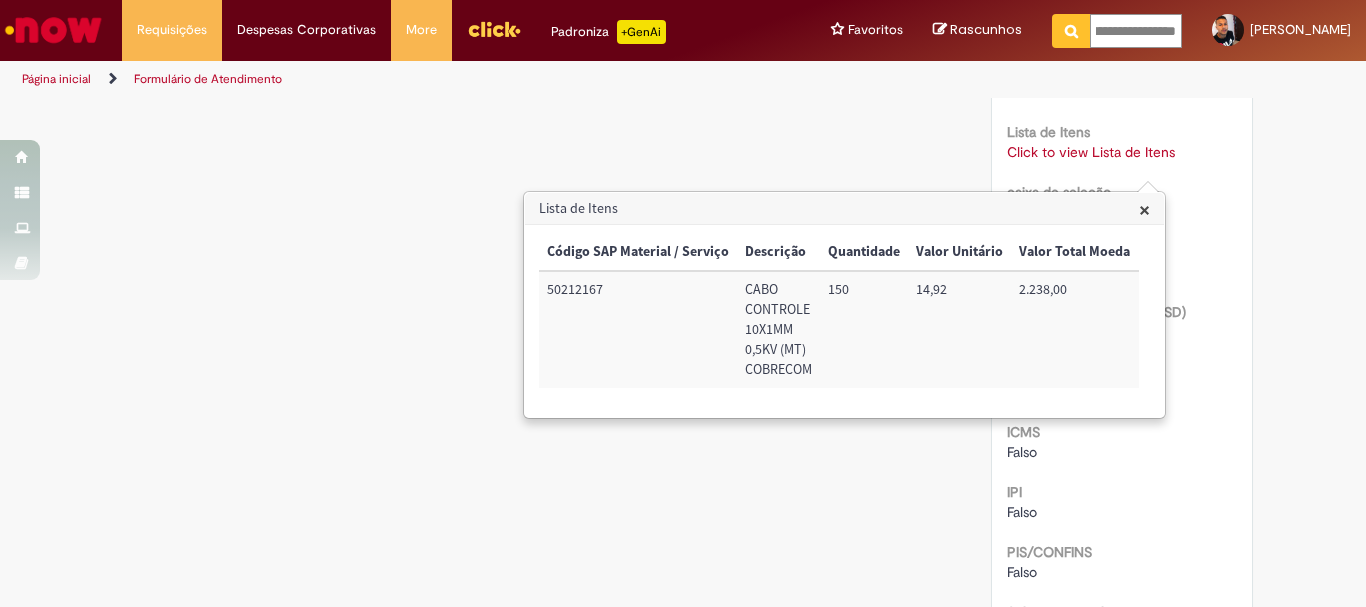 scroll, scrollTop: 0, scrollLeft: 70, axis: horizontal 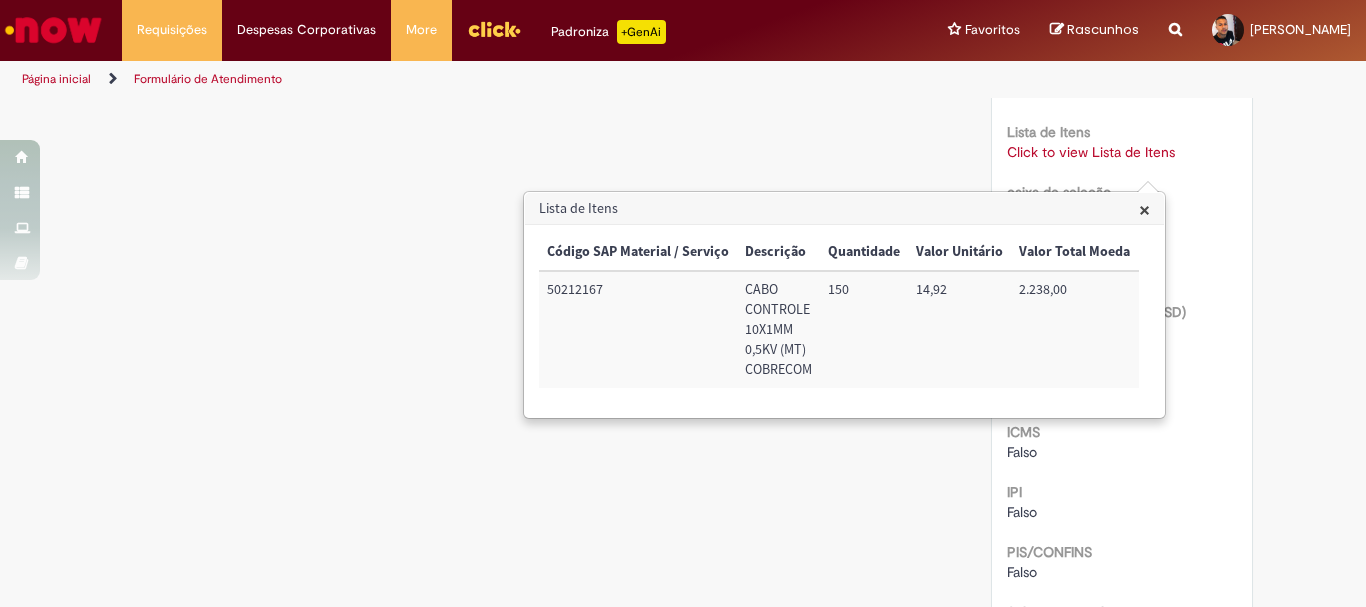 click at bounding box center [53, 30] 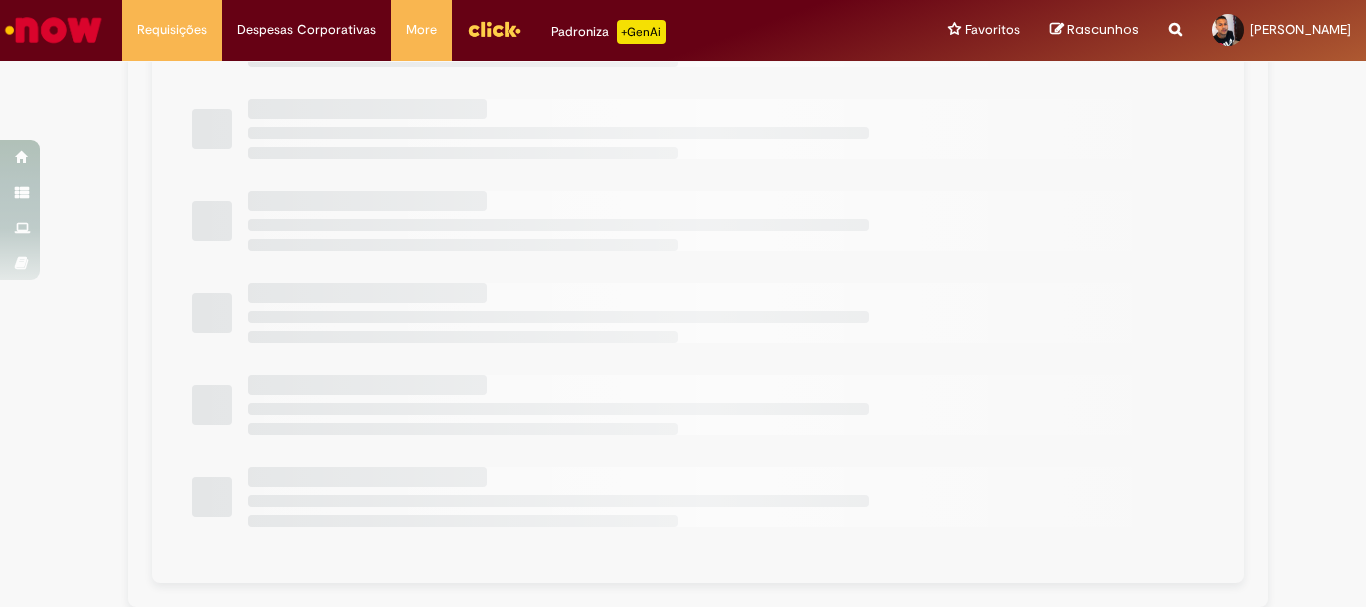 scroll, scrollTop: 0, scrollLeft: 0, axis: both 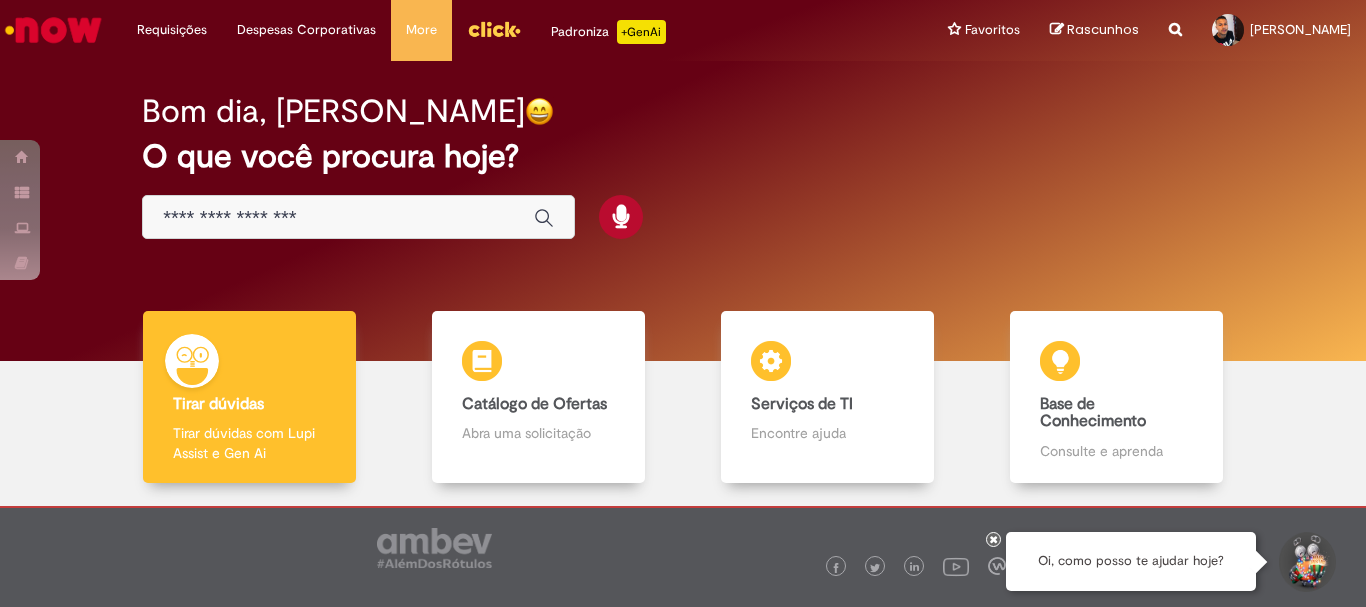 click at bounding box center (338, 218) 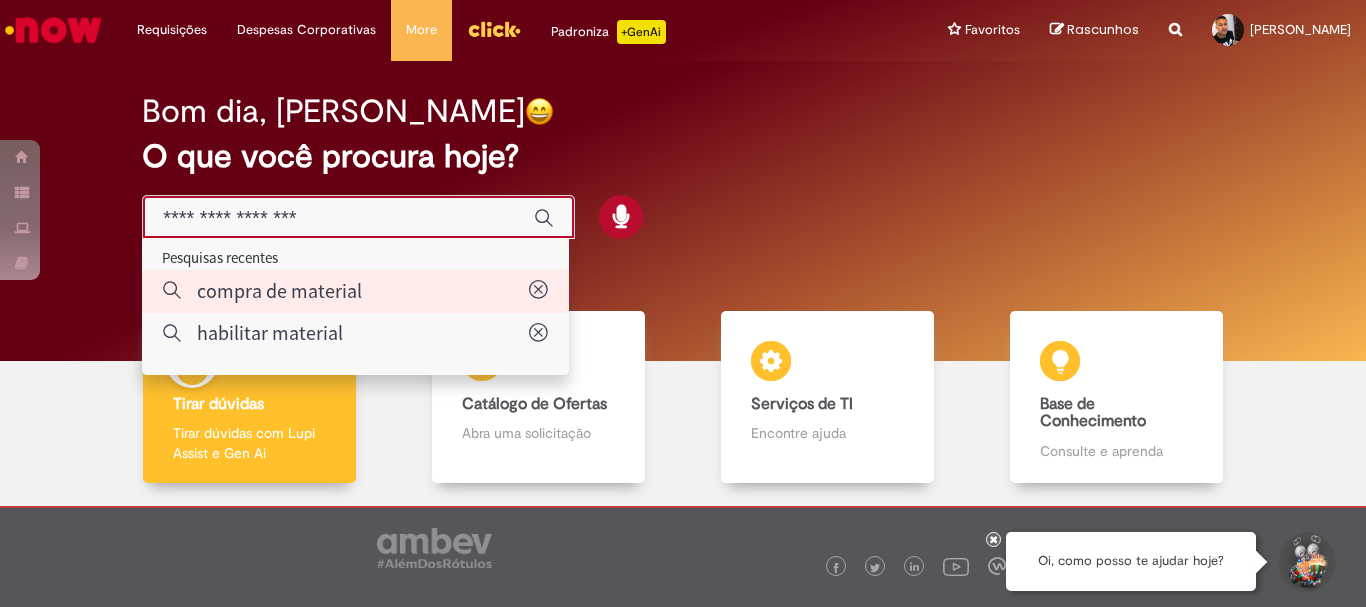 type on "**********" 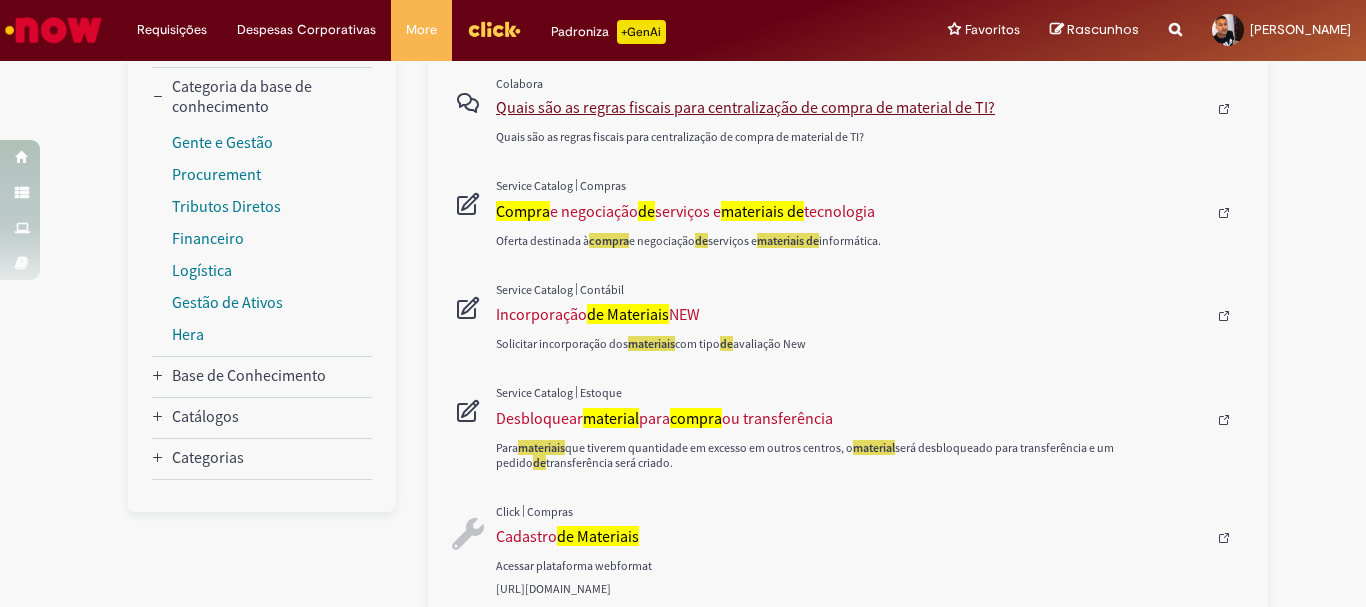 scroll, scrollTop: 0, scrollLeft: 0, axis: both 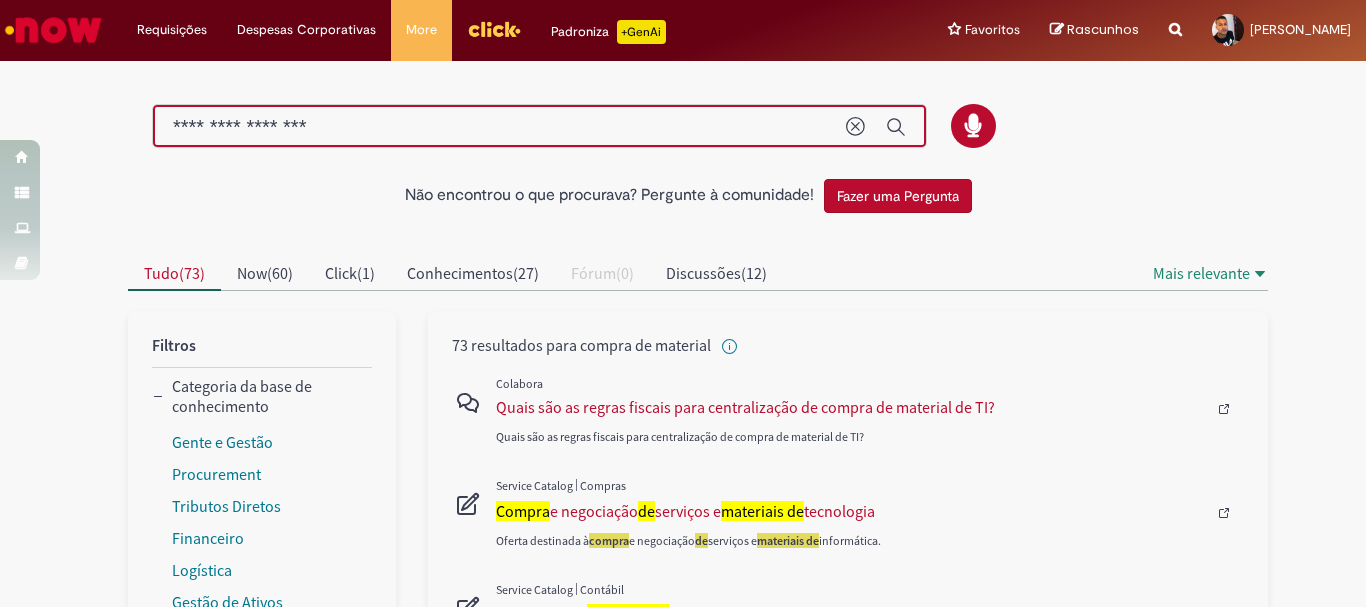 drag, startPoint x: 150, startPoint y: 151, endPoint x: 85, endPoint y: 158, distance: 65.37584 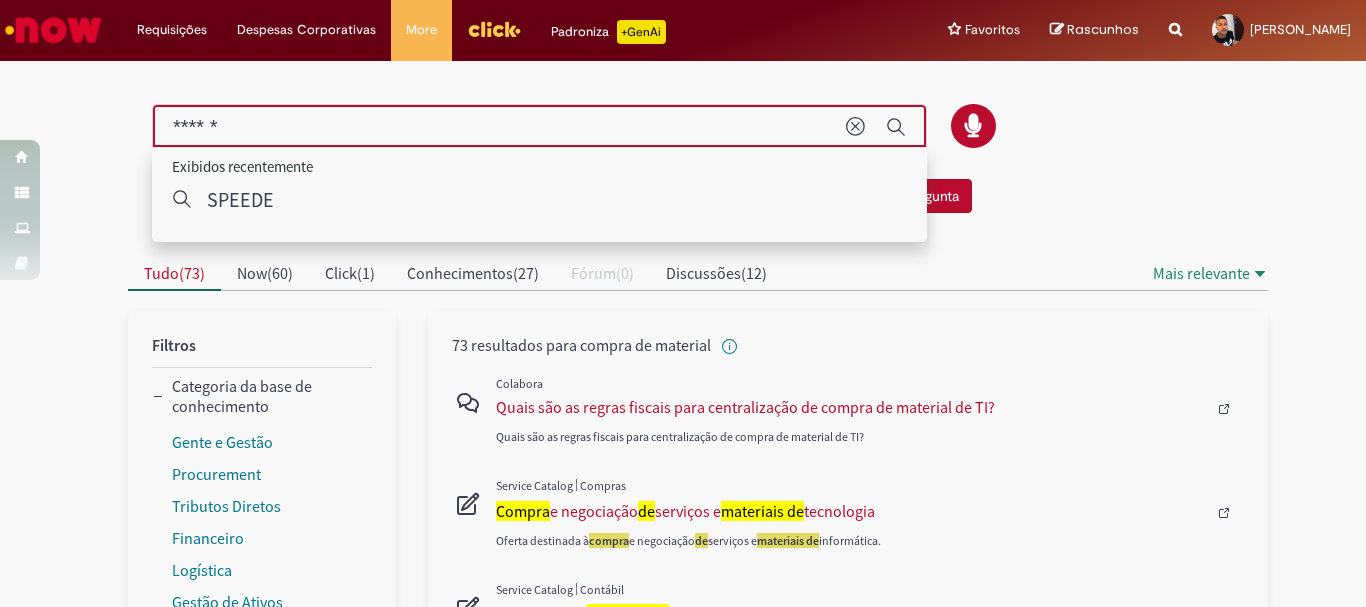 type on "*****" 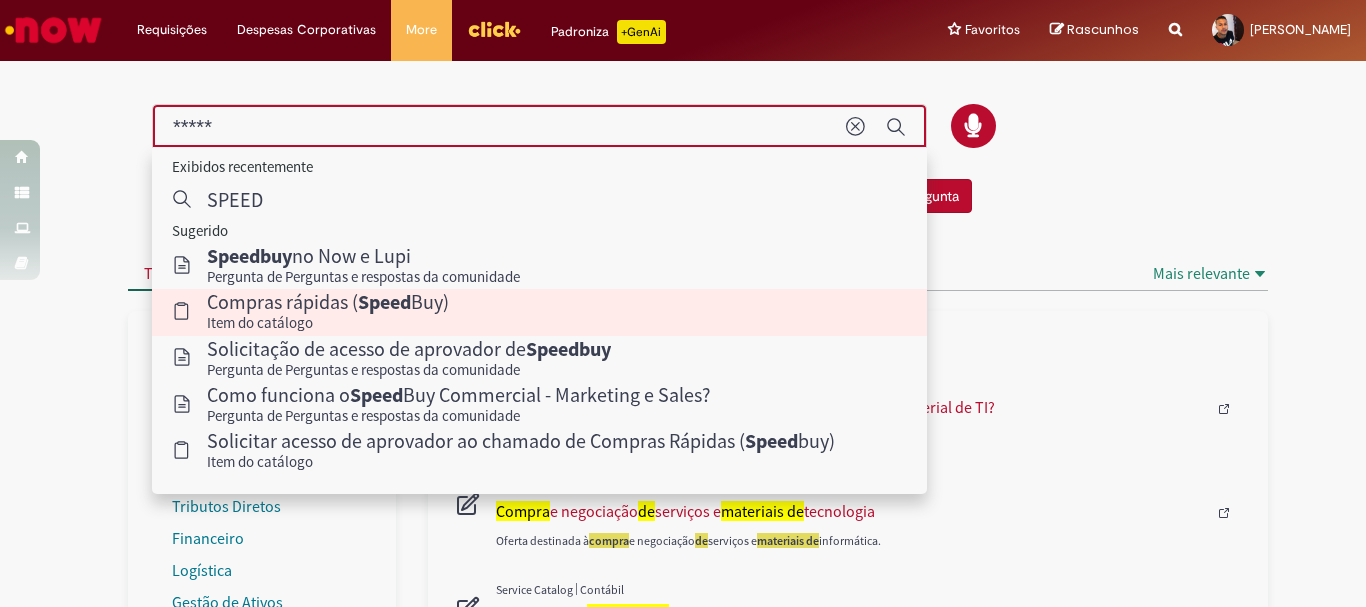 type 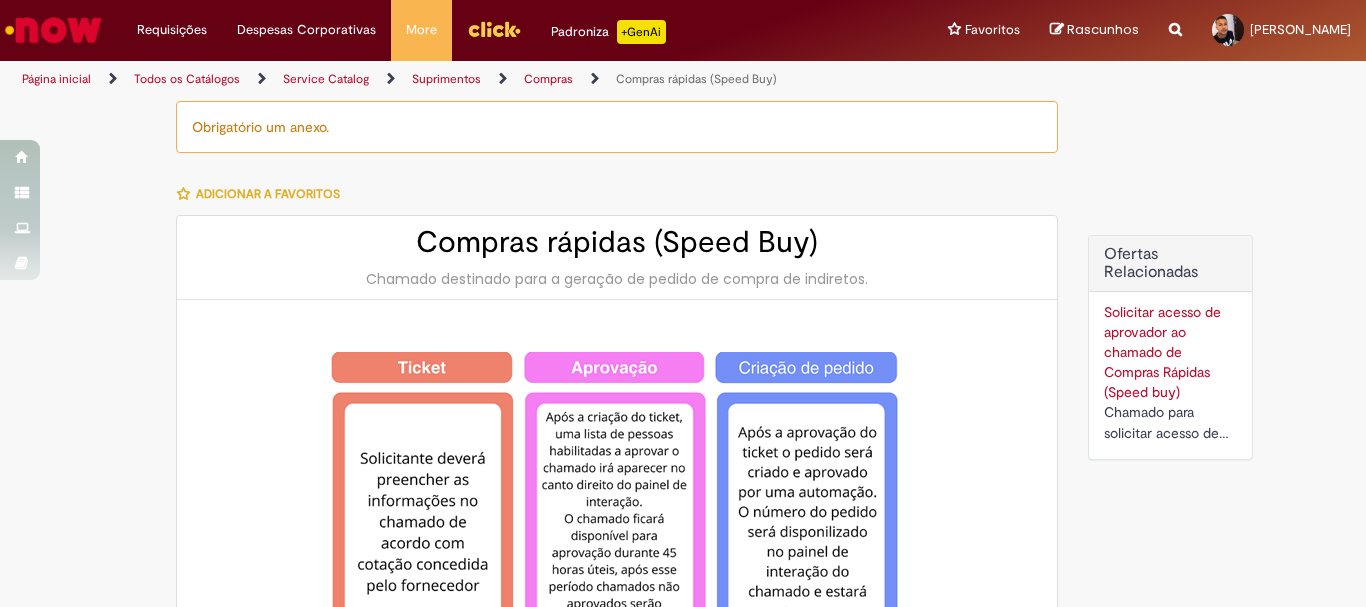 type on "********" 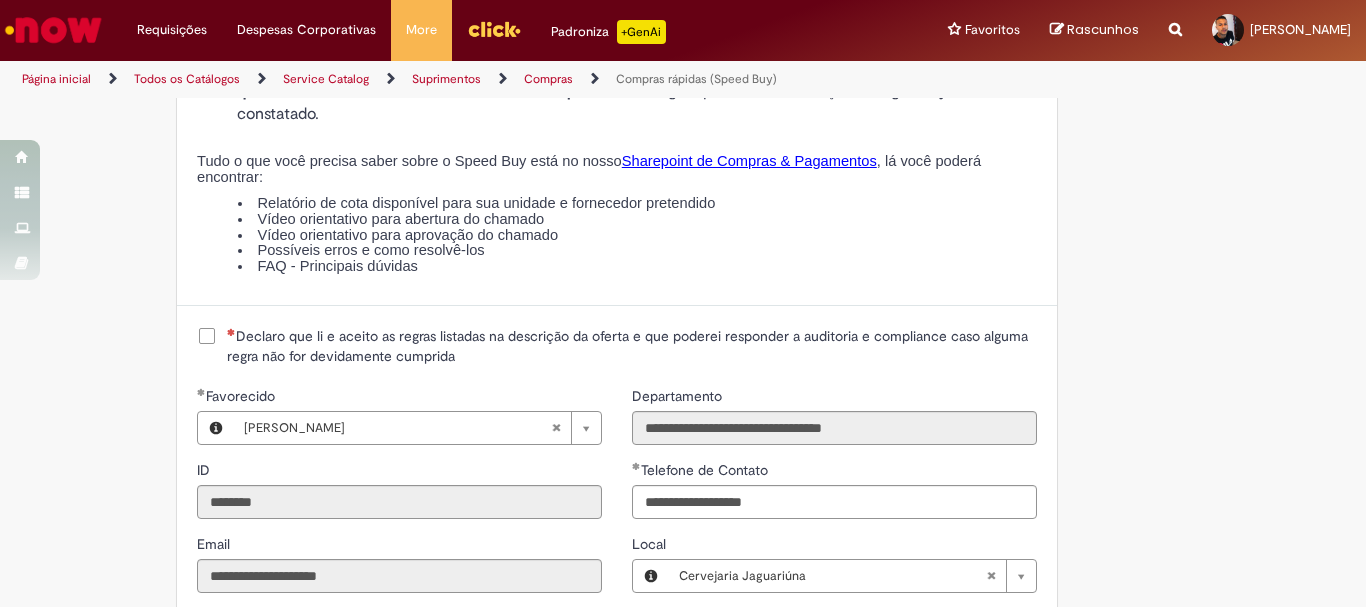 scroll, scrollTop: 2700, scrollLeft: 0, axis: vertical 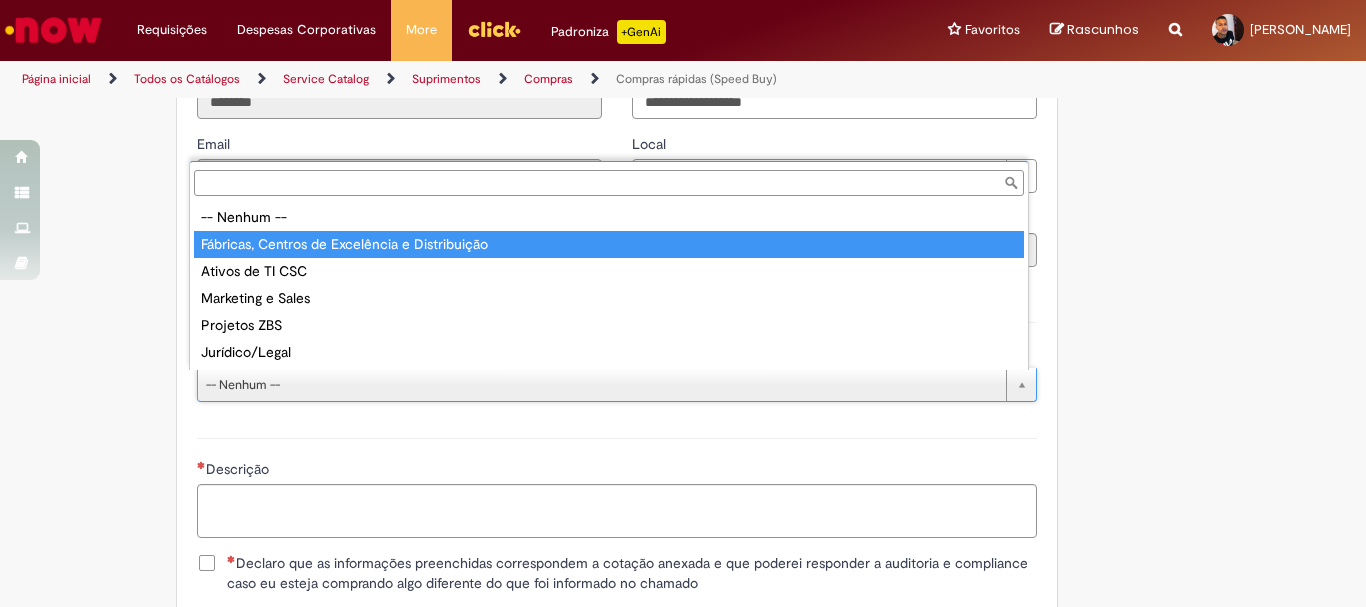 type on "**********" 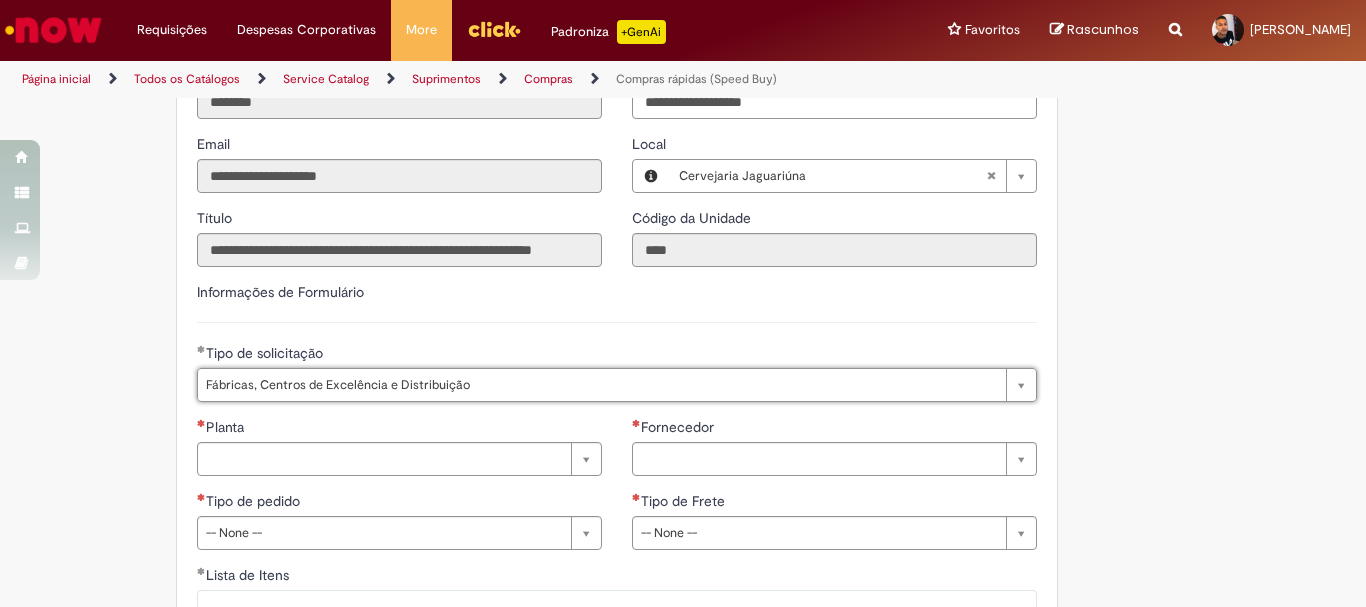 click on "Obrigatório um anexo.
Adicionar a Favoritos
Compras rápidas (Speed Buy)
Chamado destinado para a geração de pedido de compra de indiretos.
O Speed buy é a ferramenta oficial para a geração de pedidos de compra que atenda aos seguintes requisitos:
Compras de material e serviço indiretos
Compras inferiores a R$13.000 *
Compras com fornecedores nacionais
Compras de material sem contrato ativo no SAP para o centro solicitado
* Essa cota é referente ao tipo de solicitação padrão de Speed buy. Os chamados com cotas especiais podem possuir valores divergentes.
Regras de Utilização
No campo “Tipo de Solicitação” selecionar a opção correspondente a sua unidade de negócio.
Solicitação Padrão de Speed buy:
Fábricas, centros de Excelência e de Distribuição:  habilitado para todos usuários ambev
Ativos   de TI:" at bounding box center (683, -644) 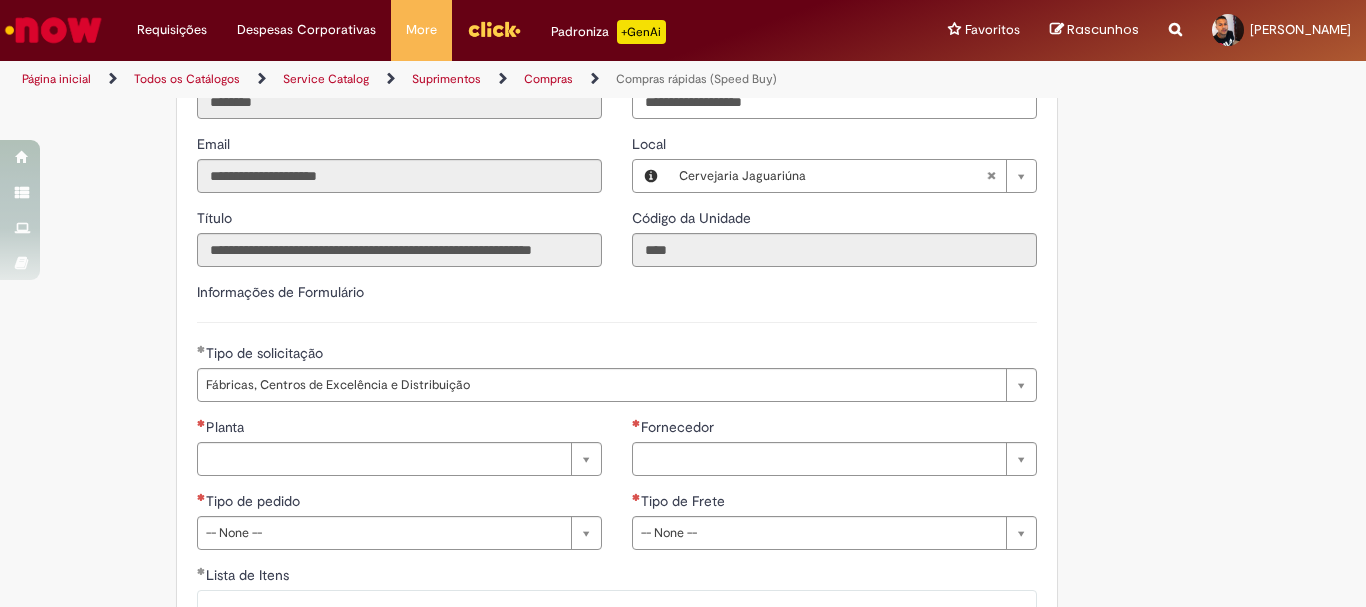 scroll, scrollTop: 2800, scrollLeft: 0, axis: vertical 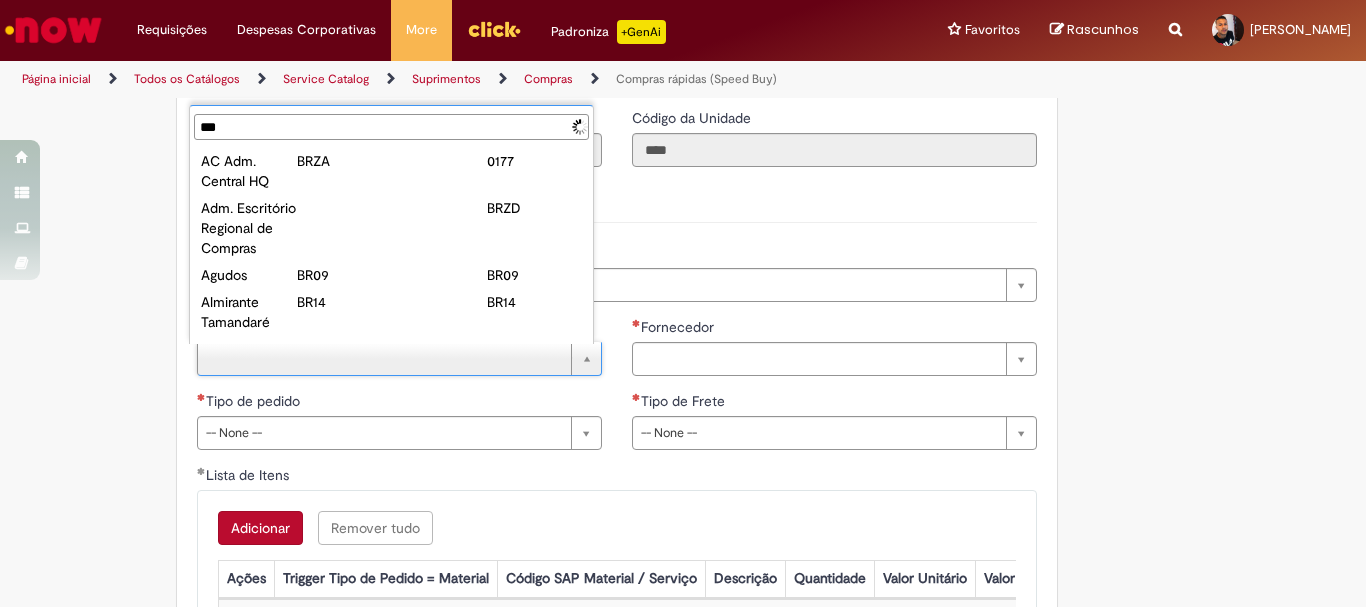 type on "****" 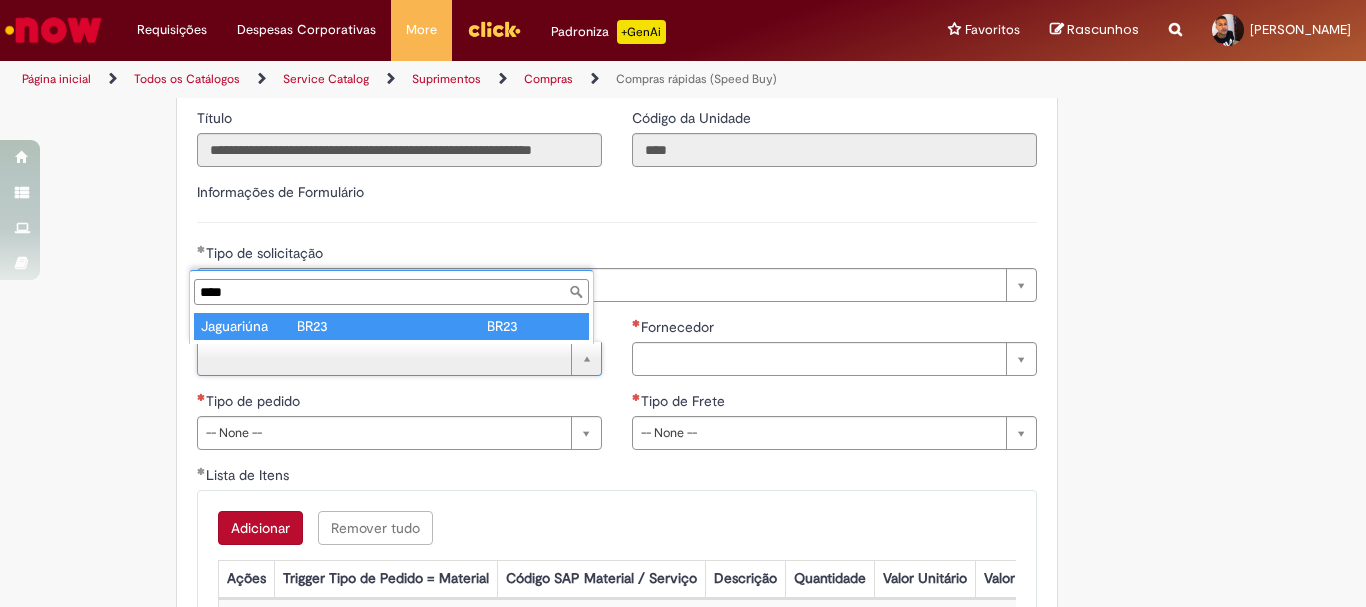 type on "**********" 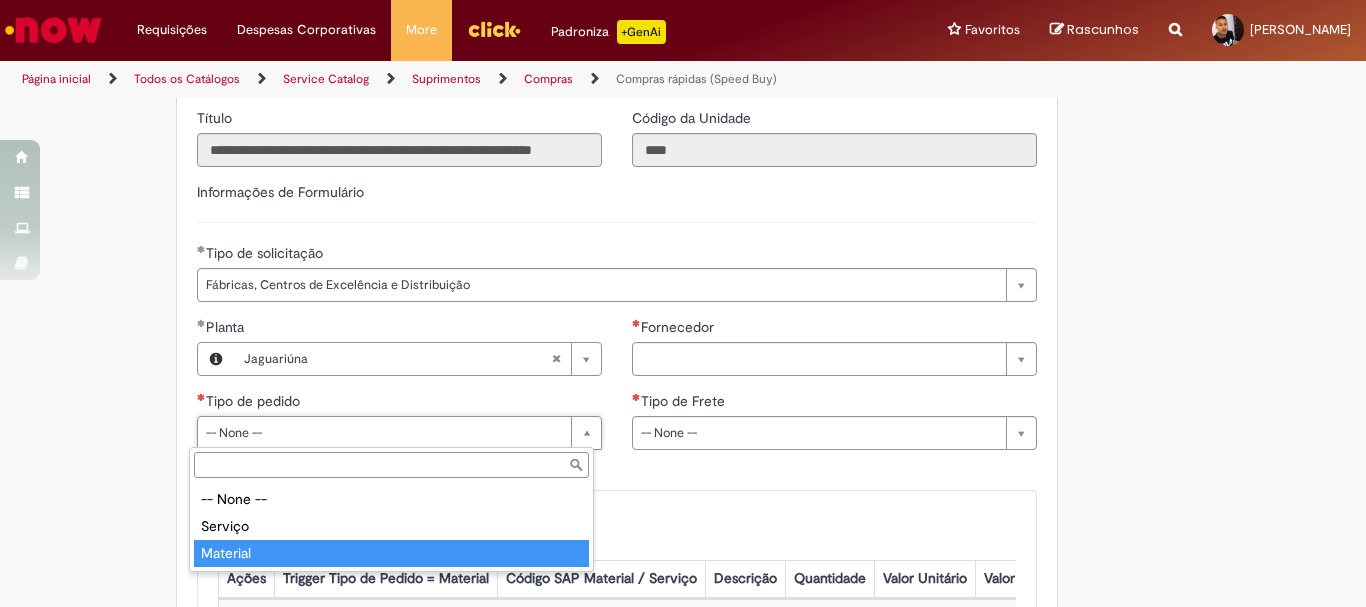 drag, startPoint x: 260, startPoint y: 544, endPoint x: 339, endPoint y: 544, distance: 79 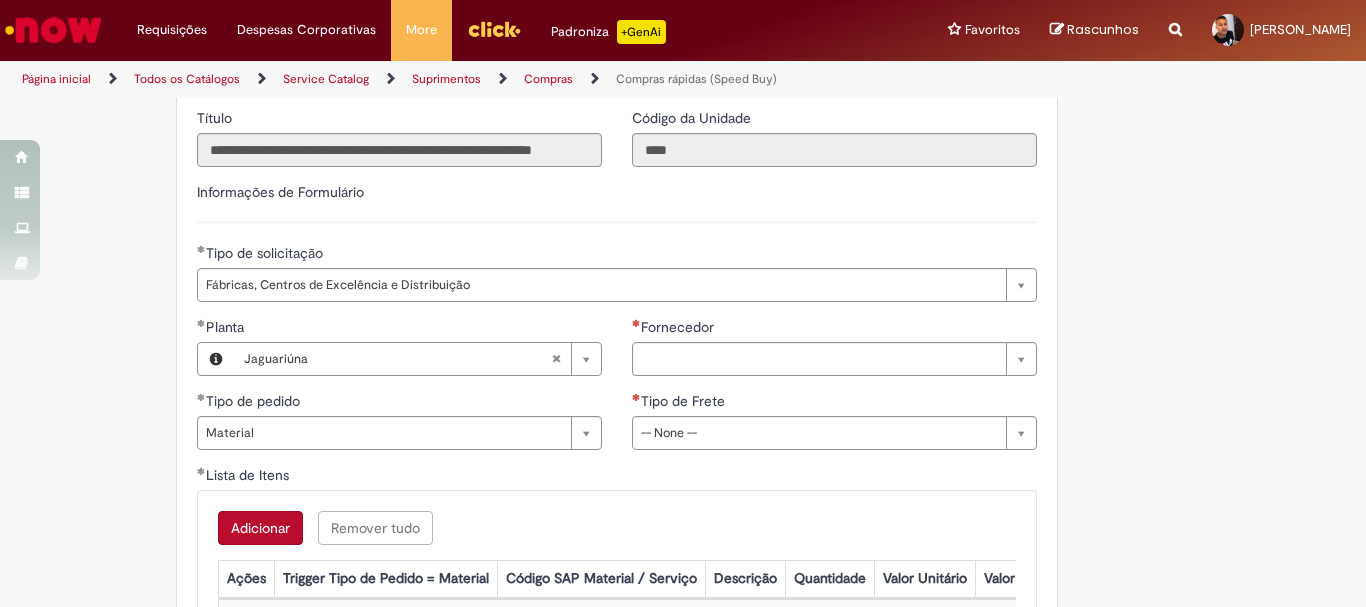 click on "Lista de Itens" at bounding box center [617, 477] 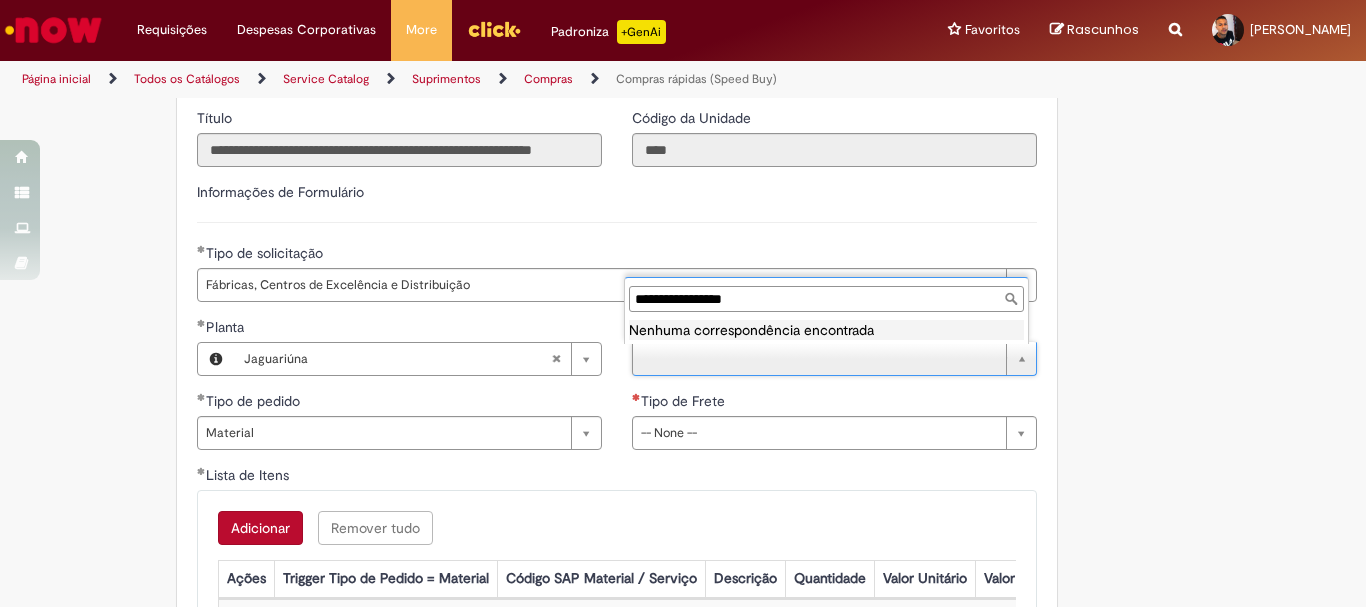 click on "**********" at bounding box center (826, 299) 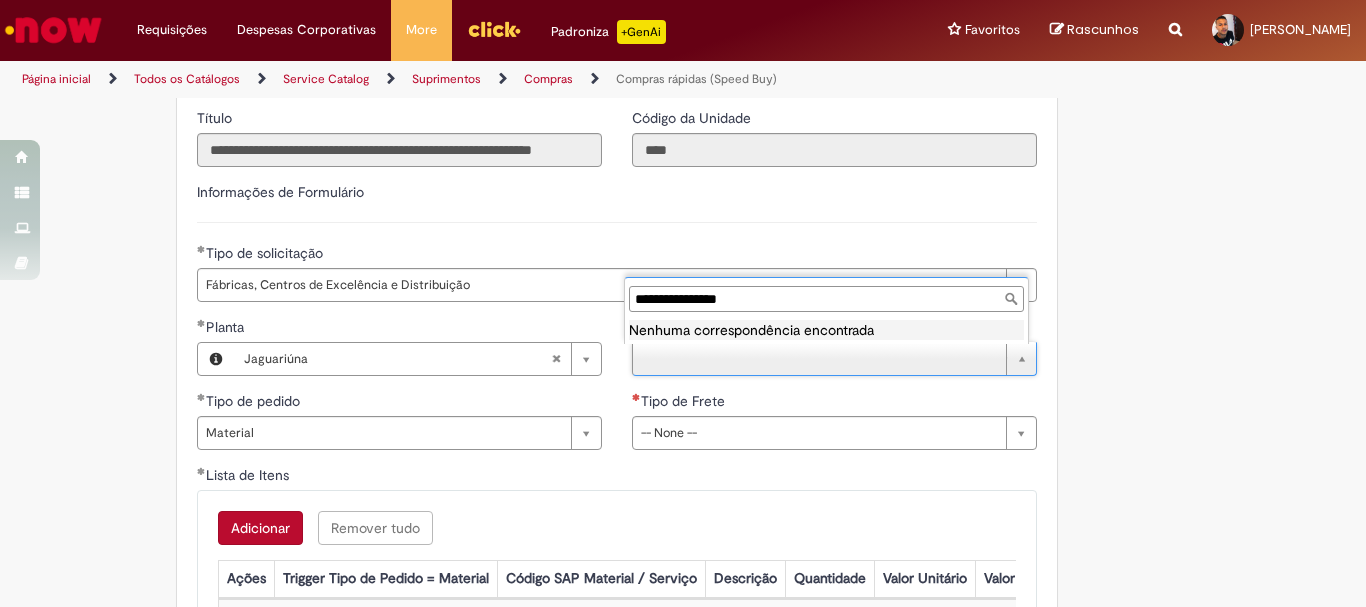 drag, startPoint x: 787, startPoint y: 305, endPoint x: 454, endPoint y: 318, distance: 333.25366 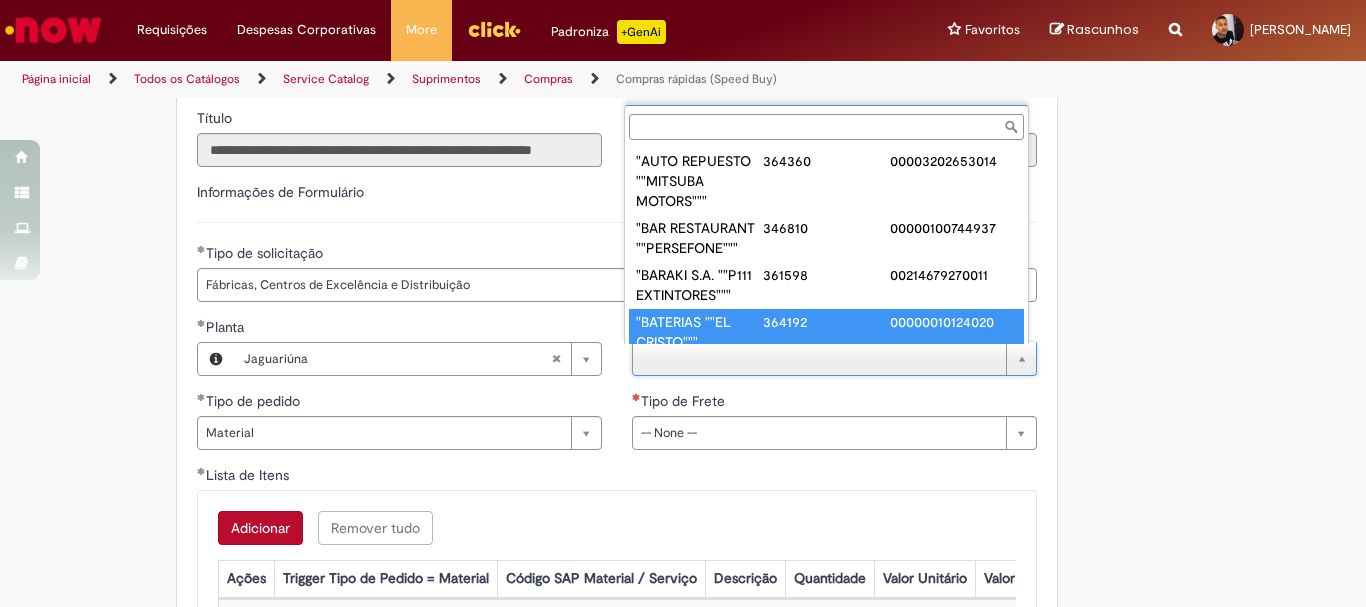 scroll, scrollTop: 8, scrollLeft: 0, axis: vertical 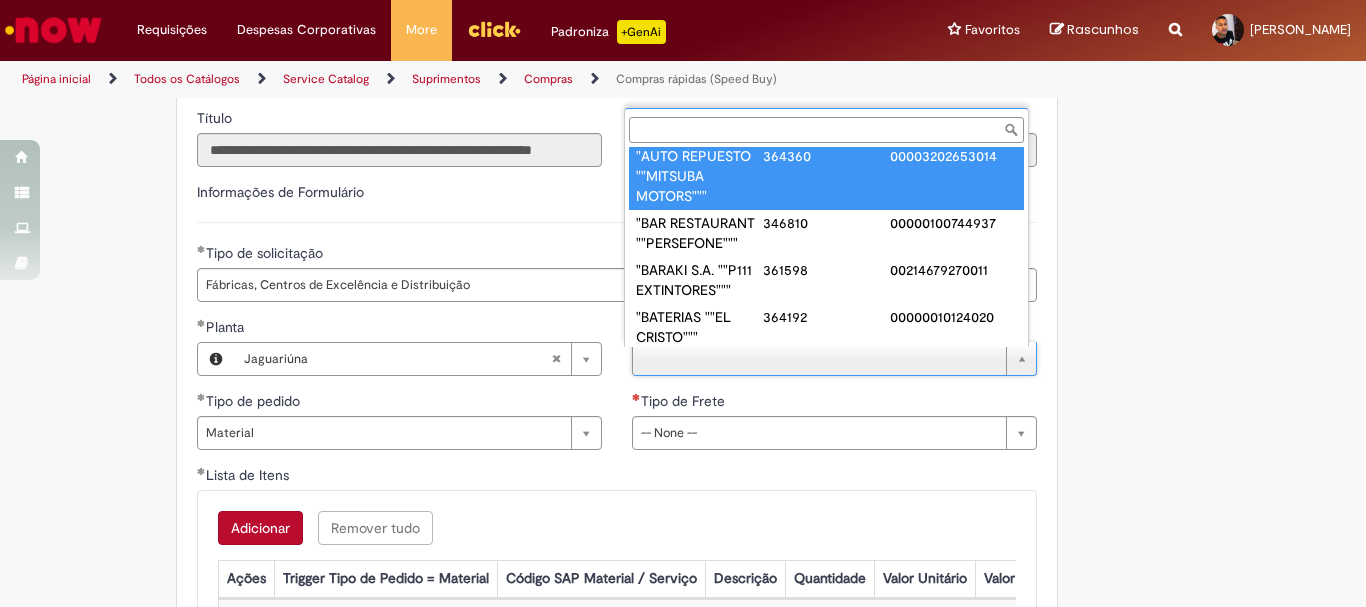 paste on "**********" 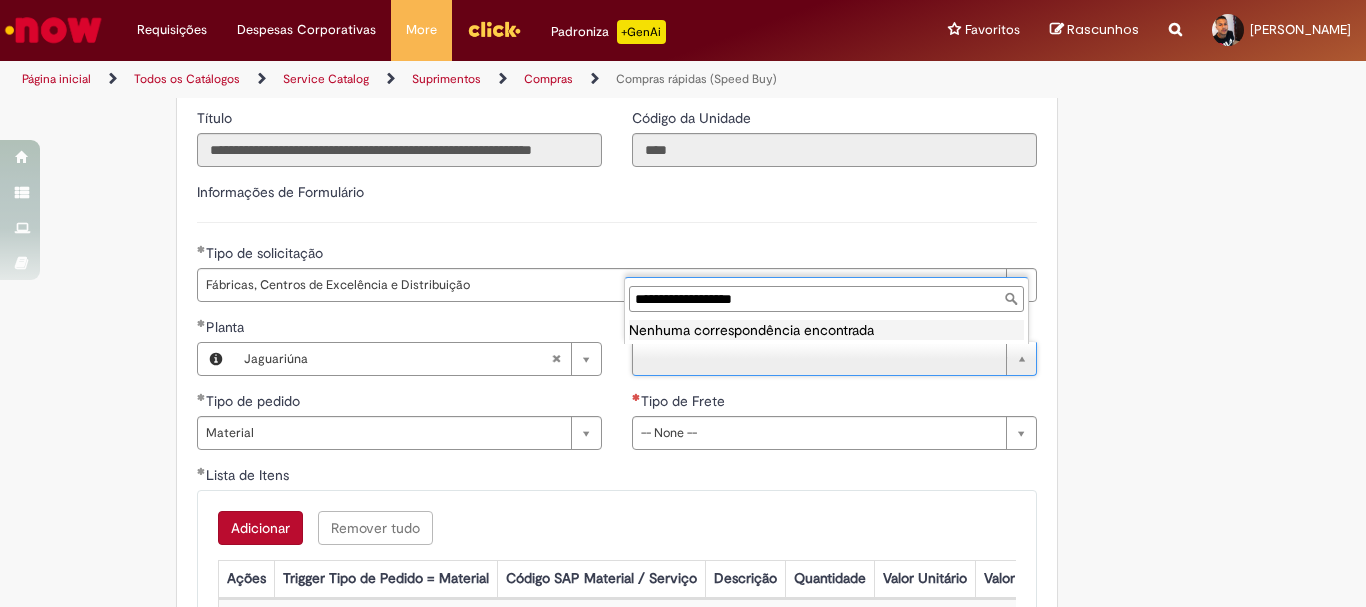 click on "**********" at bounding box center (826, 299) 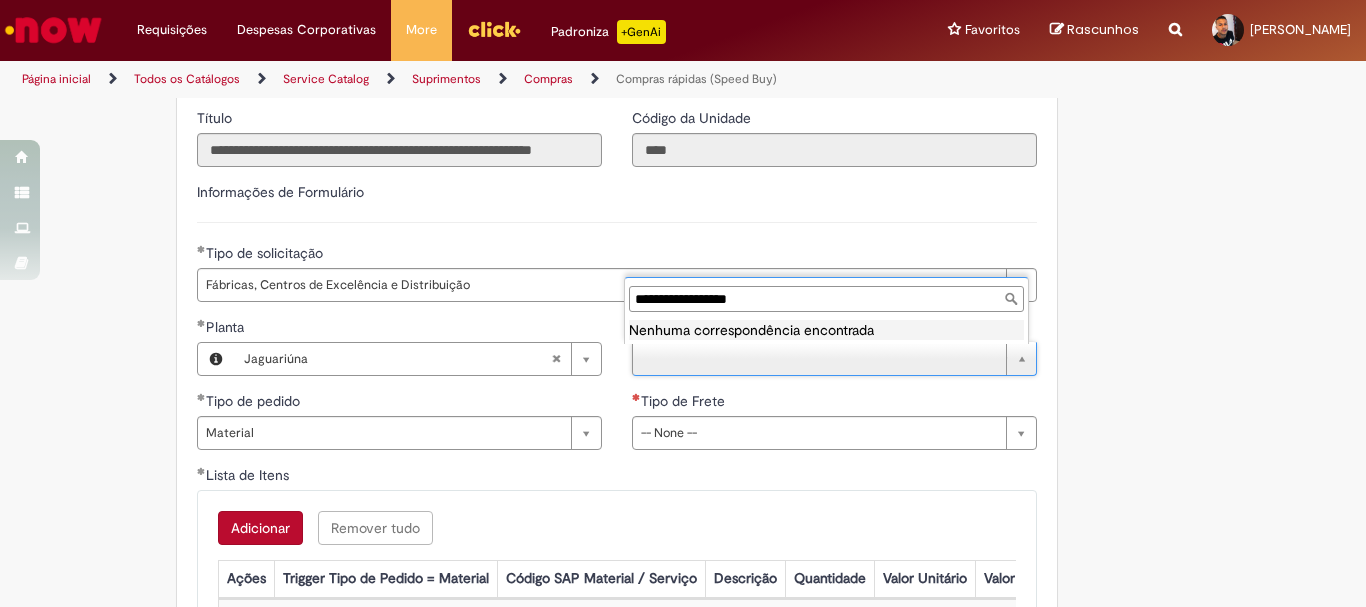 click on "**********" at bounding box center [826, 299] 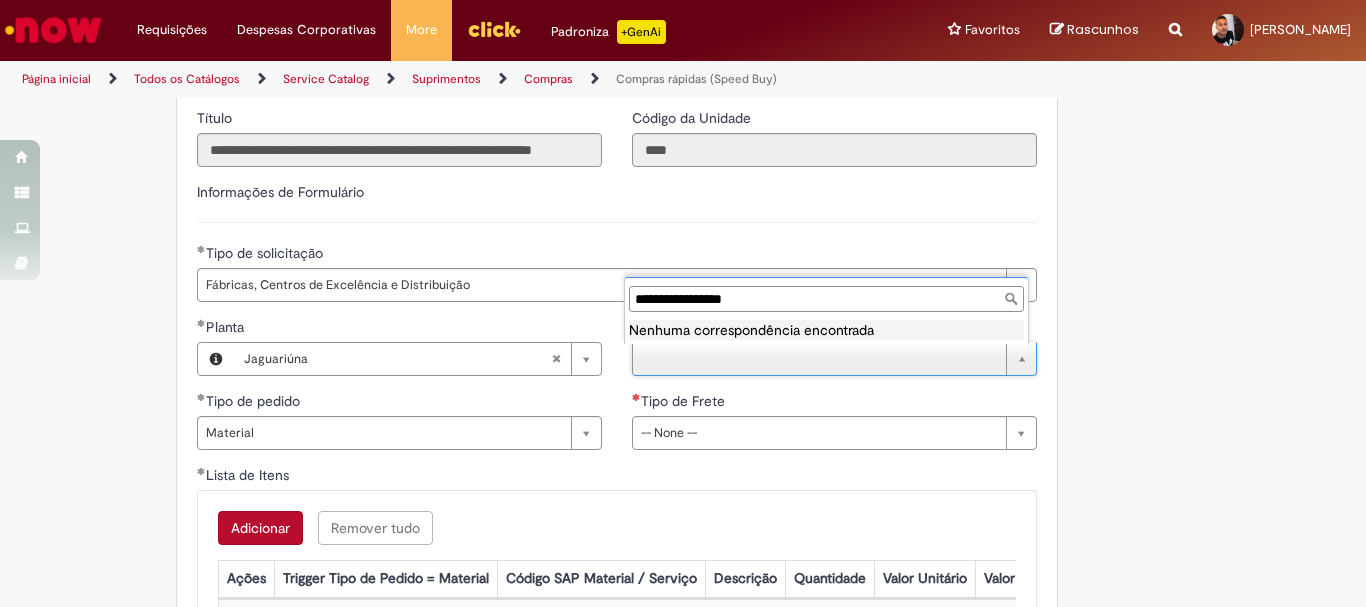 click on "**********" at bounding box center (826, 299) 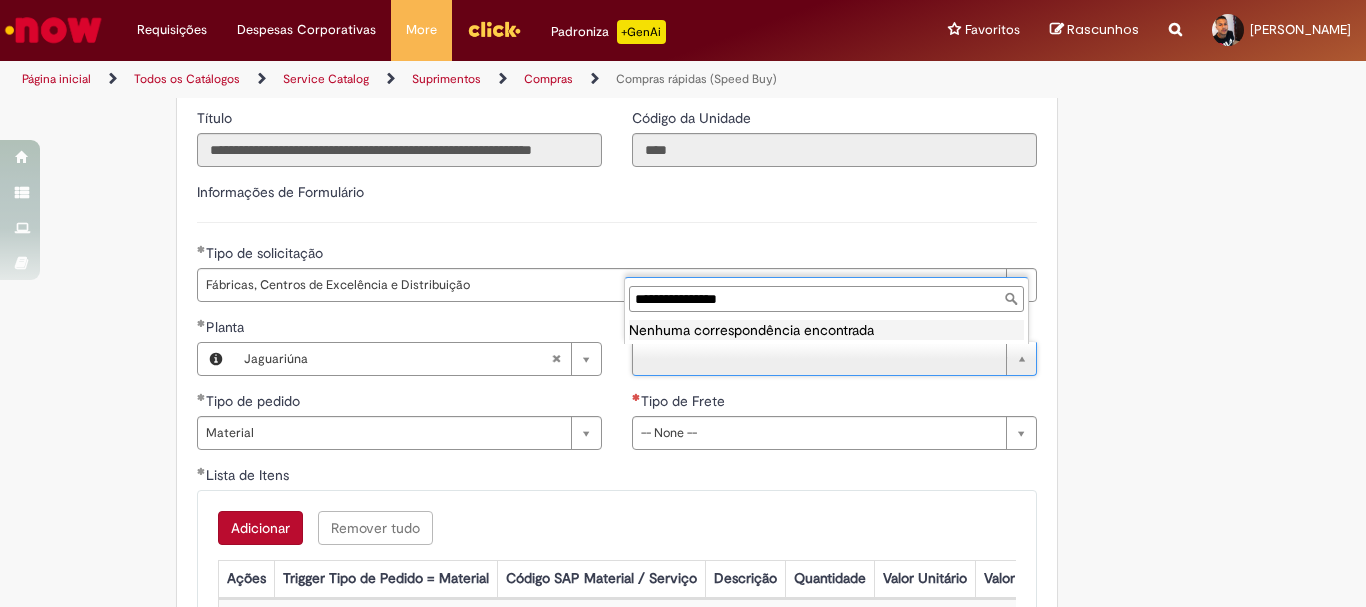 click on "**********" at bounding box center (826, 299) 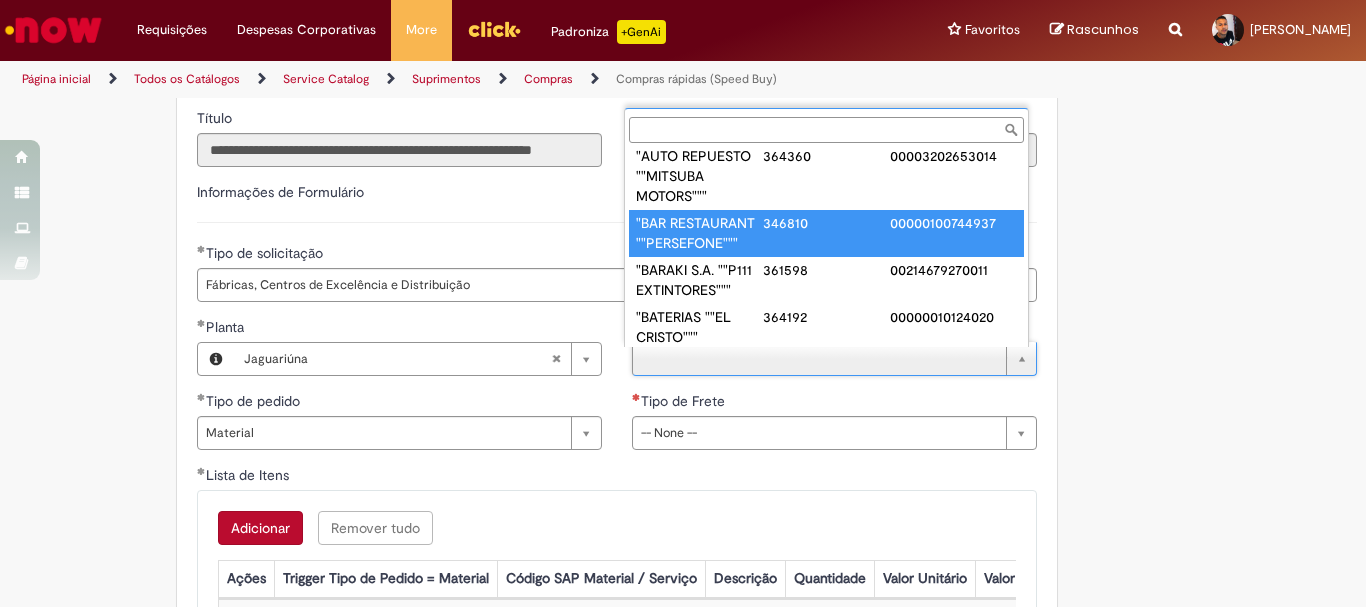 scroll, scrollTop: 0, scrollLeft: 0, axis: both 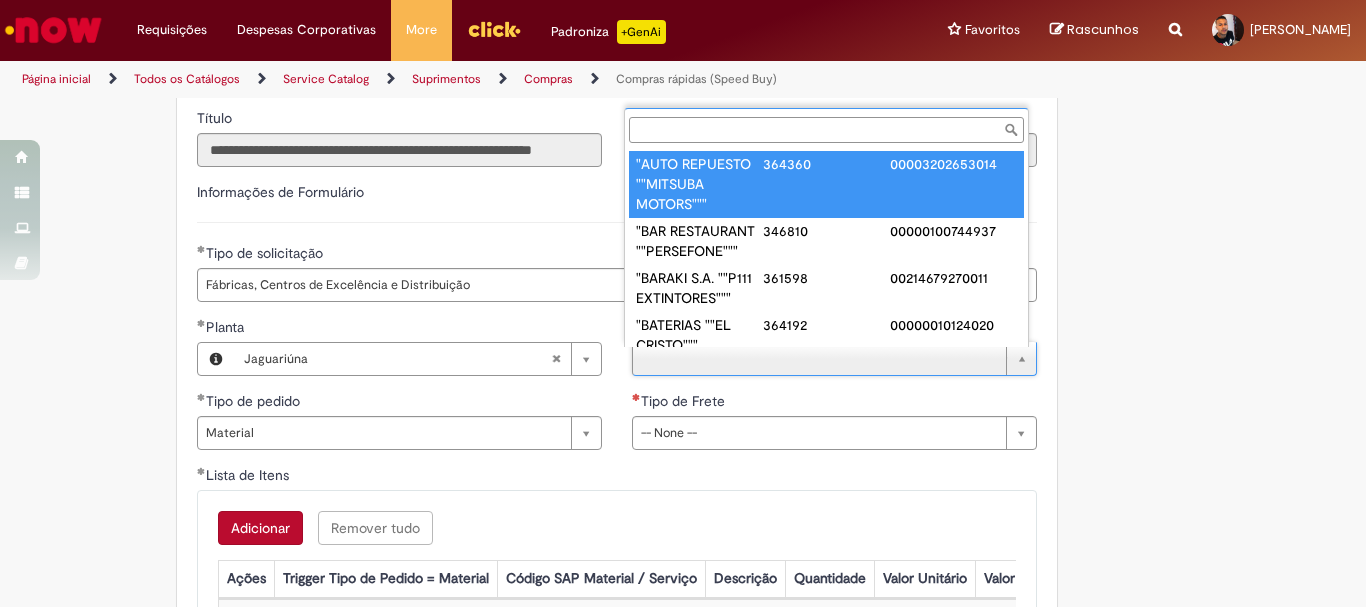 paste on "**********" 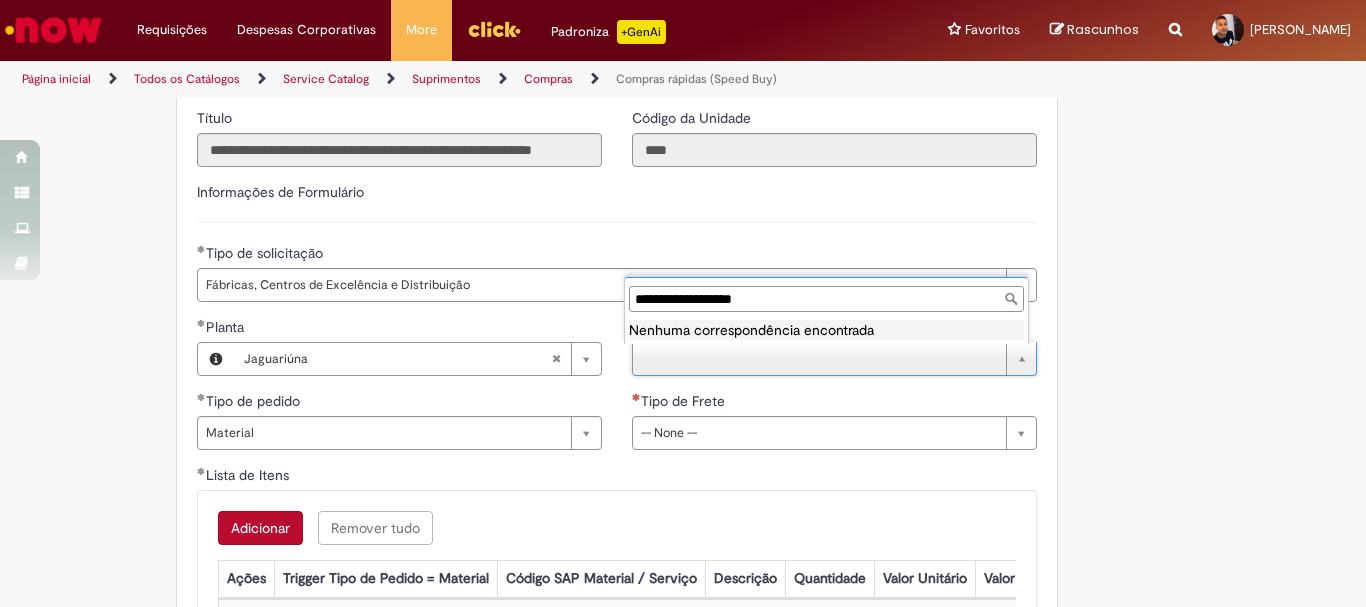 click on "**********" at bounding box center (826, 299) 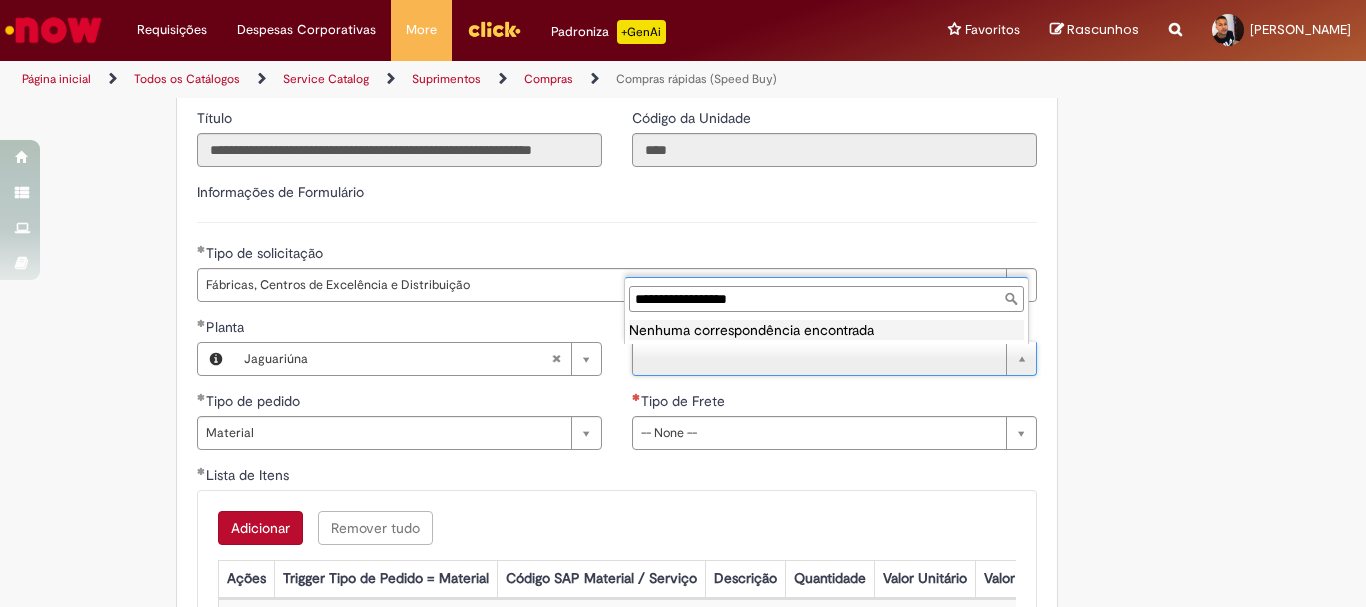 click on "**********" at bounding box center [826, 299] 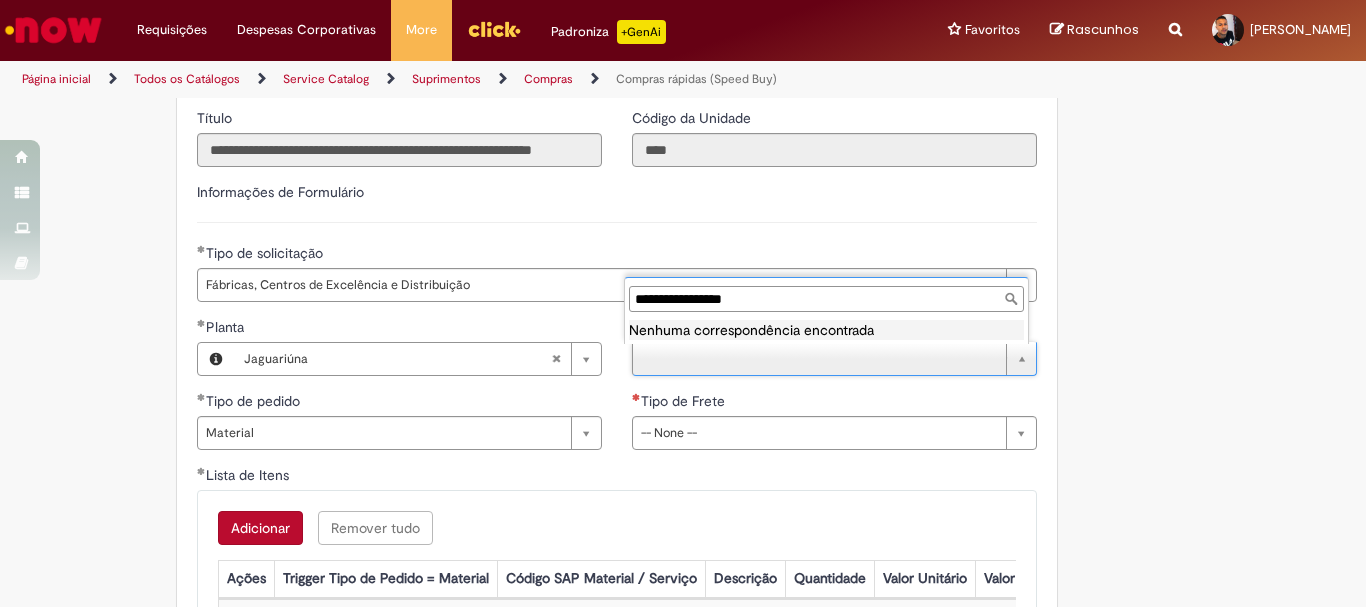 click on "**********" at bounding box center (826, 299) 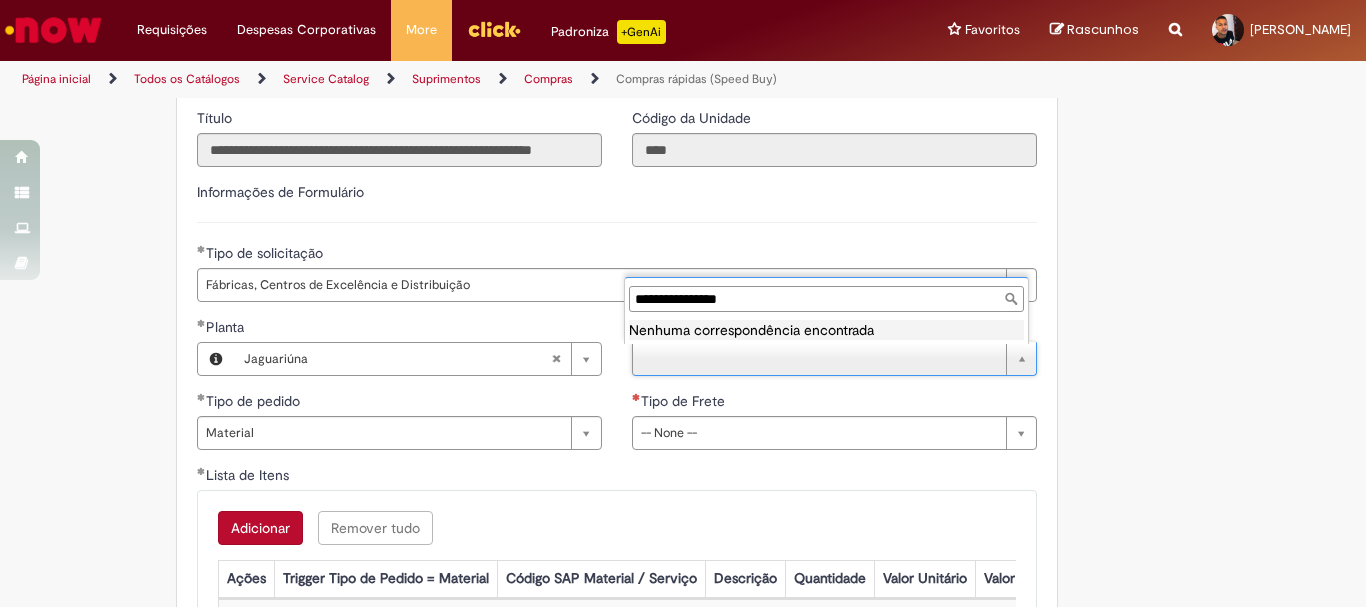 click on "**********" at bounding box center [826, 299] 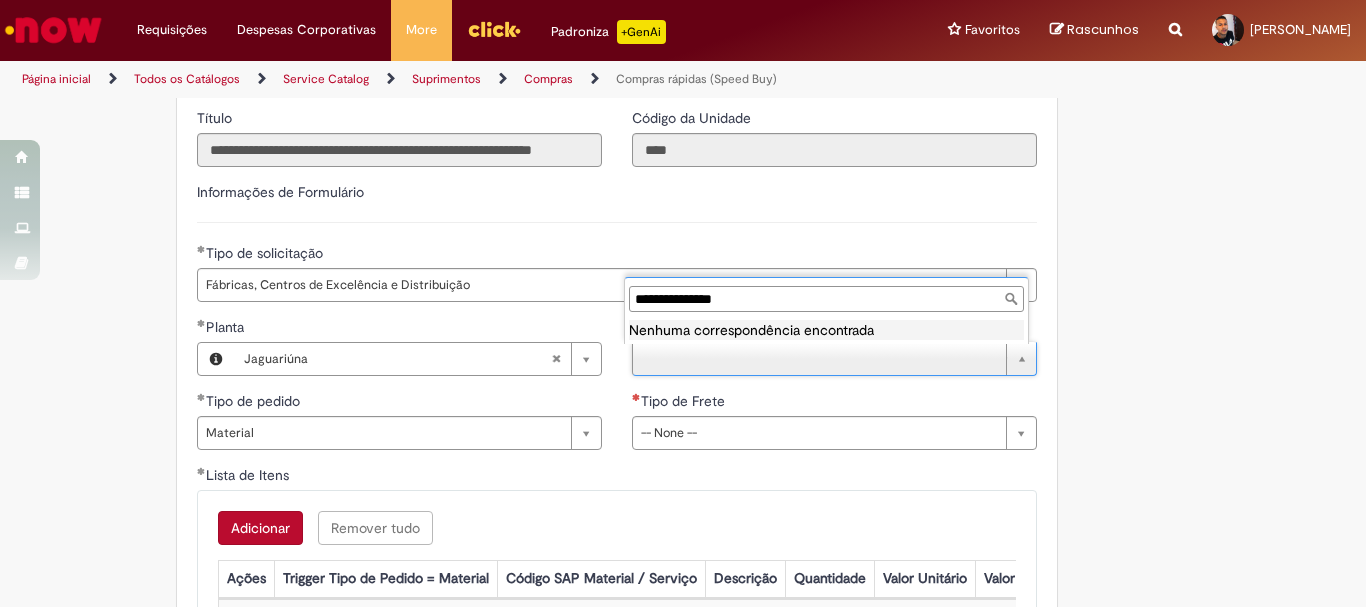 click on "**********" at bounding box center [826, 299] 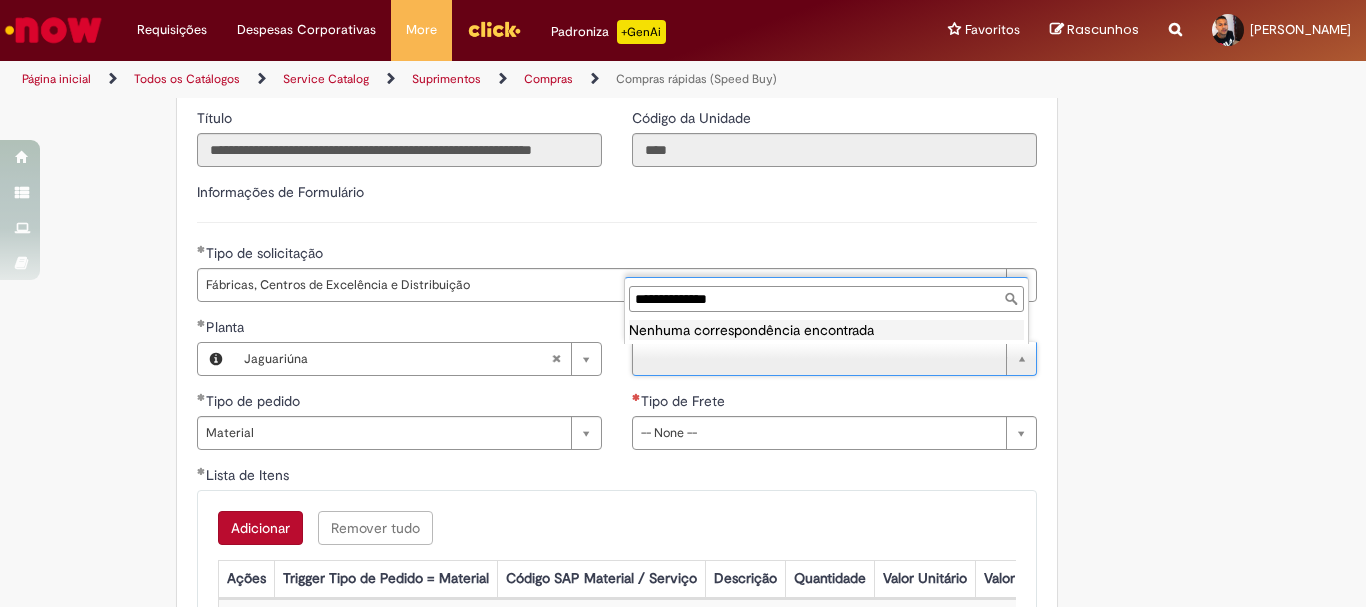 drag, startPoint x: 770, startPoint y: 302, endPoint x: 470, endPoint y: 314, distance: 300.2399 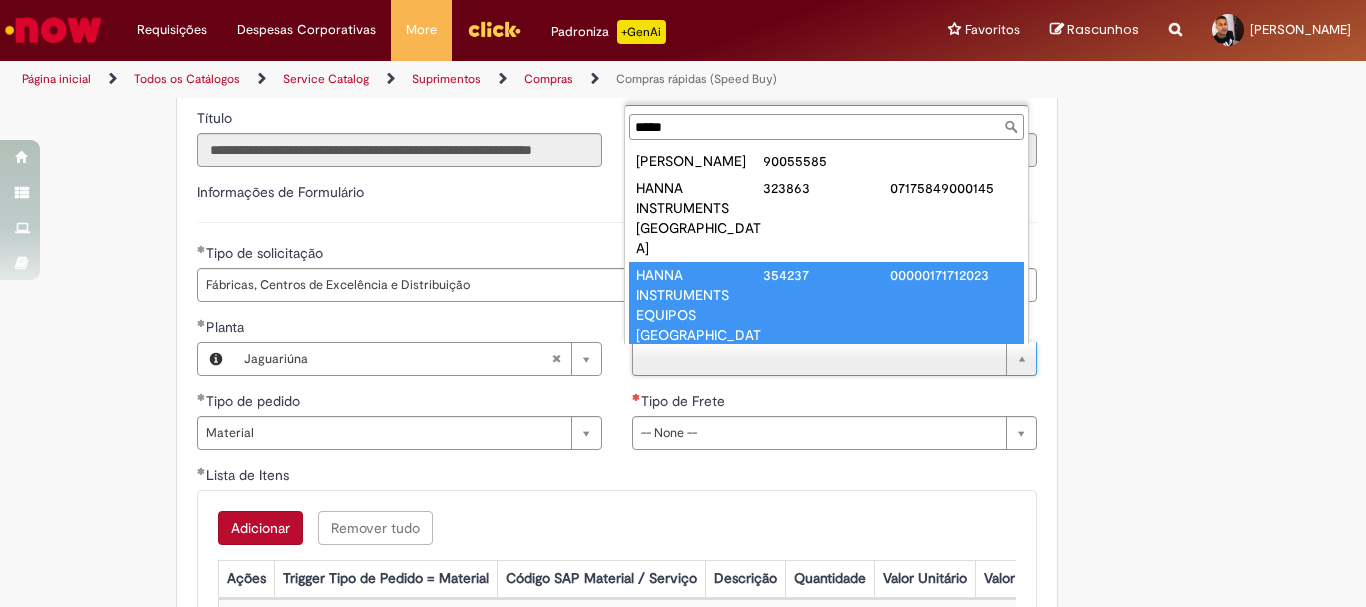 scroll, scrollTop: 1, scrollLeft: 0, axis: vertical 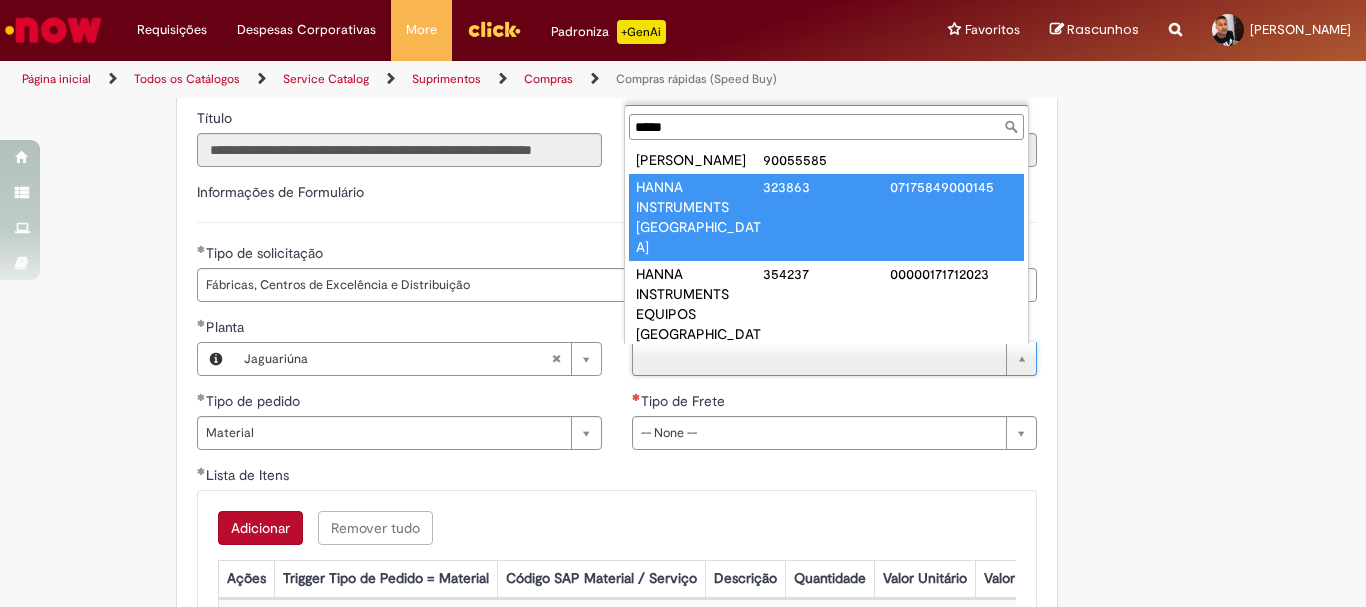 drag, startPoint x: 696, startPoint y: 119, endPoint x: 339, endPoint y: 142, distance: 357.74014 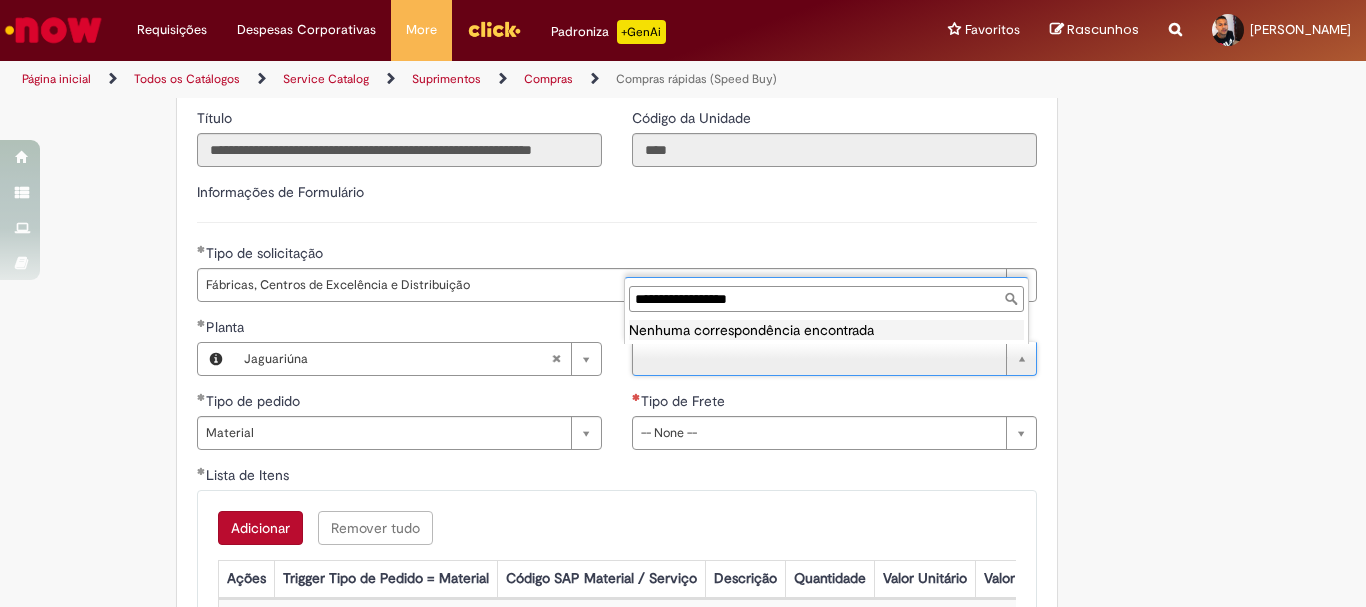 scroll, scrollTop: 0, scrollLeft: 0, axis: both 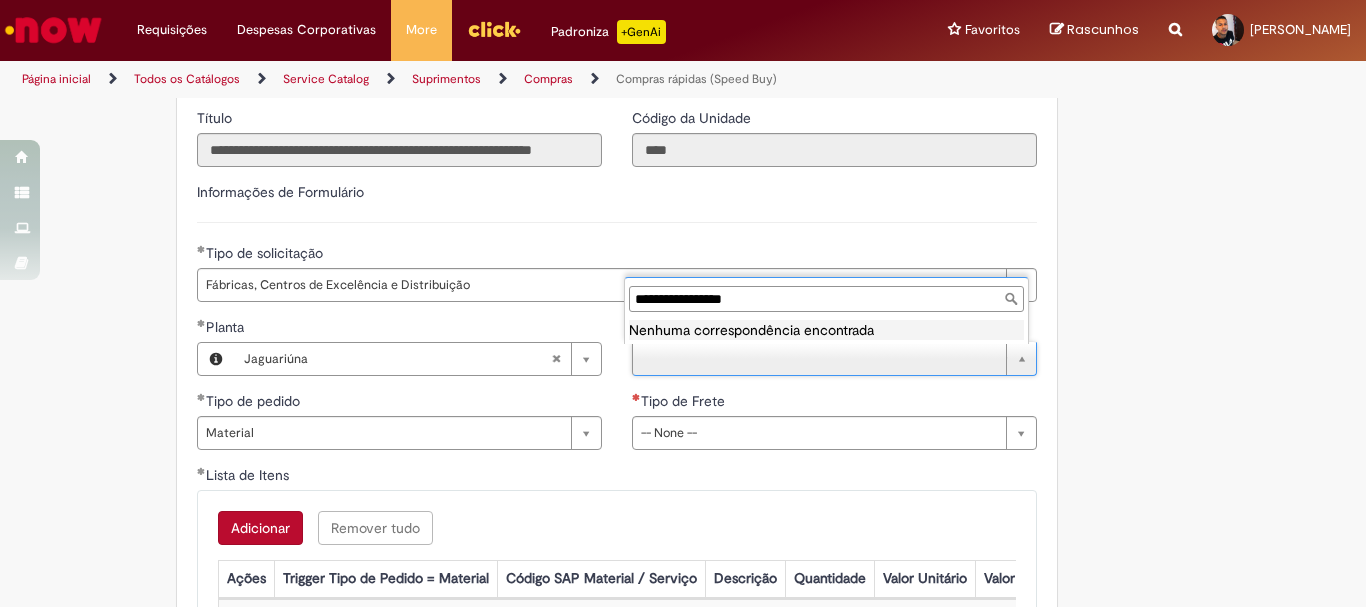 click on "**********" at bounding box center (826, 299) 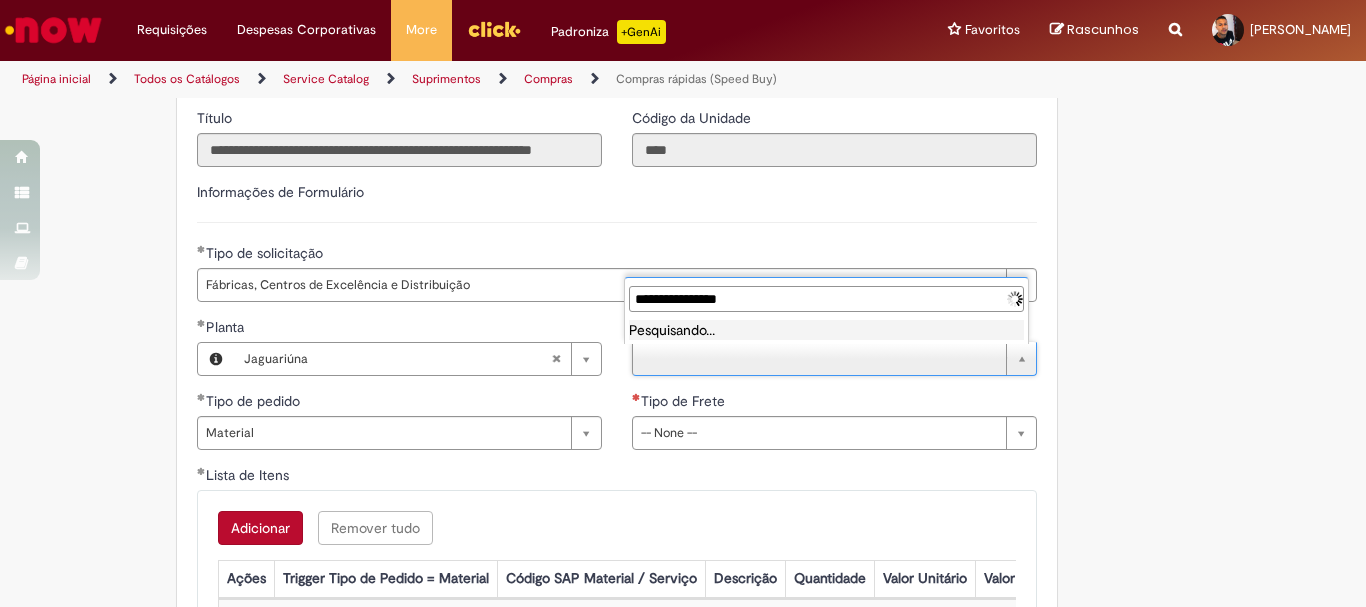 click on "**********" at bounding box center (826, 299) 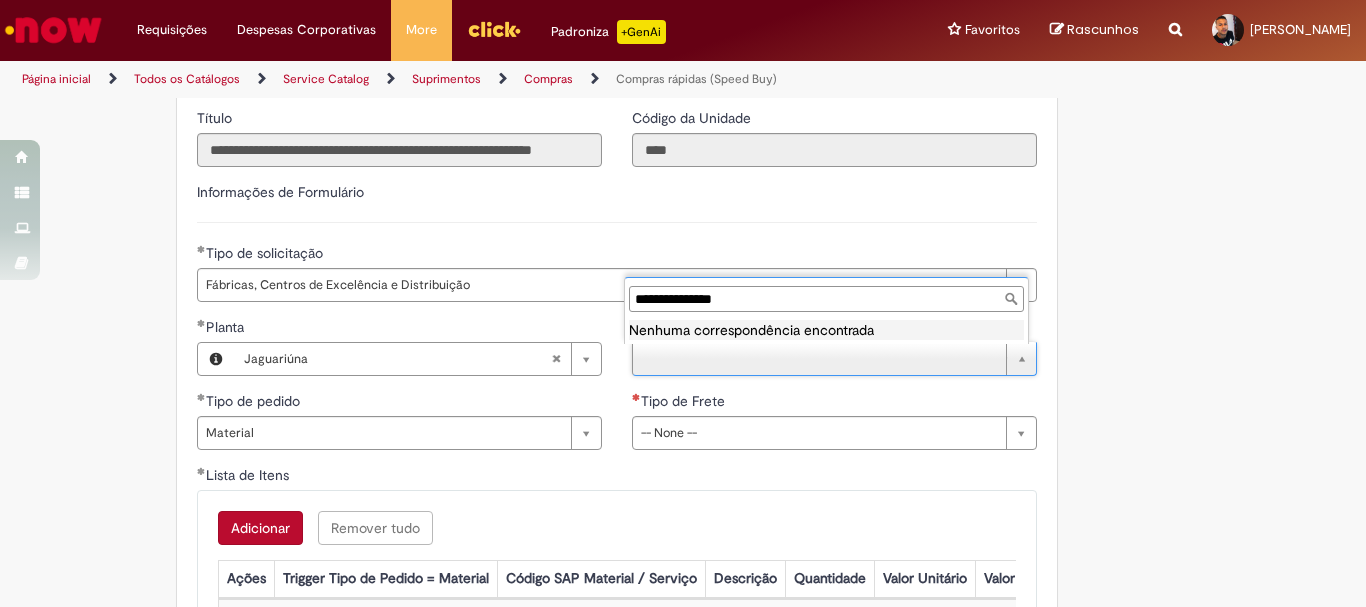 click on "**********" at bounding box center (826, 299) 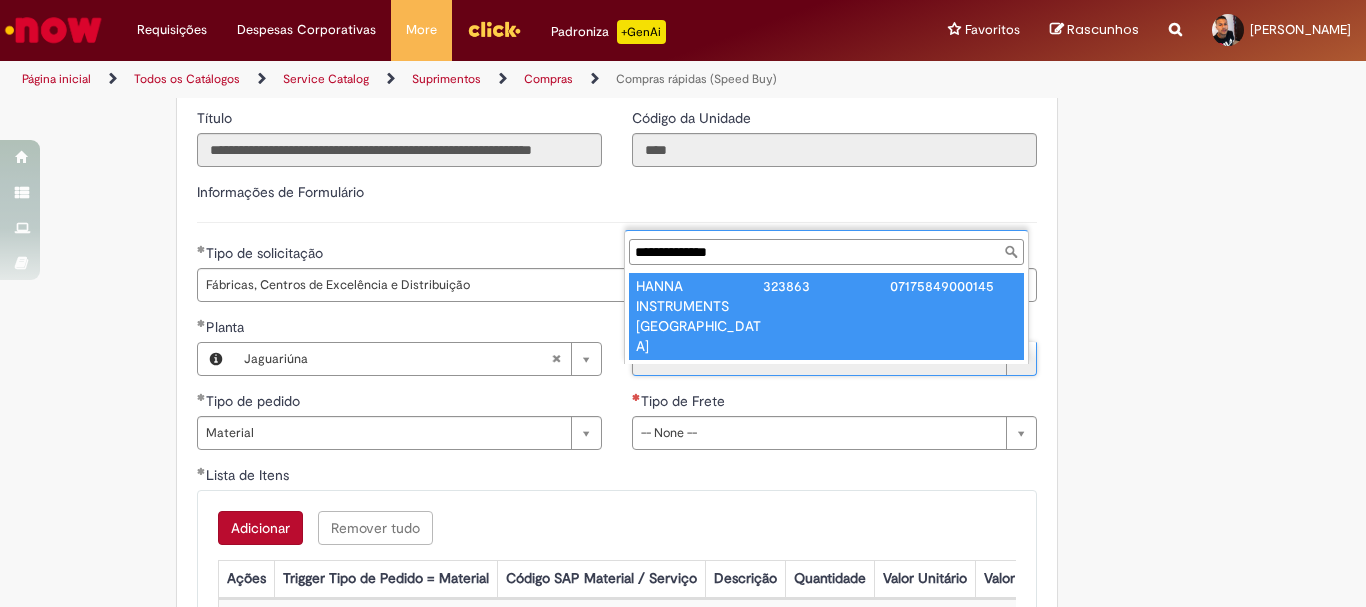 type on "**********" 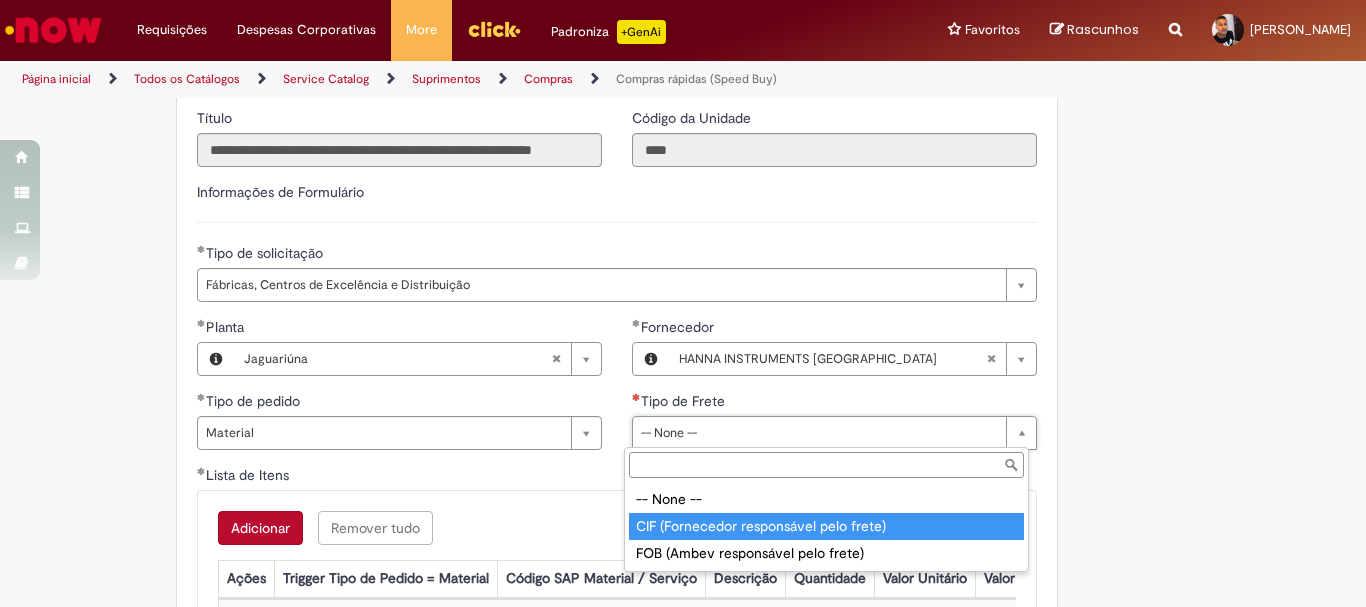drag, startPoint x: 851, startPoint y: 532, endPoint x: 863, endPoint y: 528, distance: 12.649111 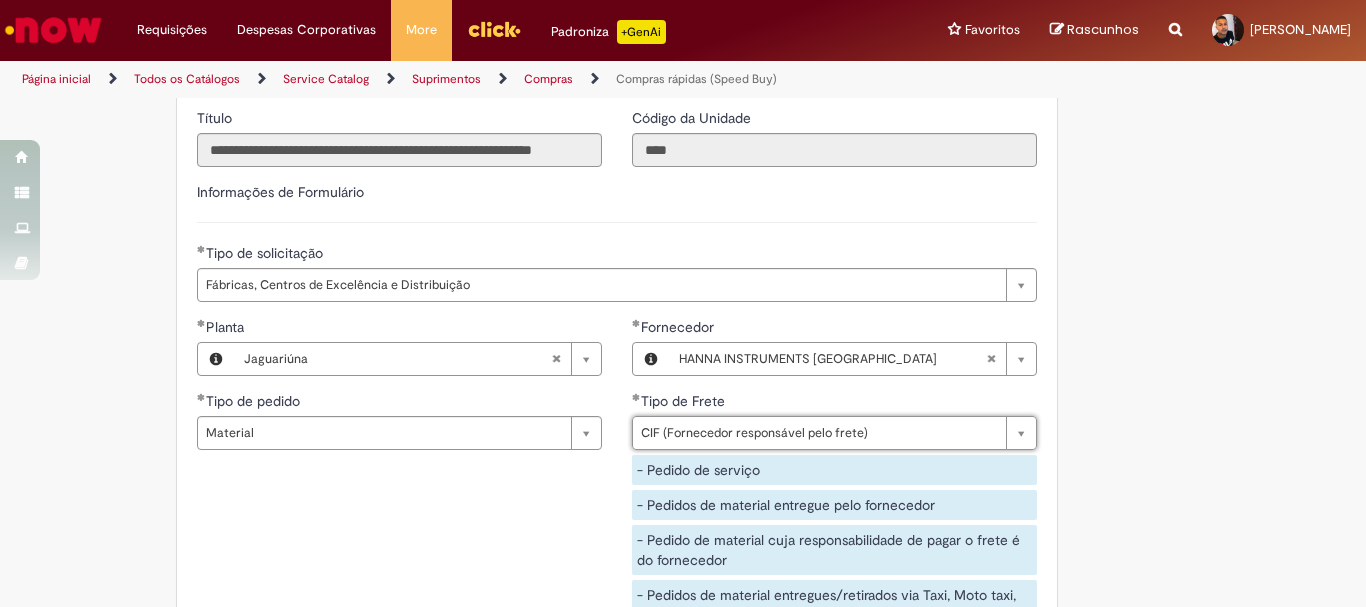 click on "Obrigatório um anexo.
Adicionar a Favoritos
Compras rápidas (Speed Buy)
Chamado destinado para a geração de pedido de compra de indiretos.
O Speed buy é a ferramenta oficial para a geração de pedidos de compra que atenda aos seguintes requisitos:
Compras de material e serviço indiretos
Compras inferiores a R$13.000 *
Compras com fornecedores nacionais
Compras de material sem contrato ativo no SAP para o centro solicitado
* Essa cota é referente ao tipo de solicitação padrão de Speed buy. Os chamados com cotas especiais podem possuir valores divergentes.
Regras de Utilização
No campo “Tipo de Solicitação” selecionar a opção correspondente a sua unidade de negócio.
Solicitação Padrão de Speed buy:
Fábricas, centros de Excelência e de Distribuição:  habilitado para todos usuários ambev
Ativos   de TI:" at bounding box center (683, -654) 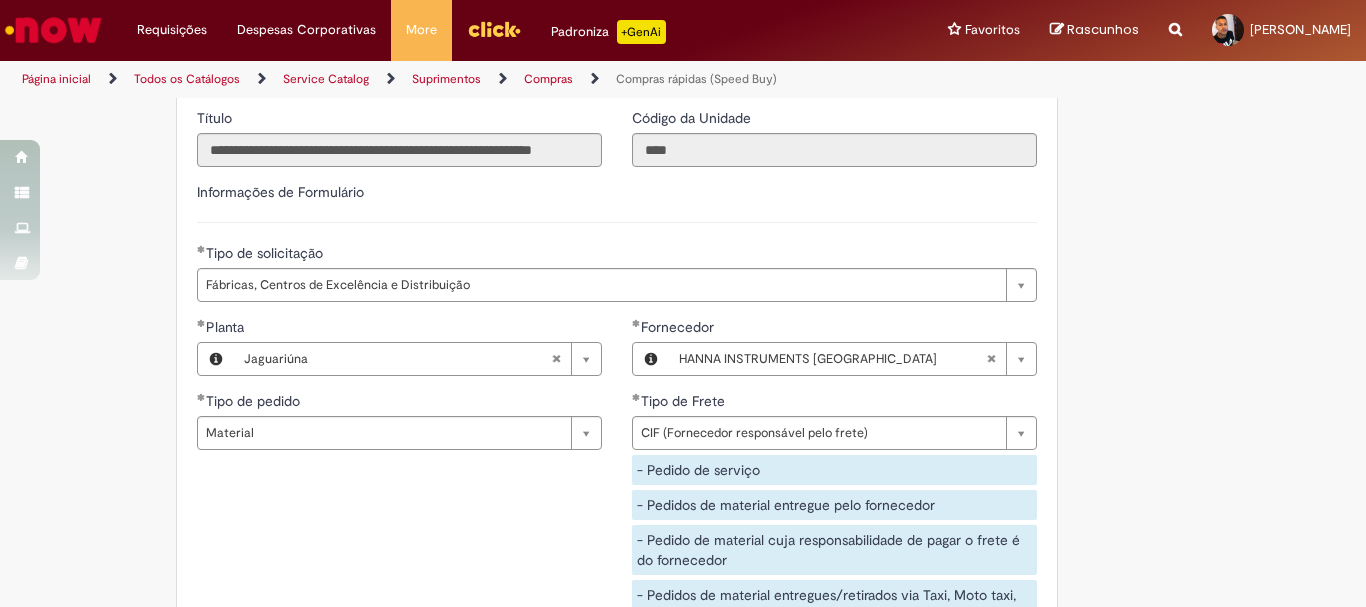 scroll, scrollTop: 2900, scrollLeft: 0, axis: vertical 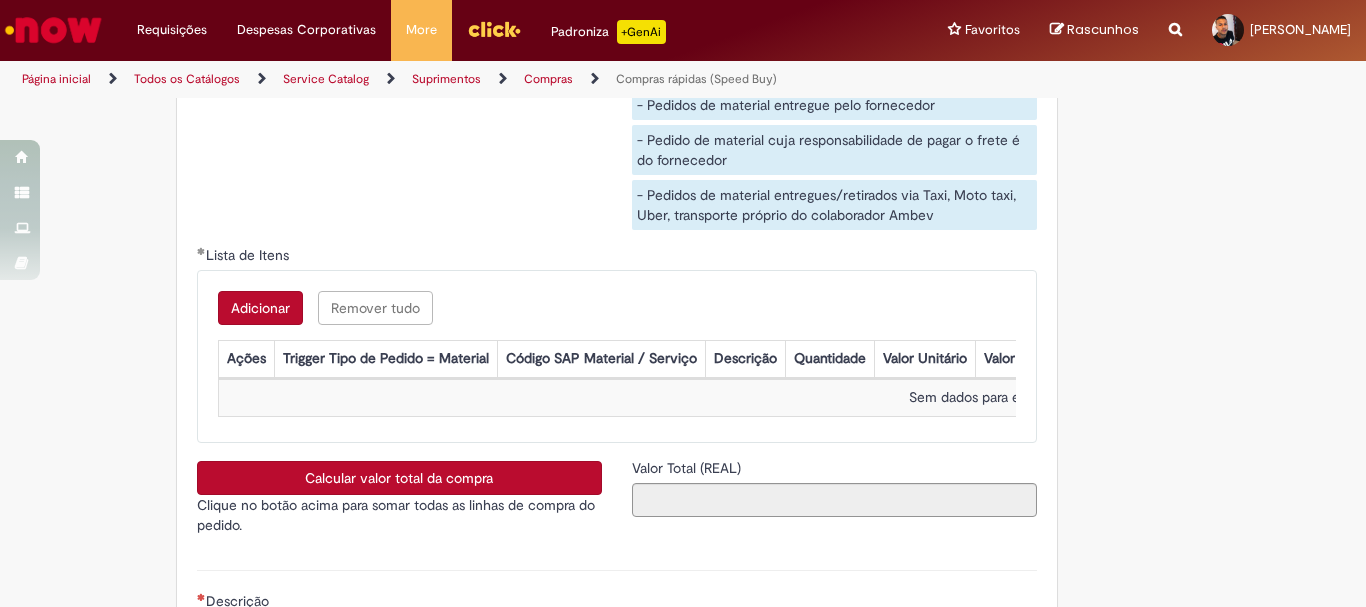 click on "Adicionar" at bounding box center [260, 308] 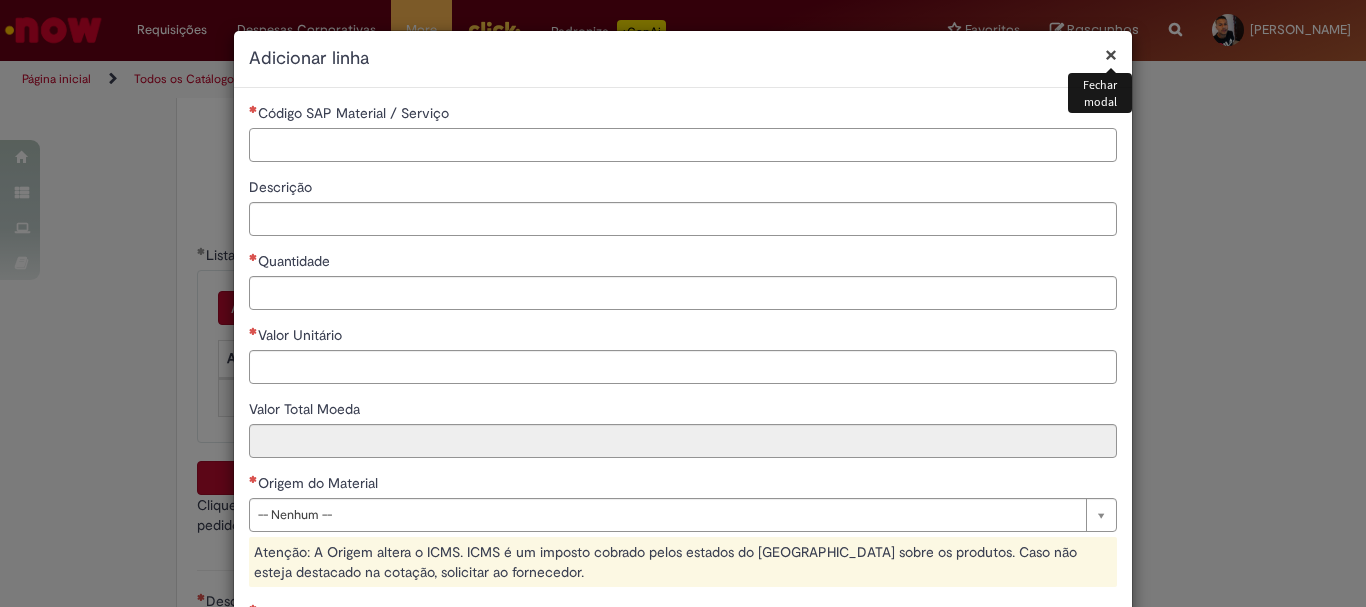 click on "Código SAP Material / Serviço" at bounding box center [683, 145] 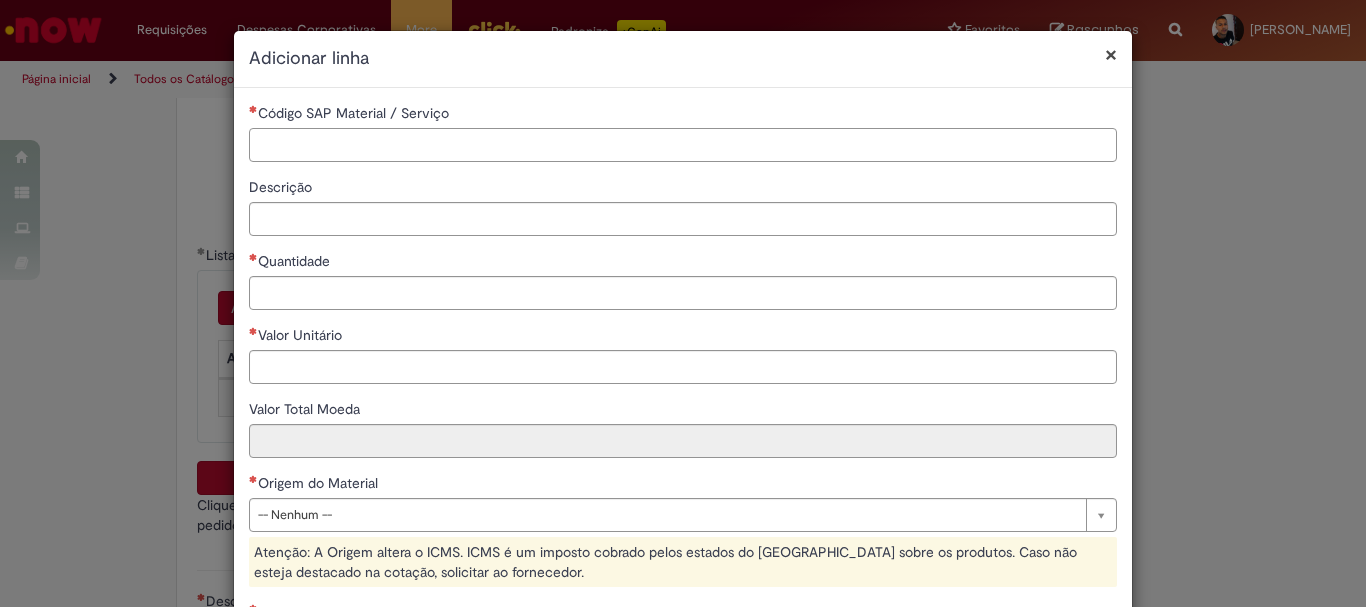 paste on "**********" 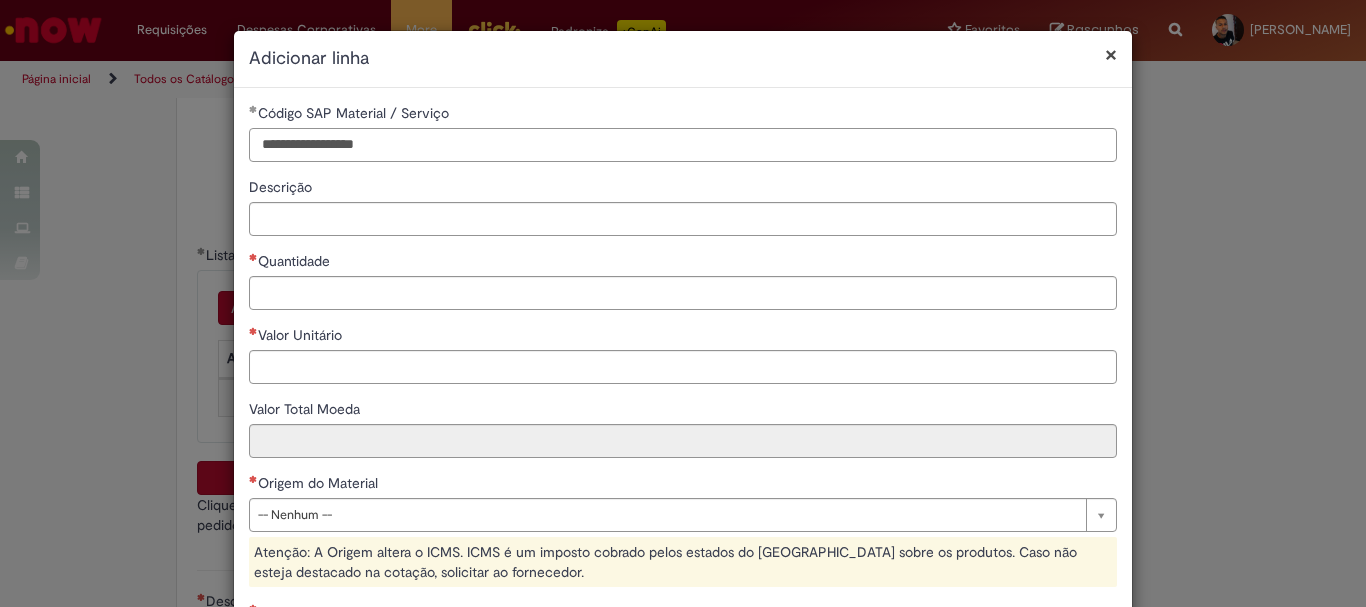 type on "**********" 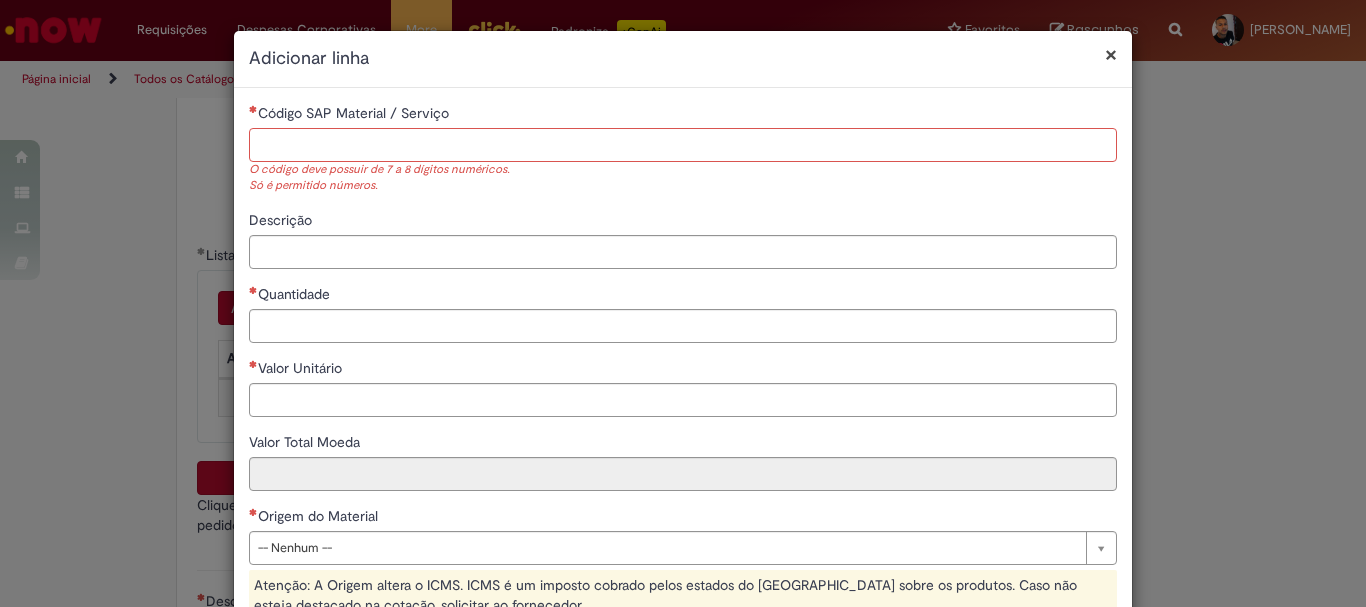 paste on "********" 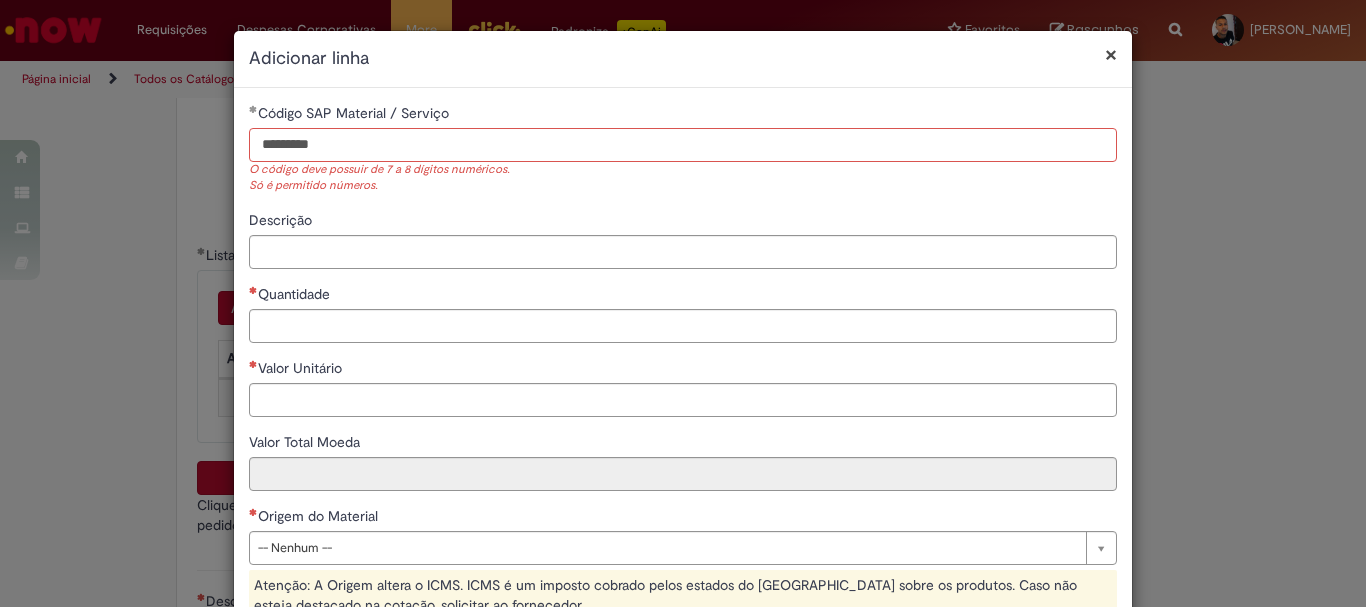 type on "********" 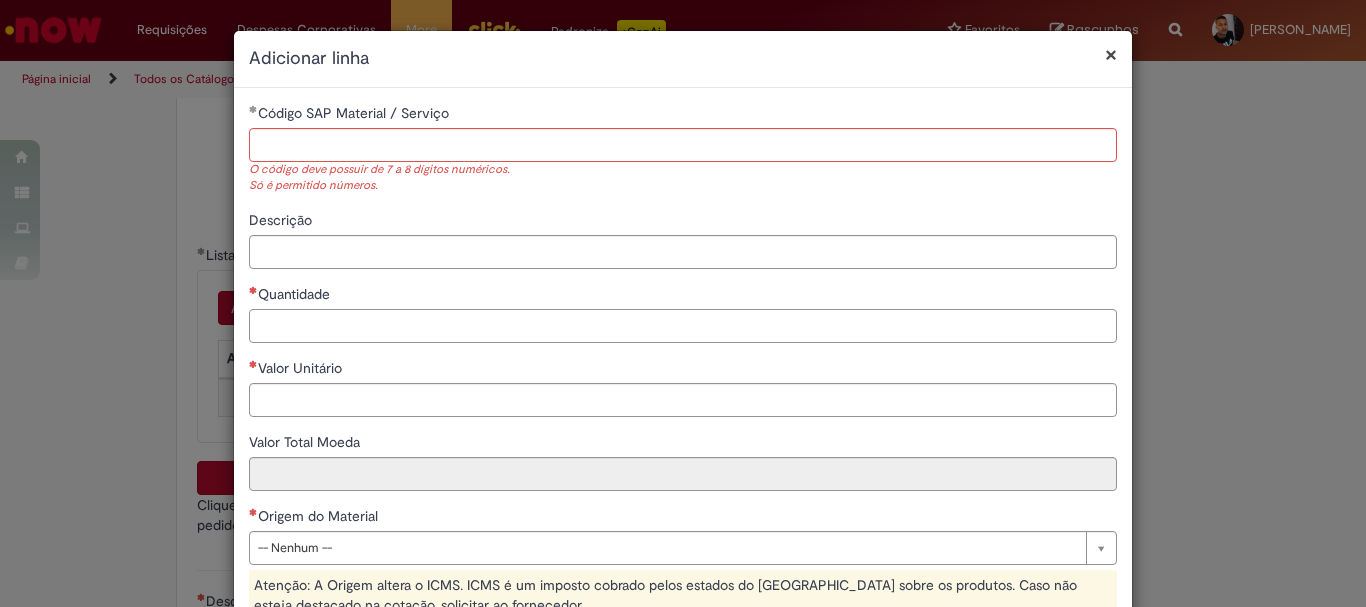 click on "Quantidade" at bounding box center (683, 326) 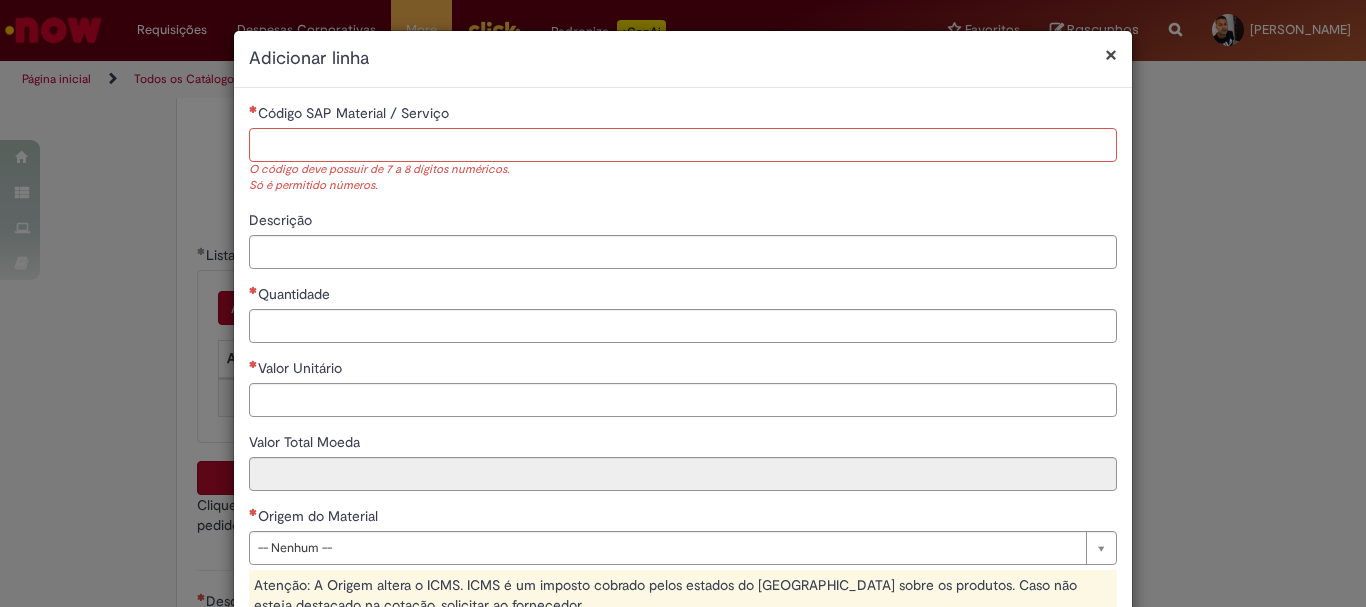 click on "Código SAP Material / Serviço" at bounding box center (683, 145) 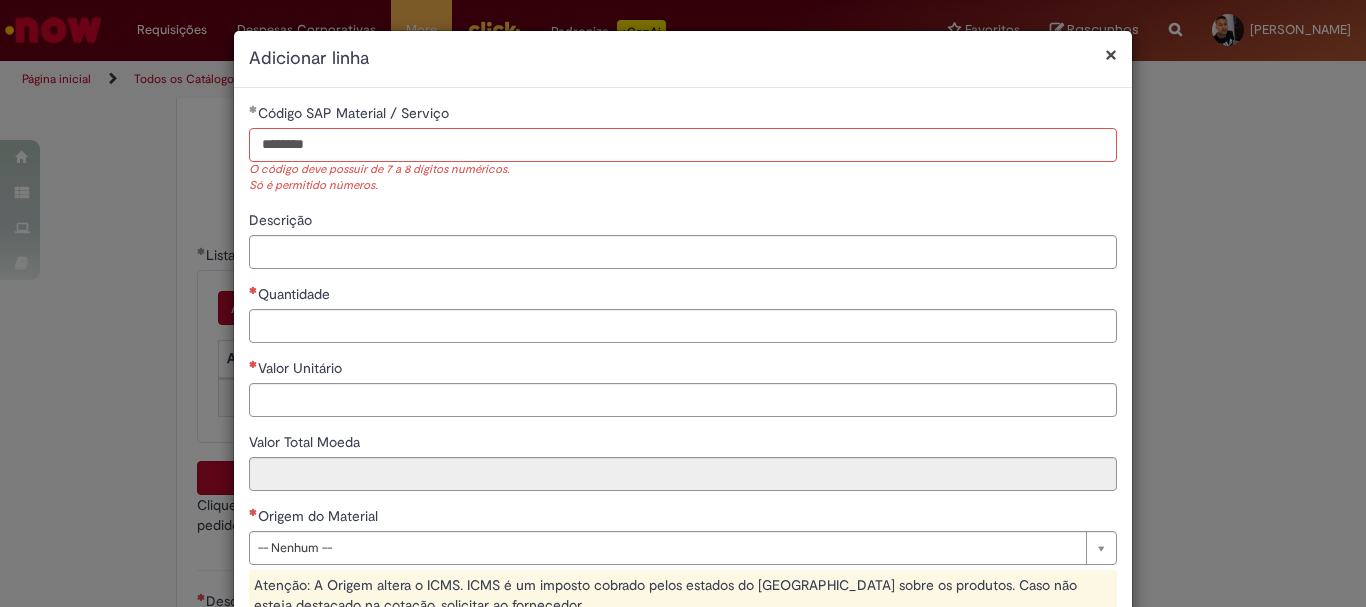type on "********" 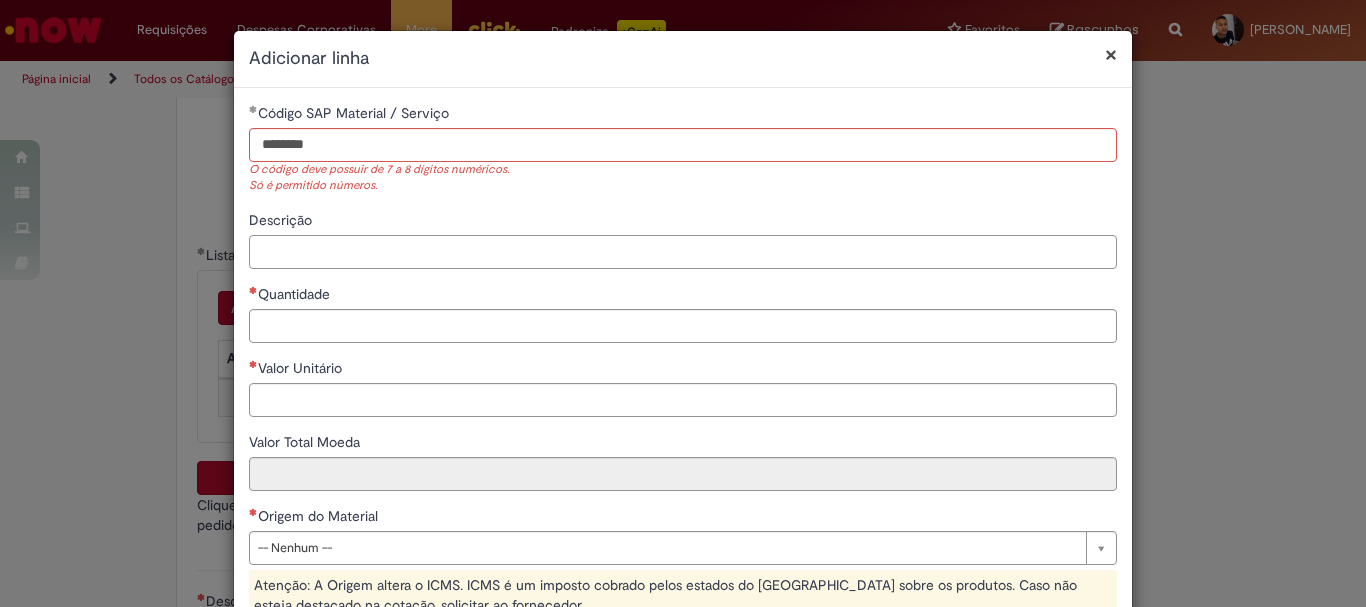 click on "**********" at bounding box center [683, 507] 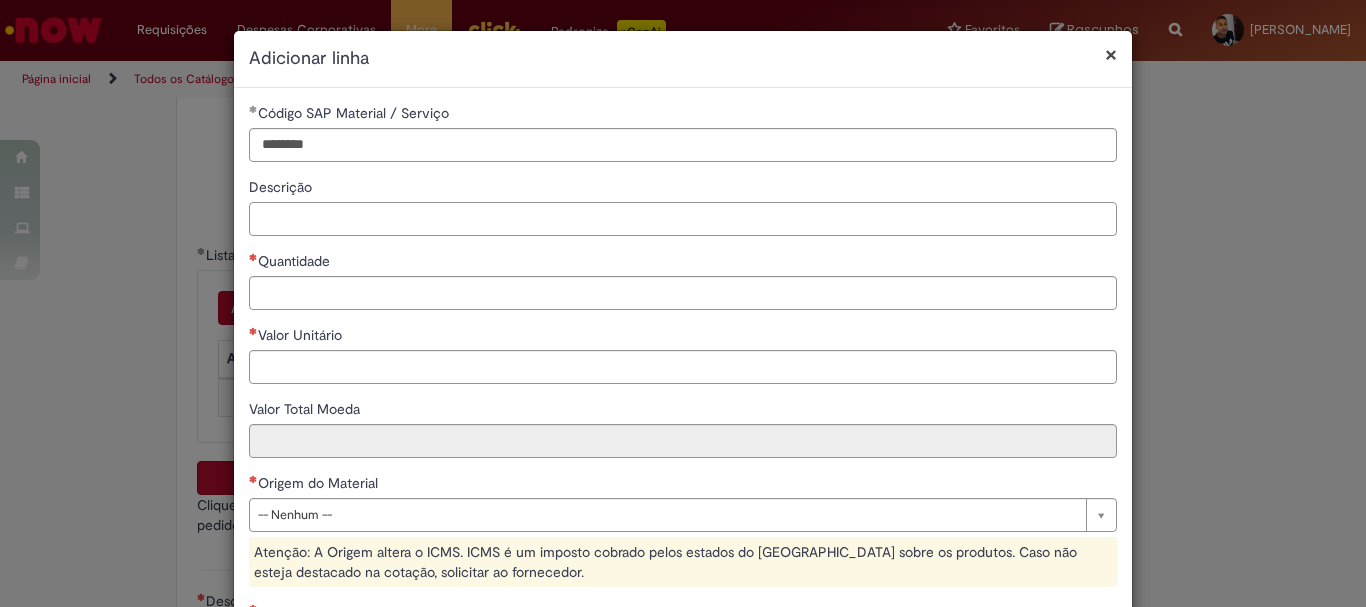 paste on "**********" 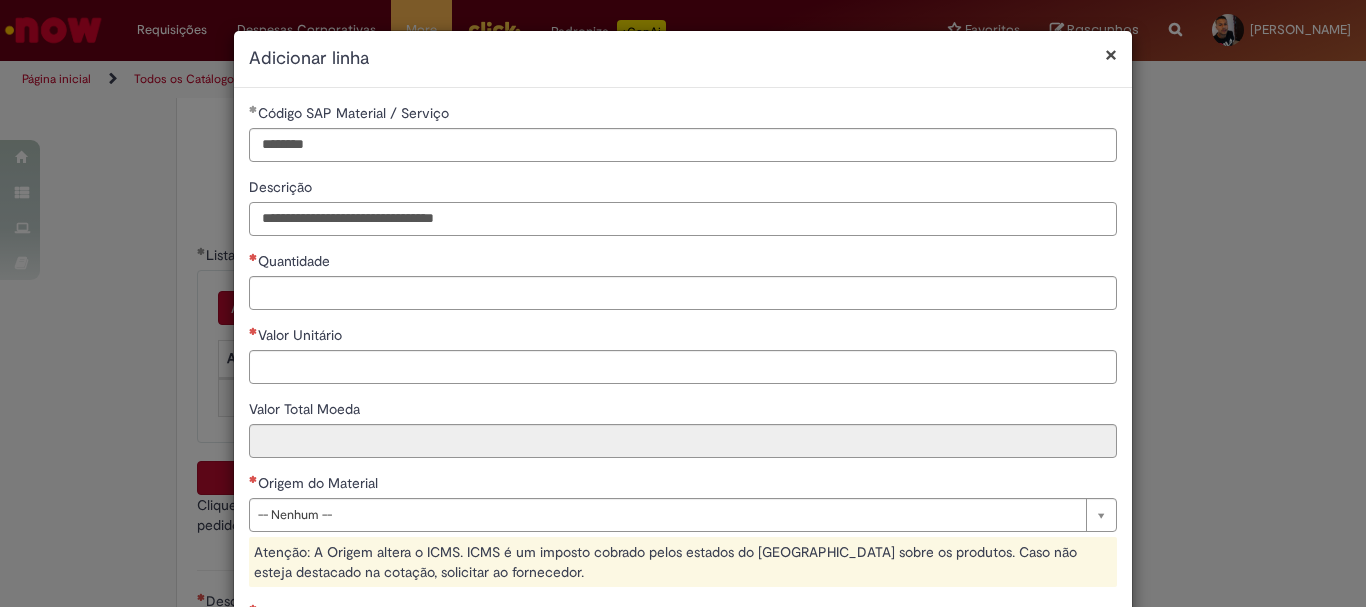 type on "**********" 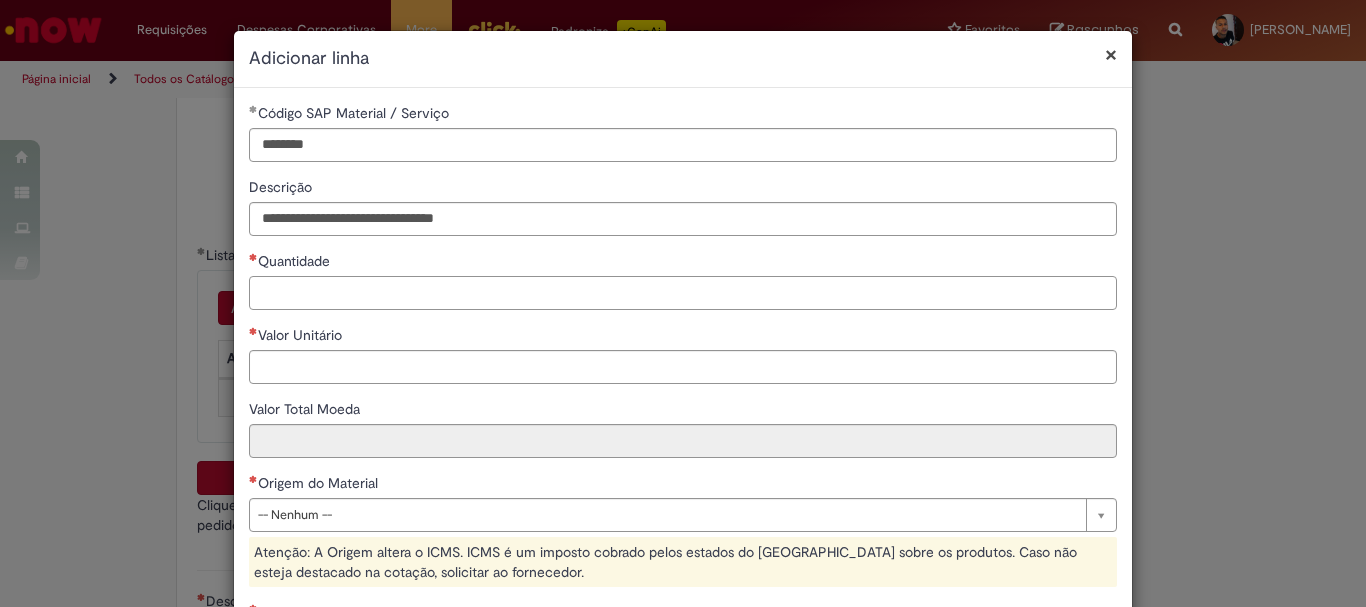 click on "Quantidade" at bounding box center [683, 293] 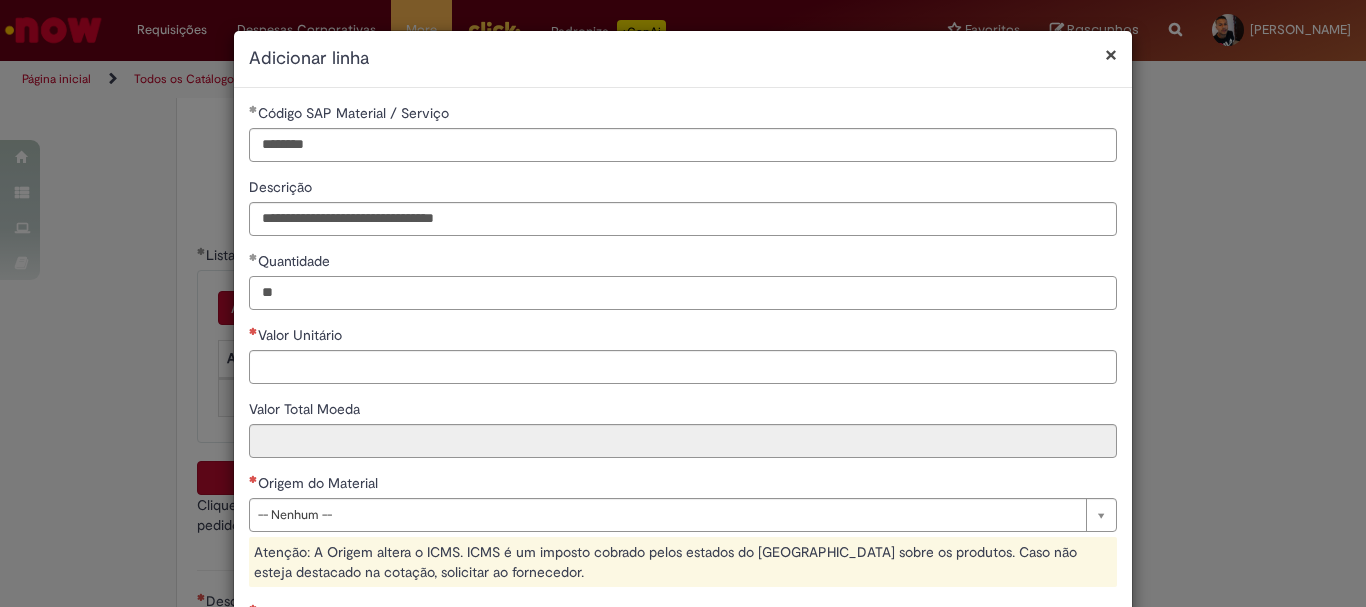type on "**" 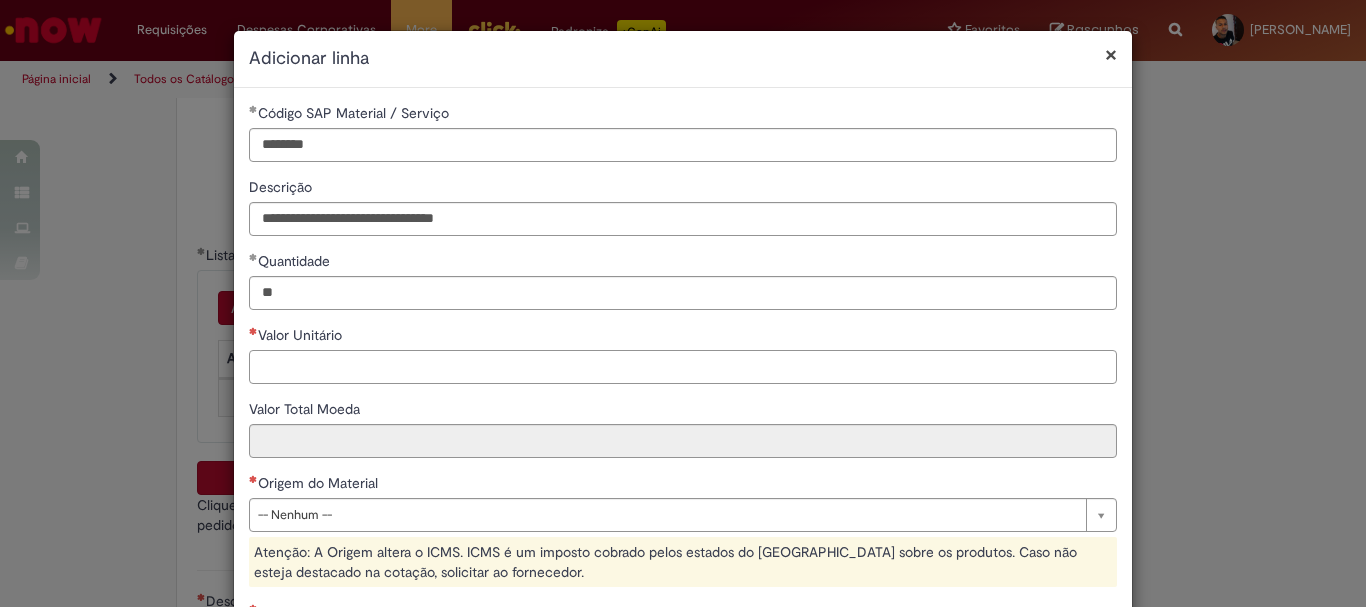click on "Valor Unitário" at bounding box center (683, 367) 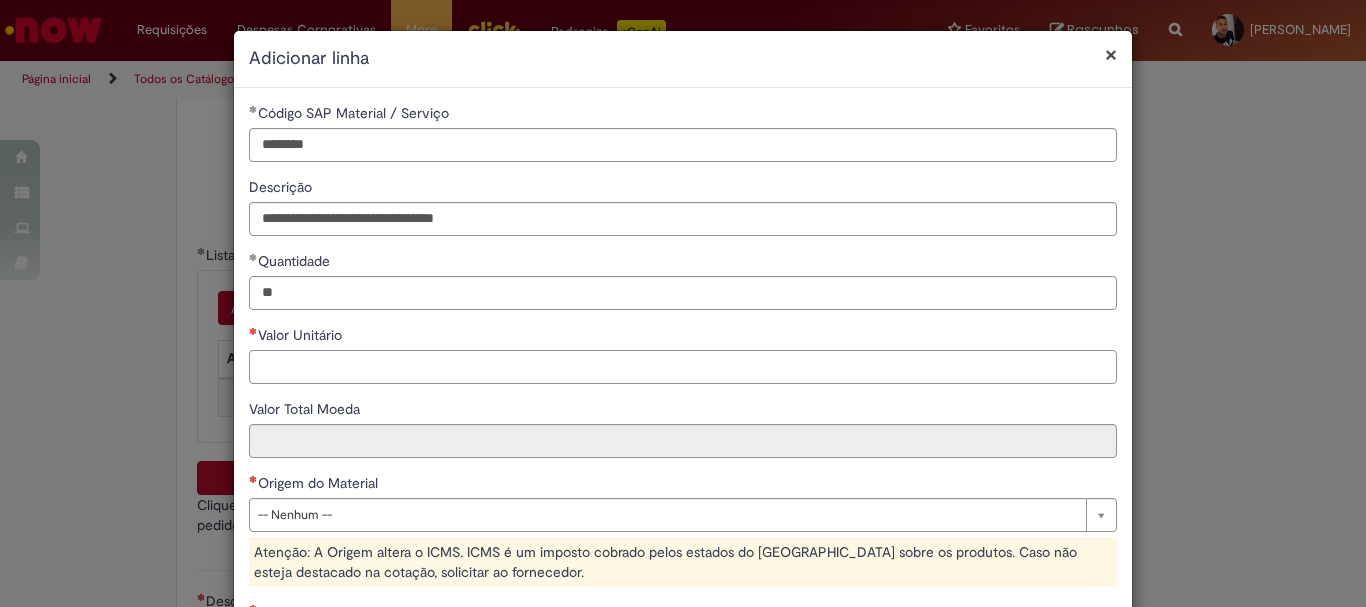 paste on "**********" 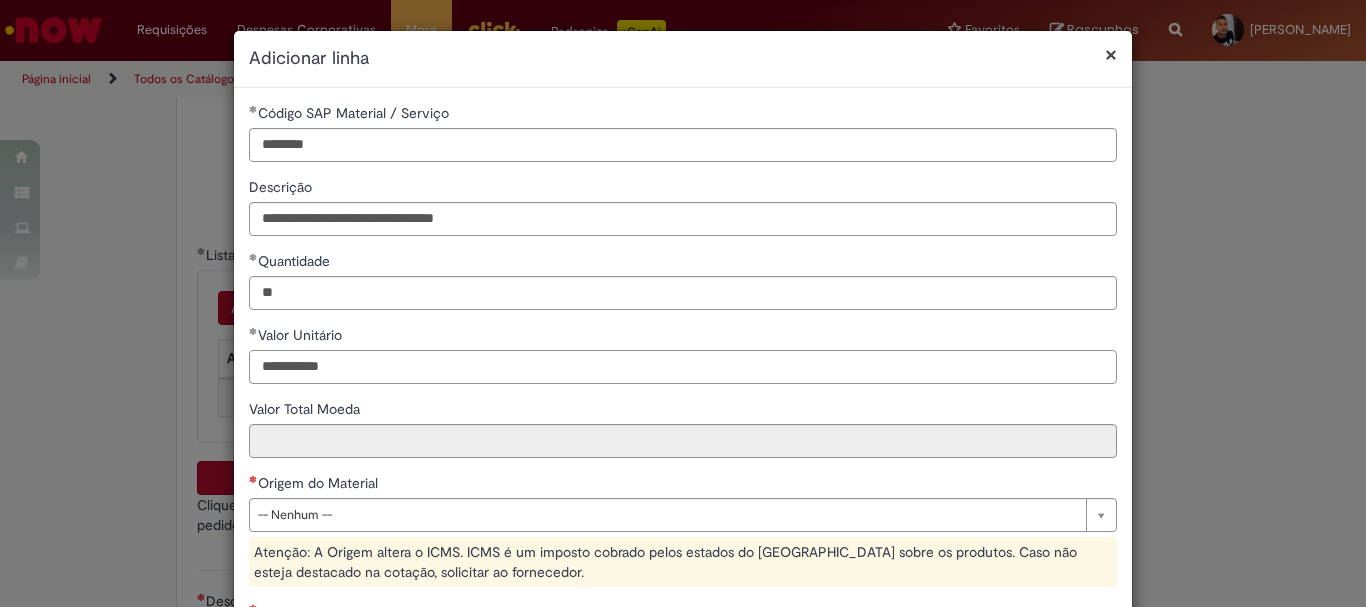 type on "**********" 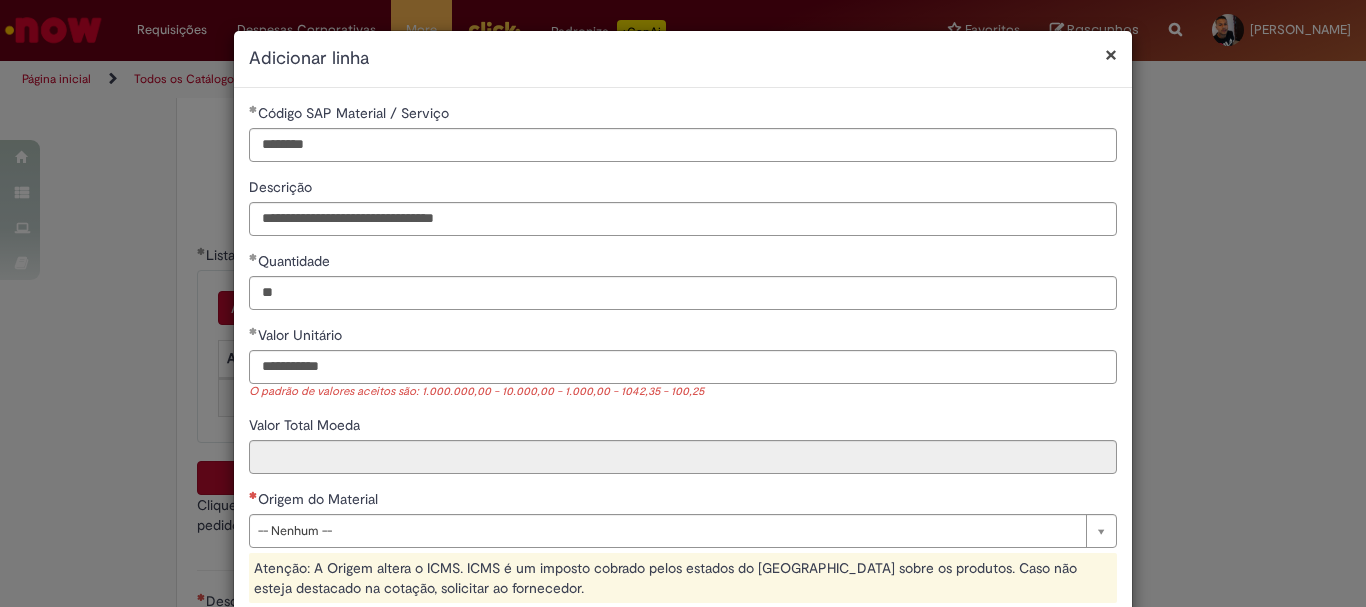 type 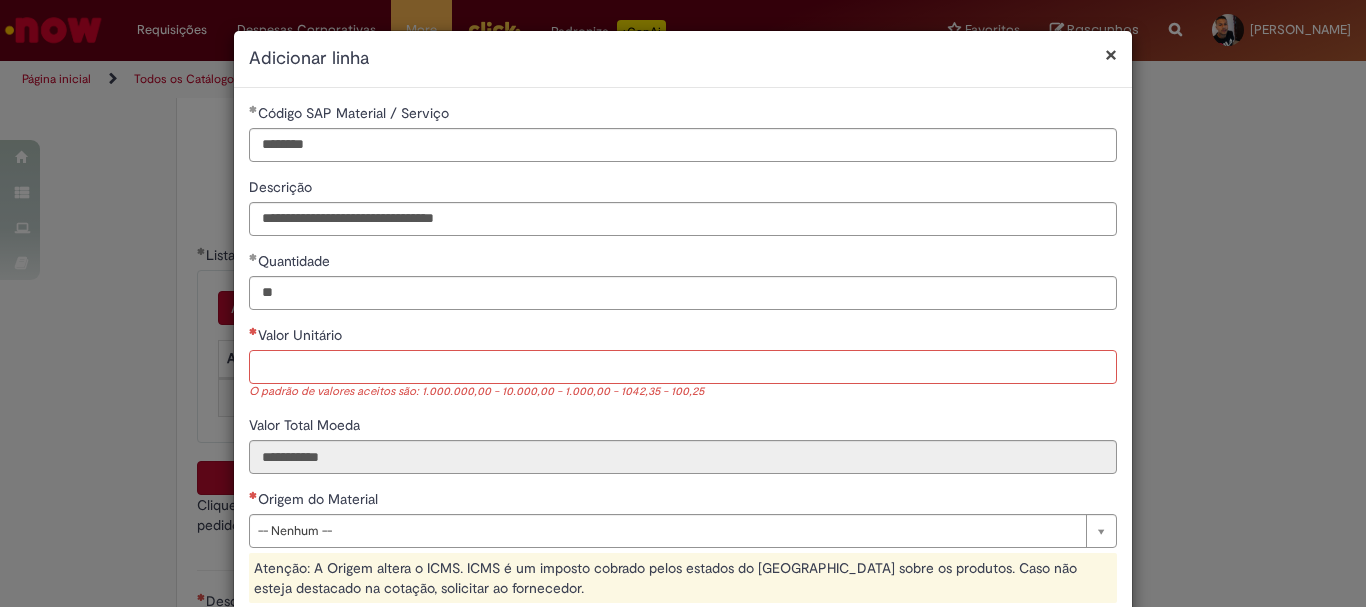 paste on "**********" 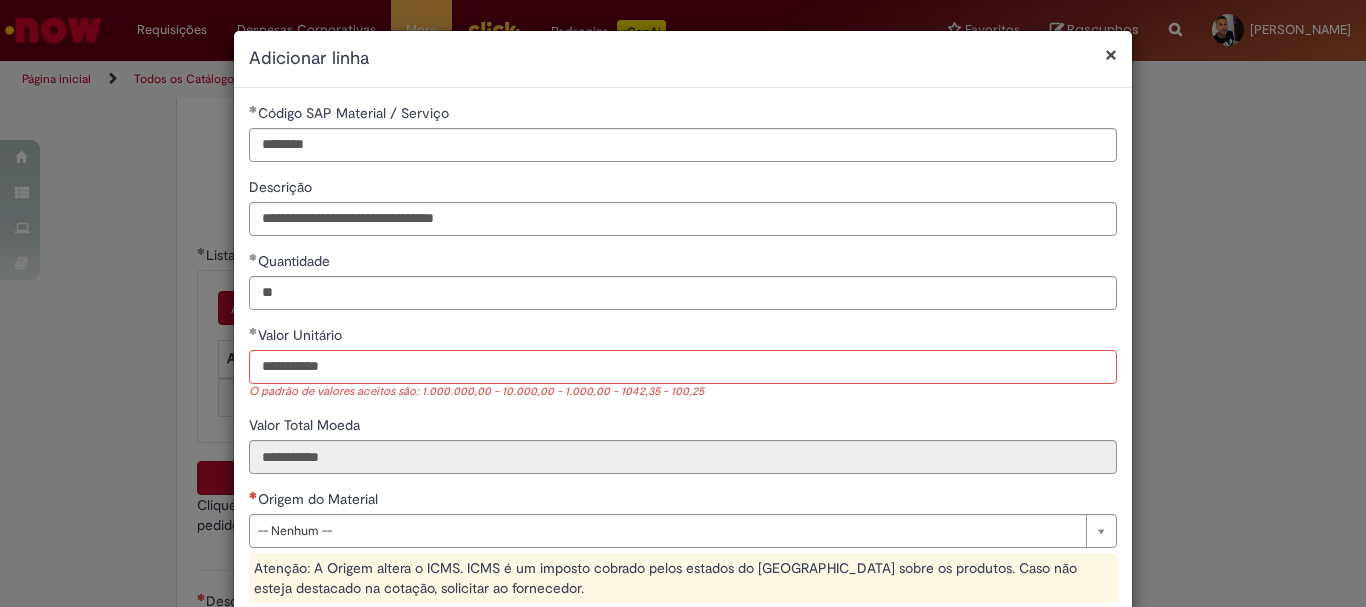 scroll, scrollTop: 200, scrollLeft: 0, axis: vertical 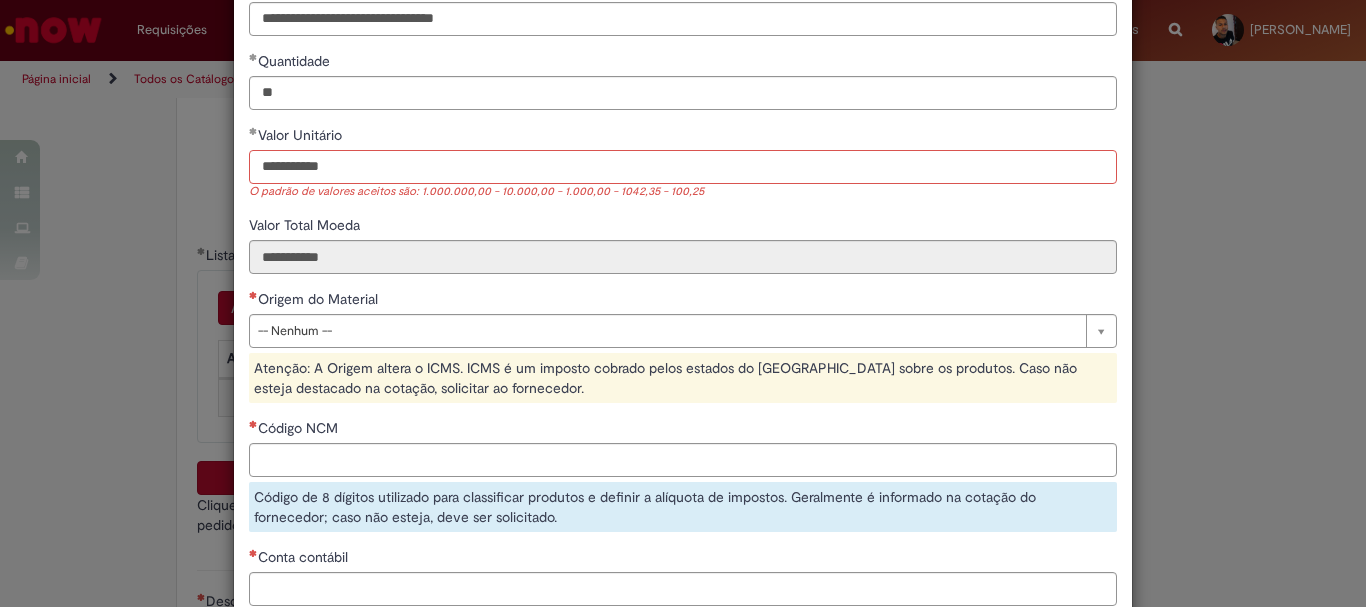 type on "**********" 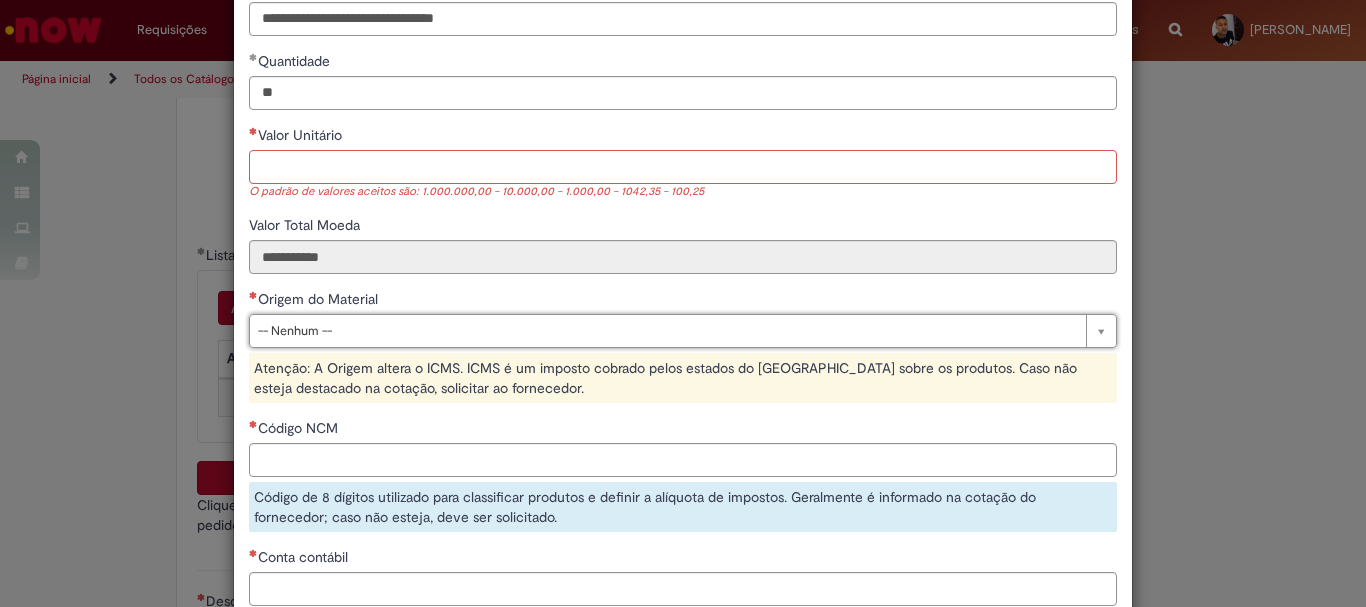 click on "Valor Unitário" at bounding box center (683, 167) 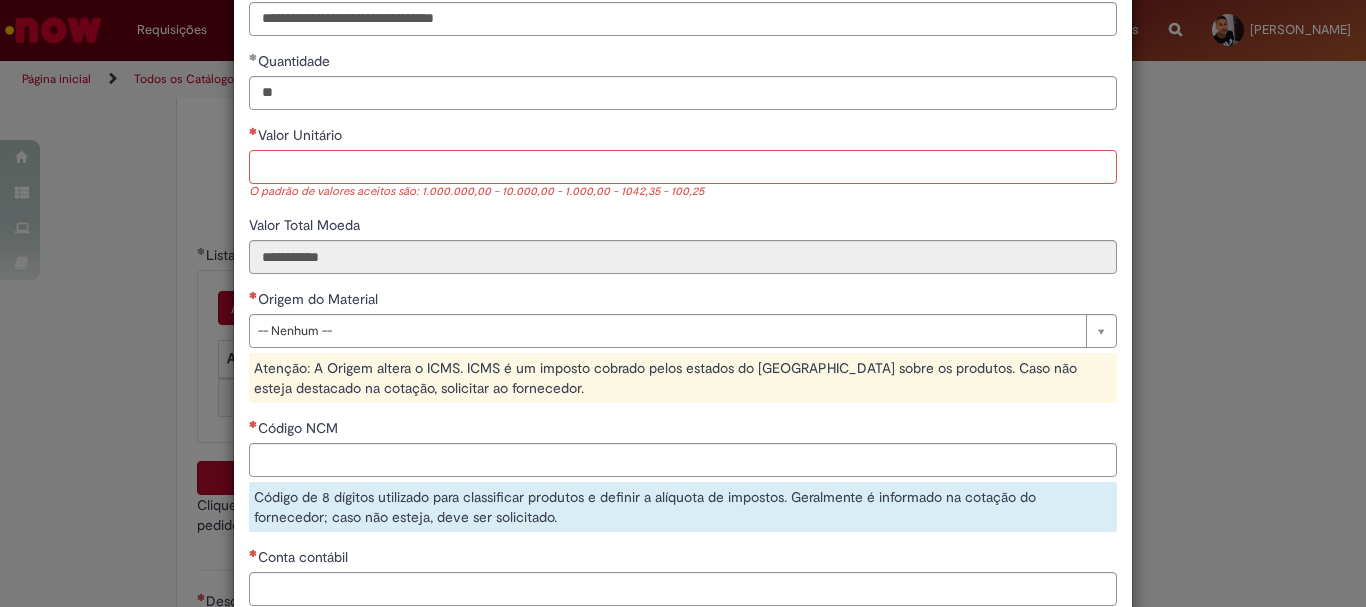 paste on "**********" 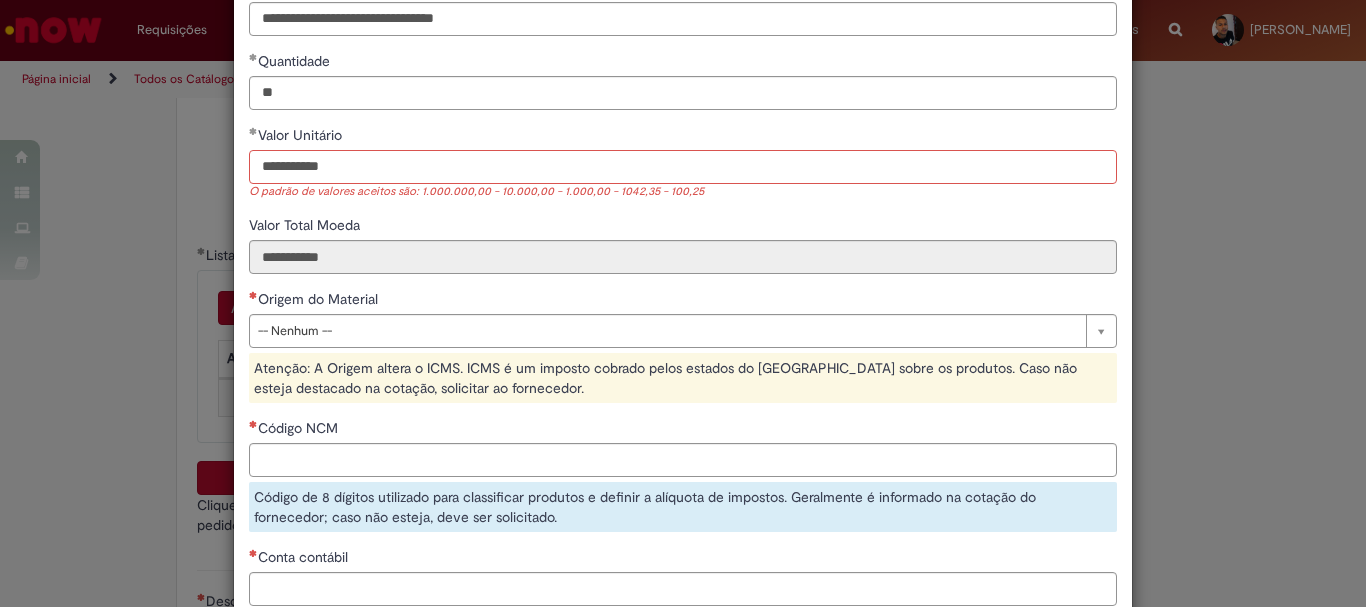 click on "**********" at bounding box center (683, 167) 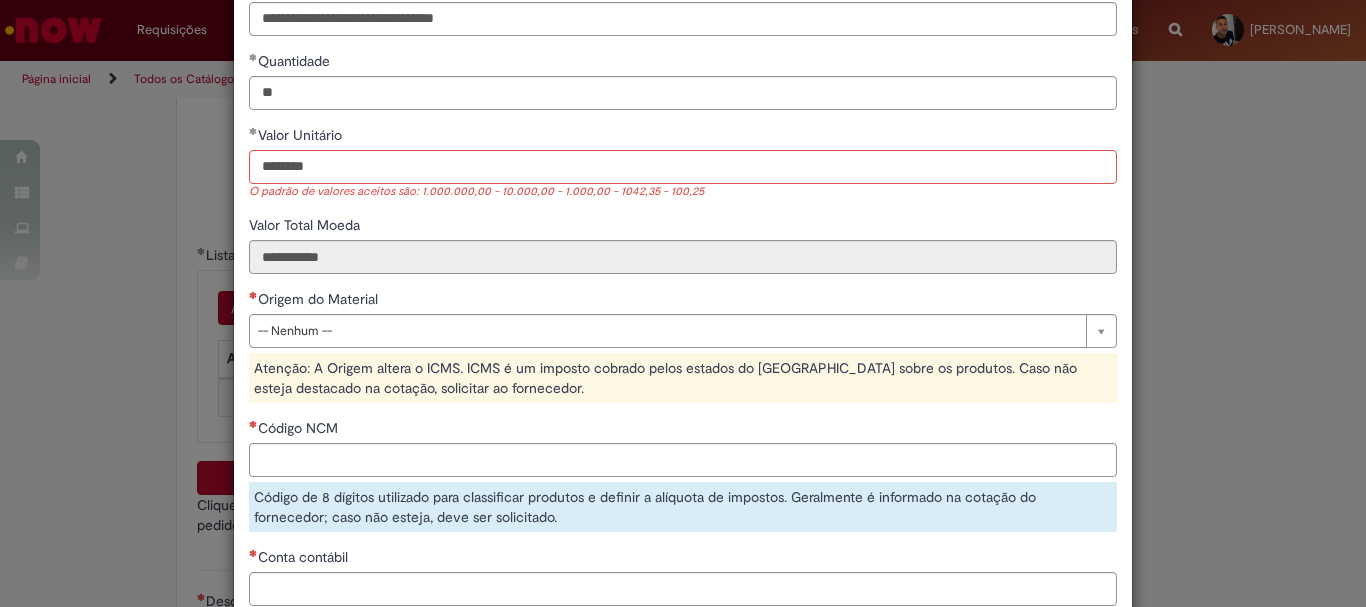type on "********" 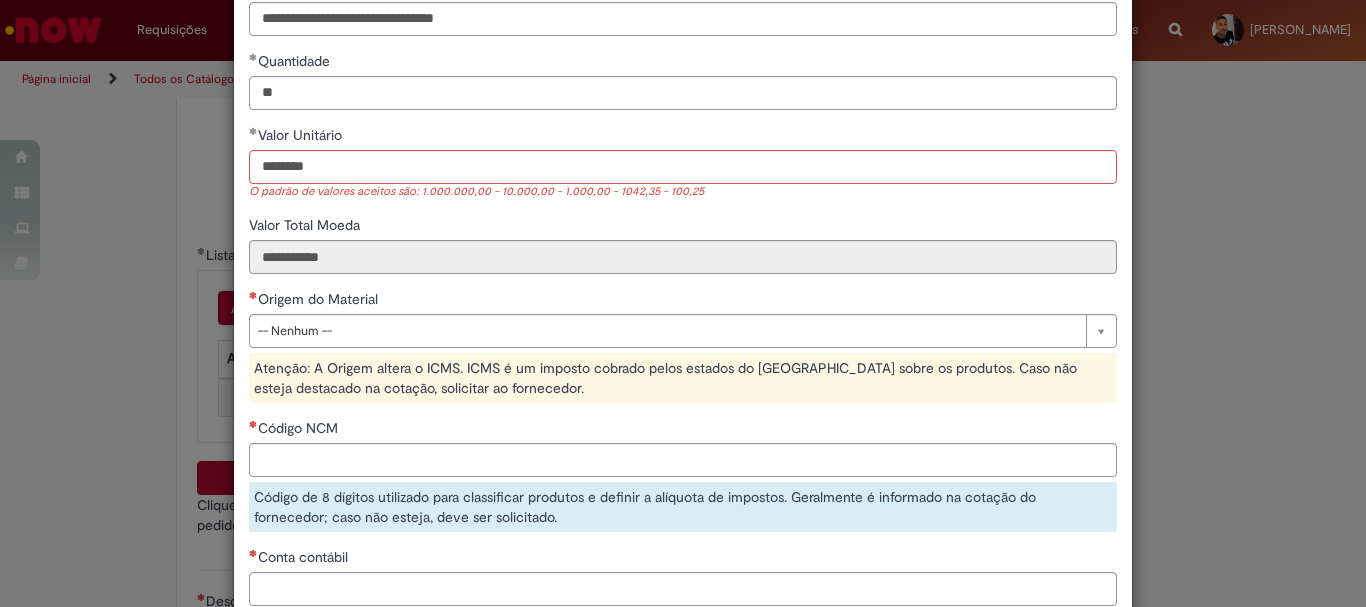 type on "********" 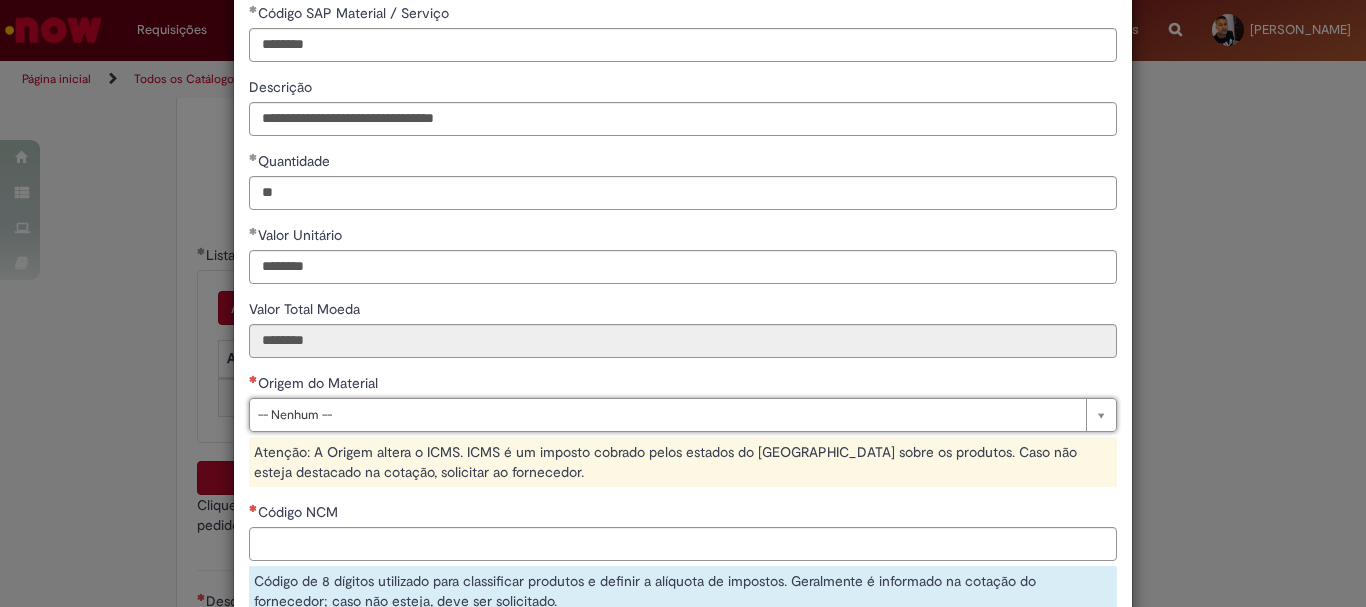 scroll, scrollTop: 300, scrollLeft: 0, axis: vertical 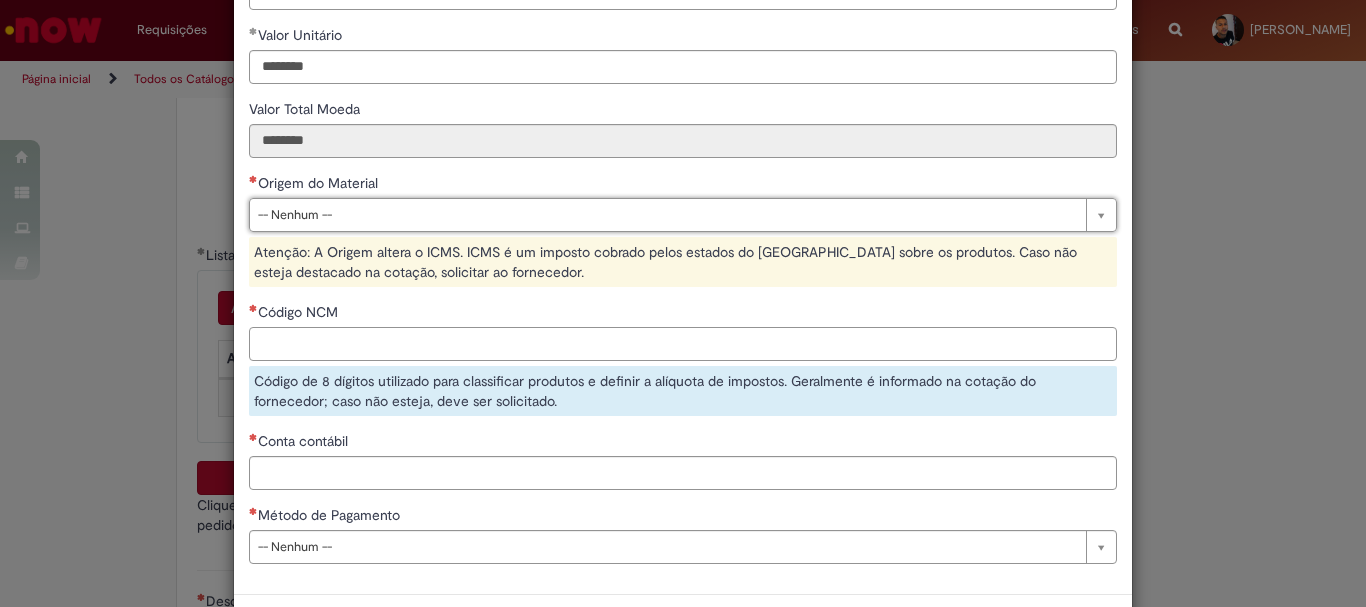 click on "Código NCM" at bounding box center [683, 344] 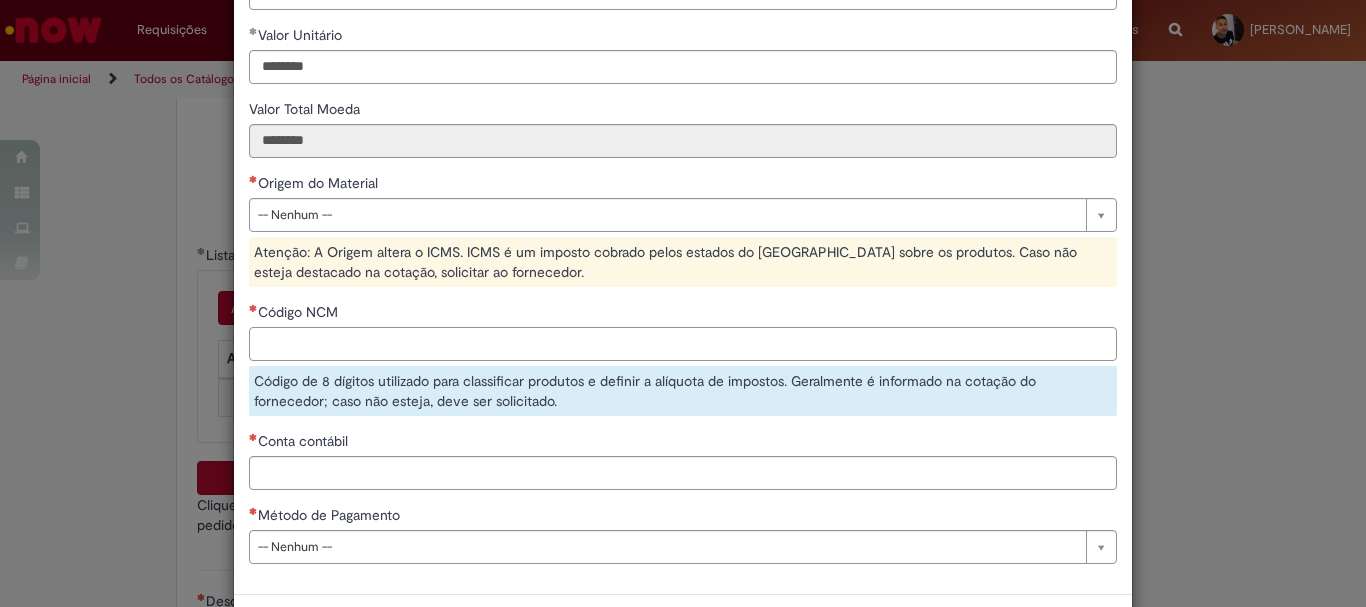 paste on "********" 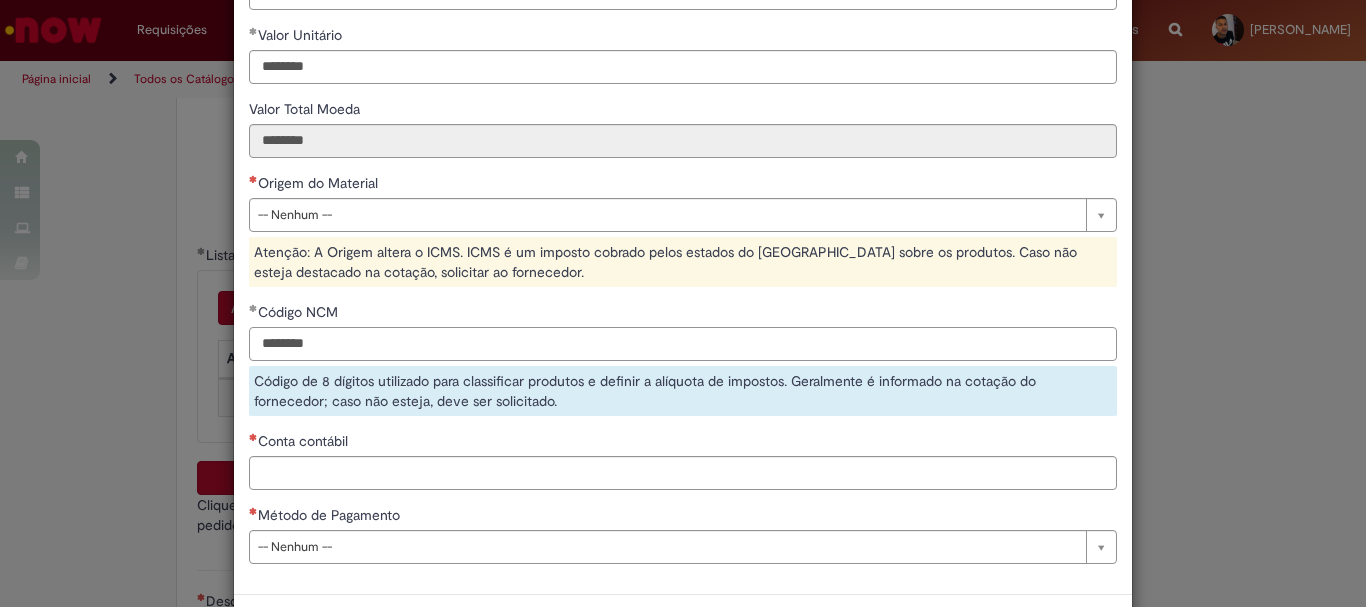 type on "********" 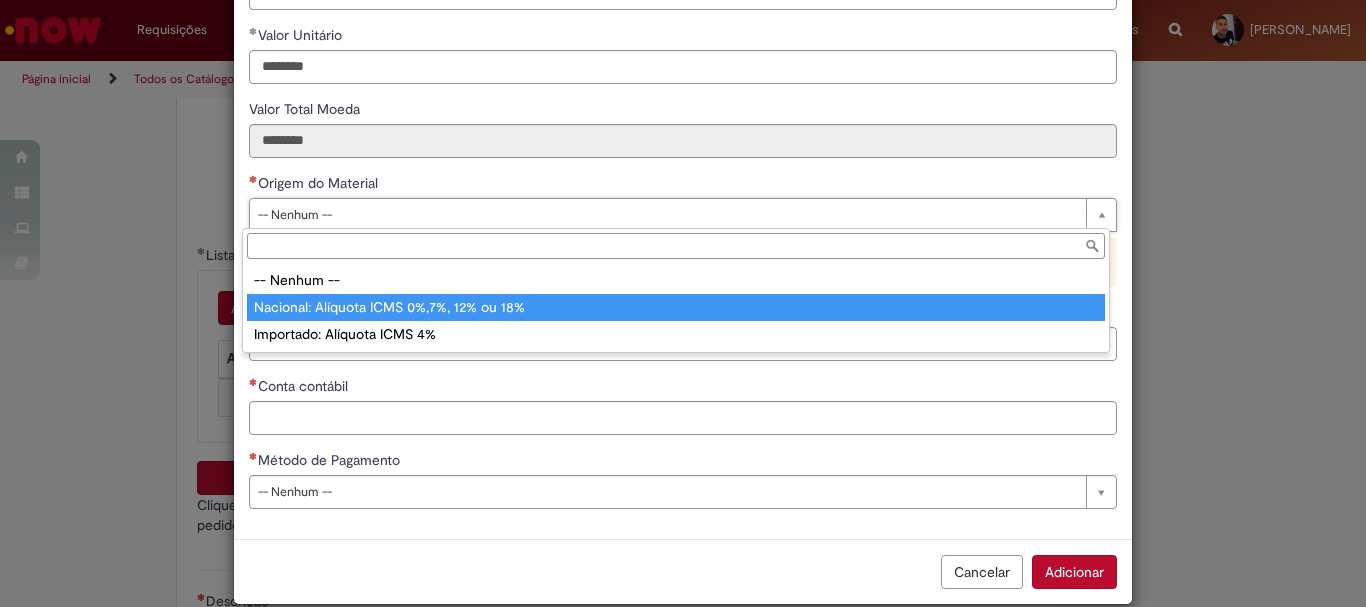 type on "**********" 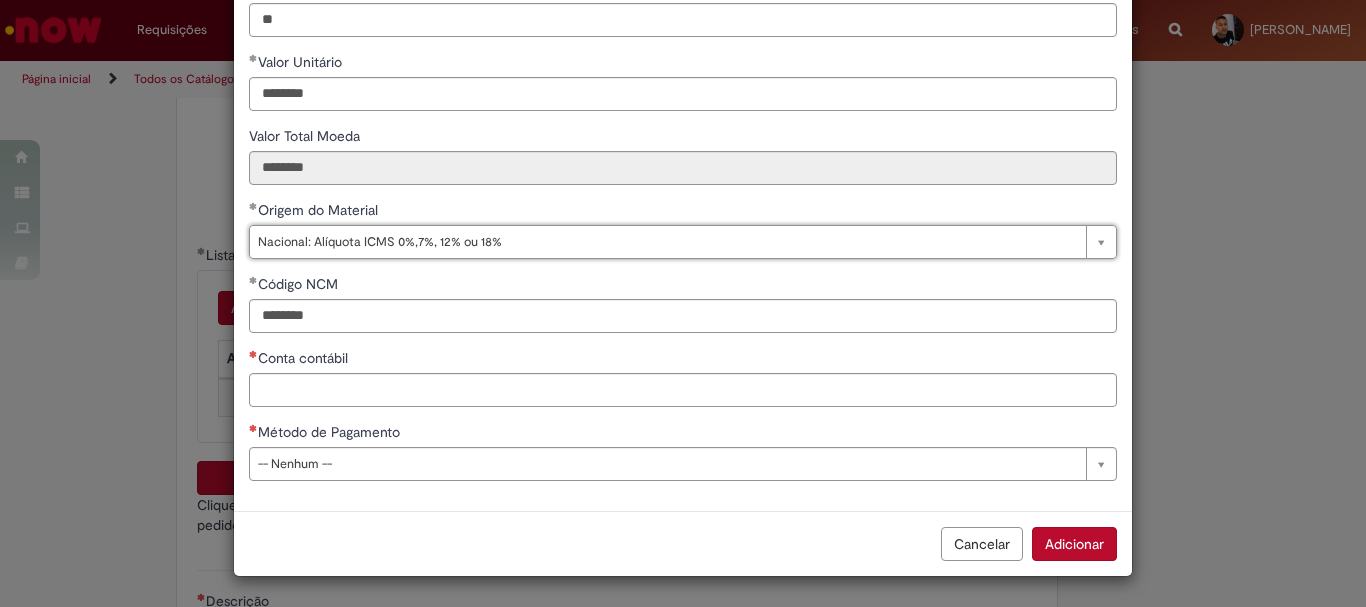 scroll, scrollTop: 273, scrollLeft: 0, axis: vertical 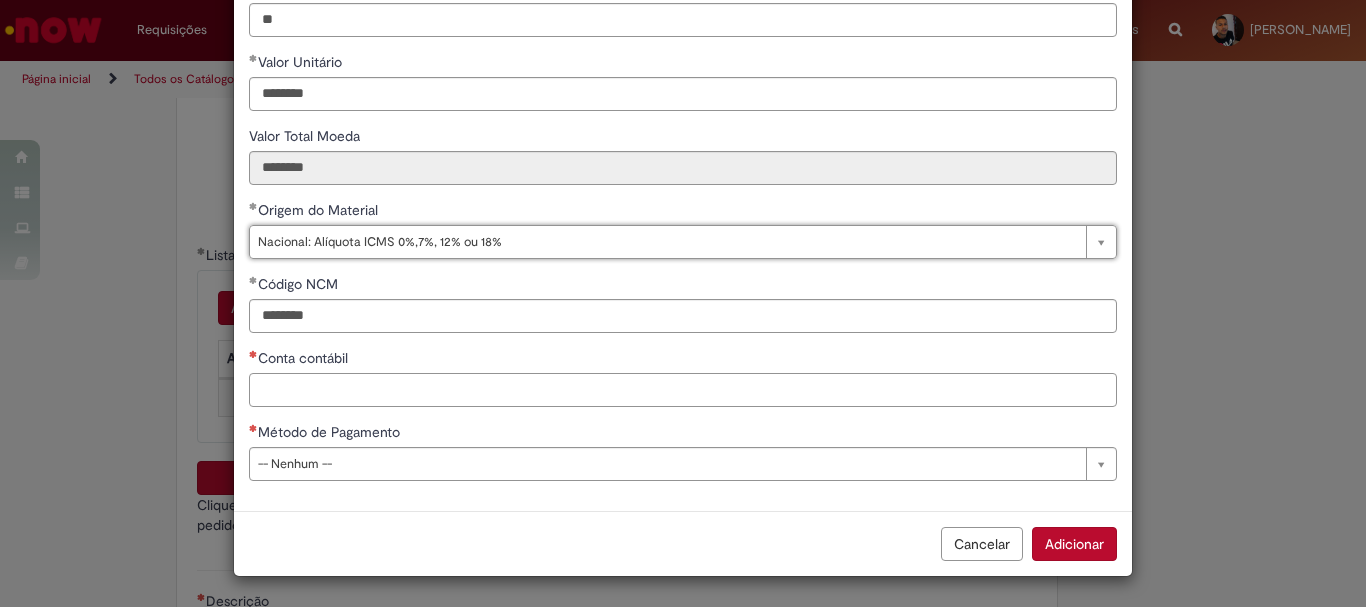 click on "Conta contábil" at bounding box center [683, 390] 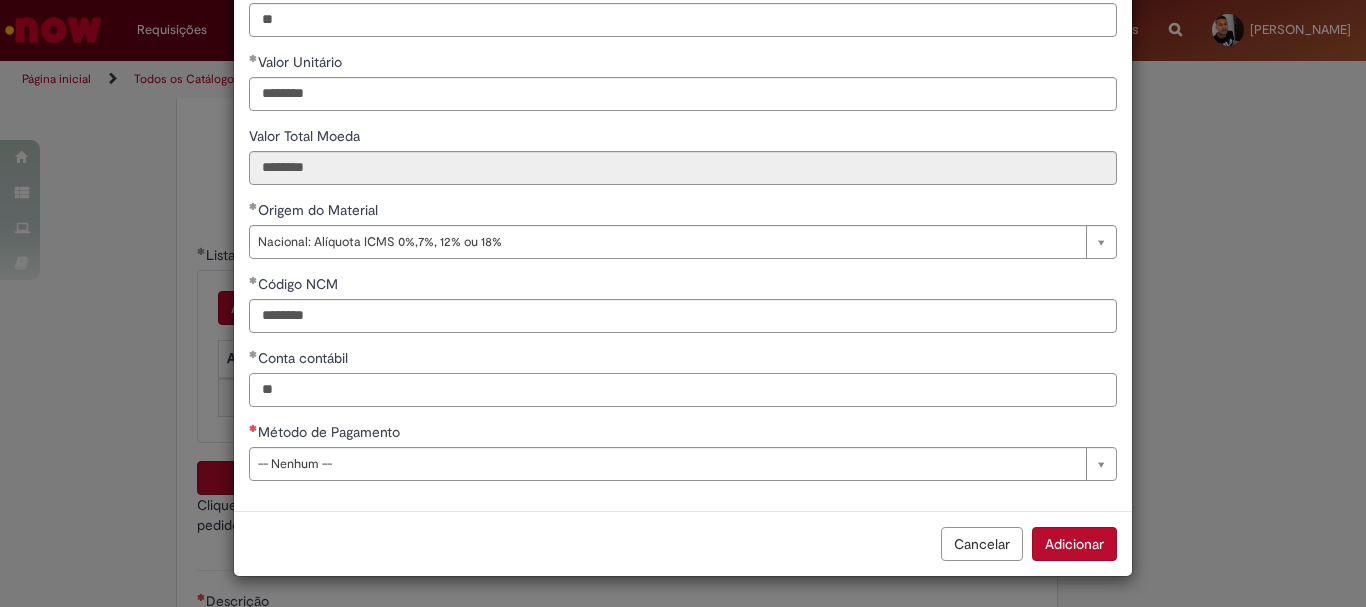click on "**" at bounding box center [683, 390] 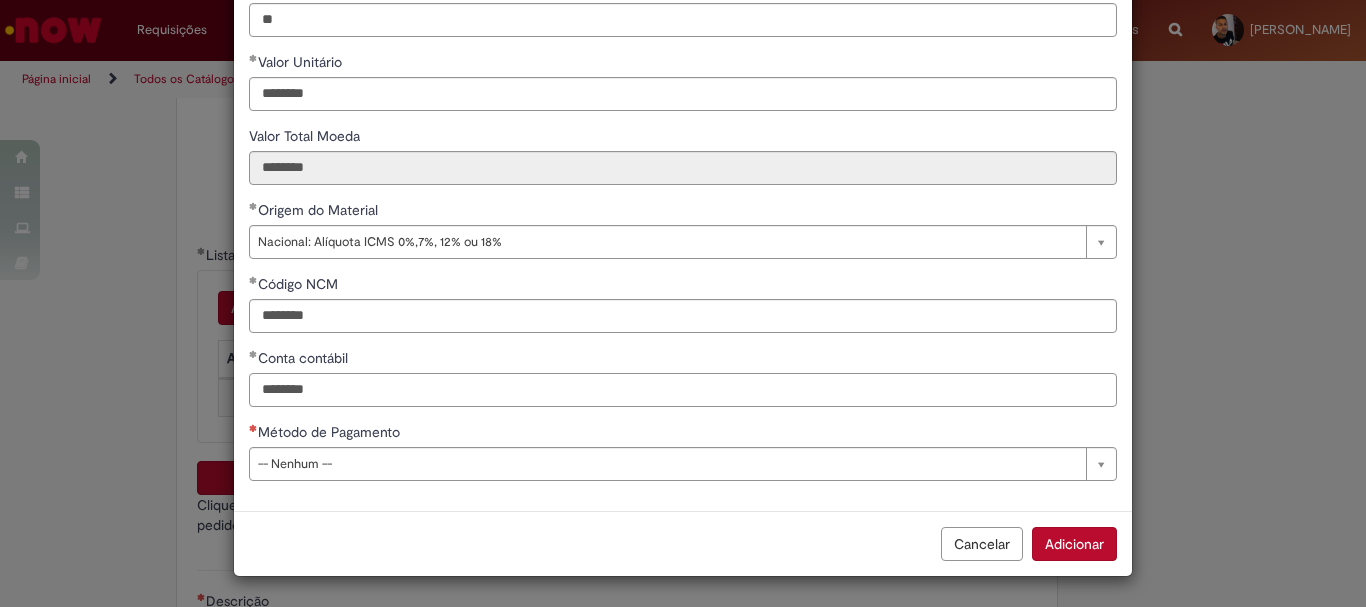 type on "********" 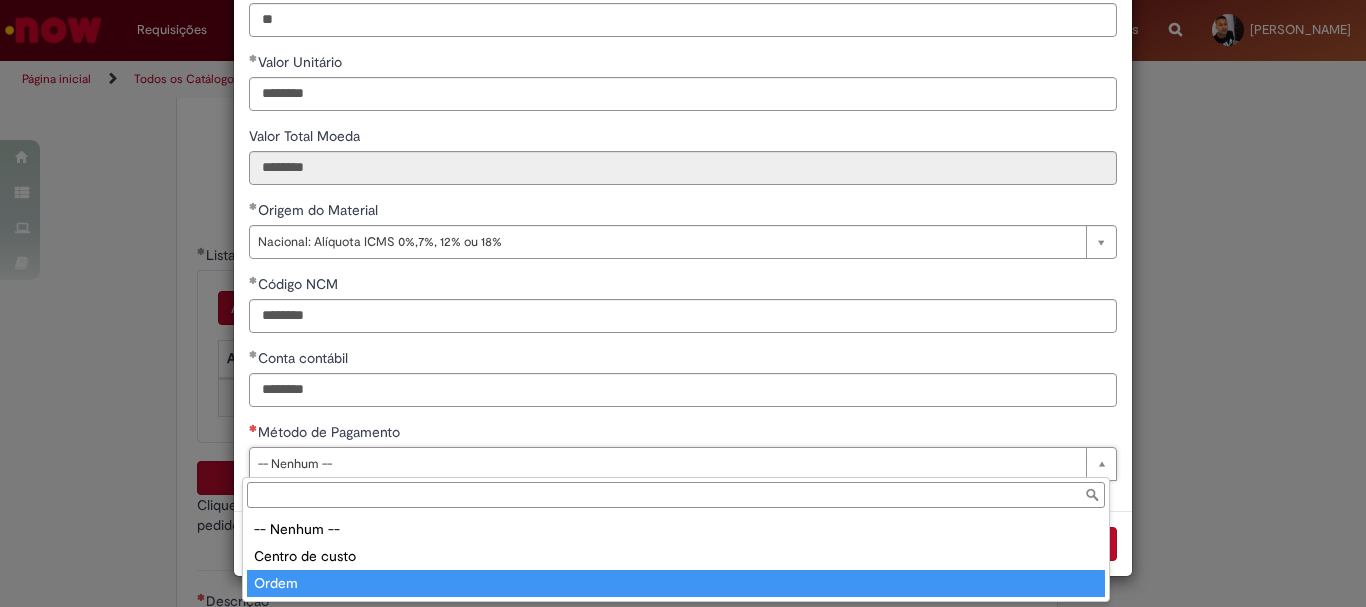 type on "*****" 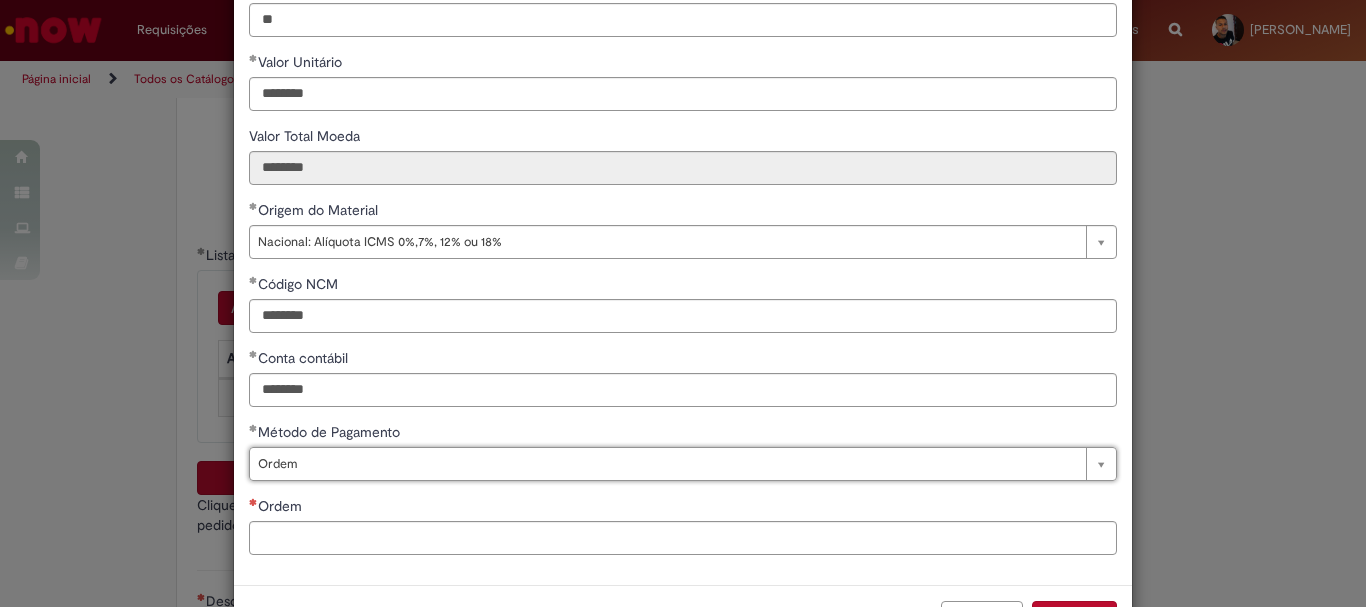scroll, scrollTop: 347, scrollLeft: 0, axis: vertical 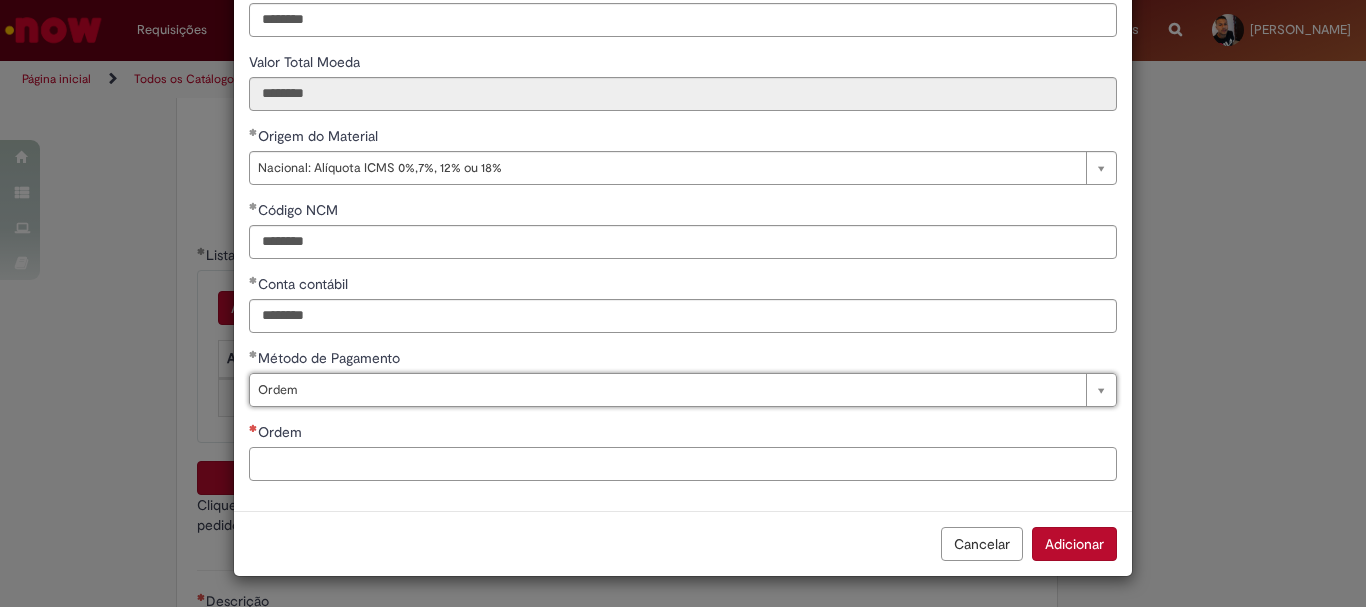 click on "Ordem" at bounding box center [683, 464] 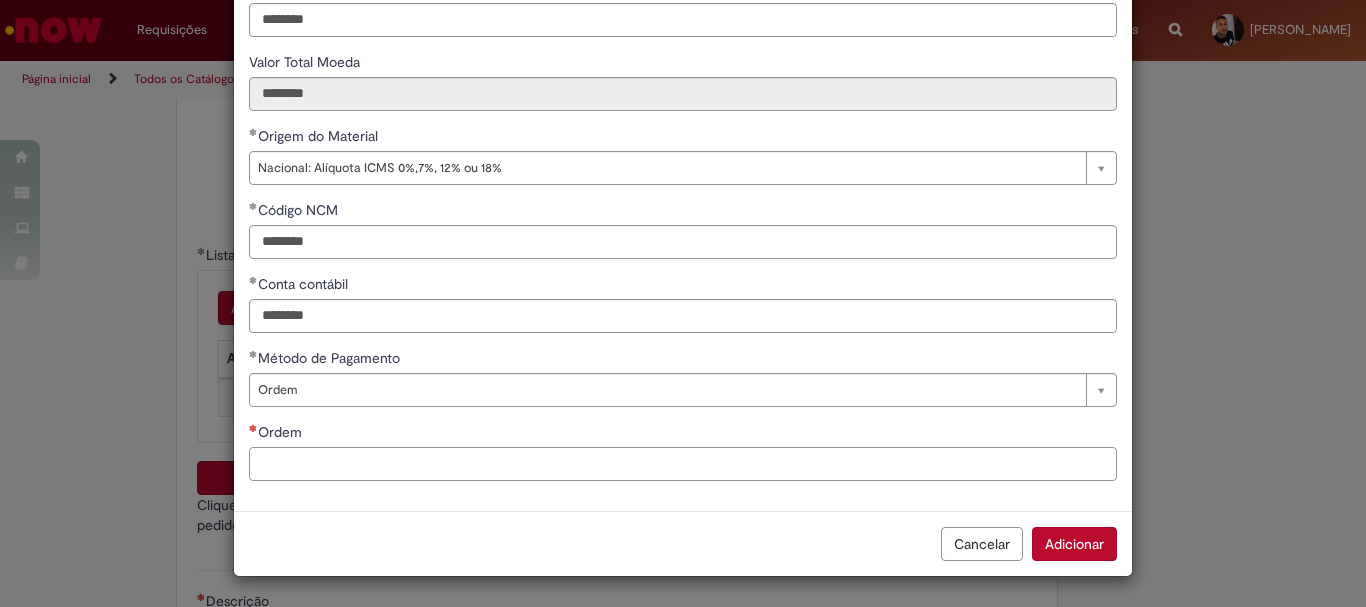 paste on "**********" 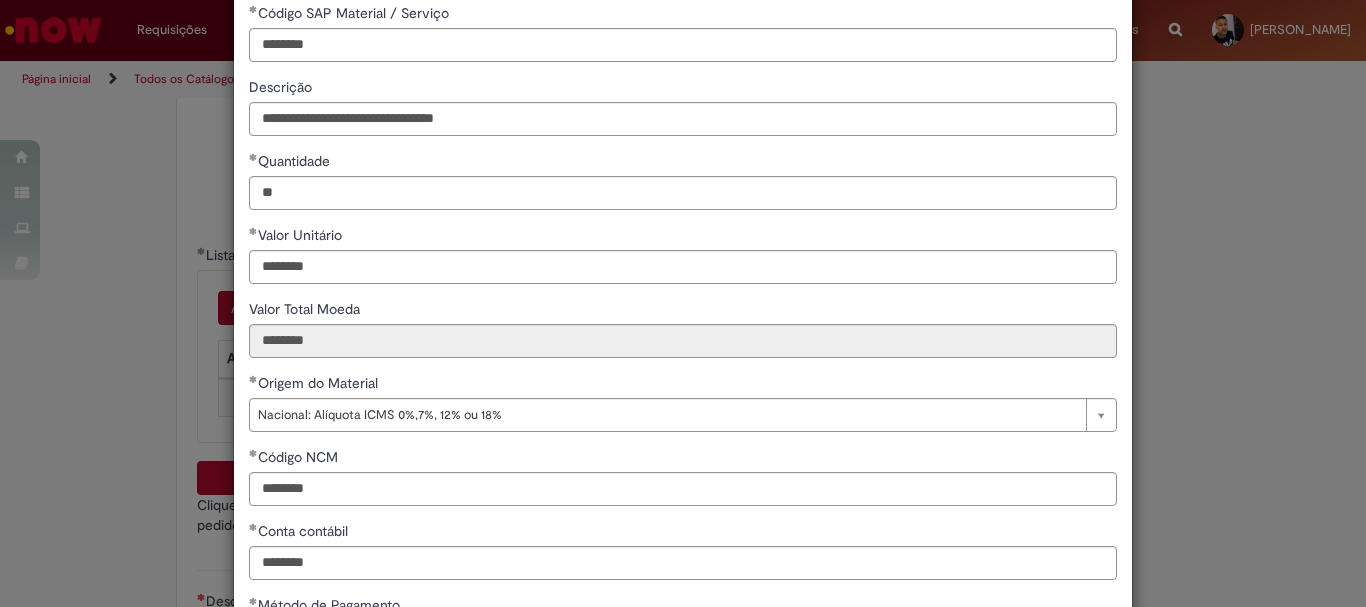 scroll, scrollTop: 347, scrollLeft: 0, axis: vertical 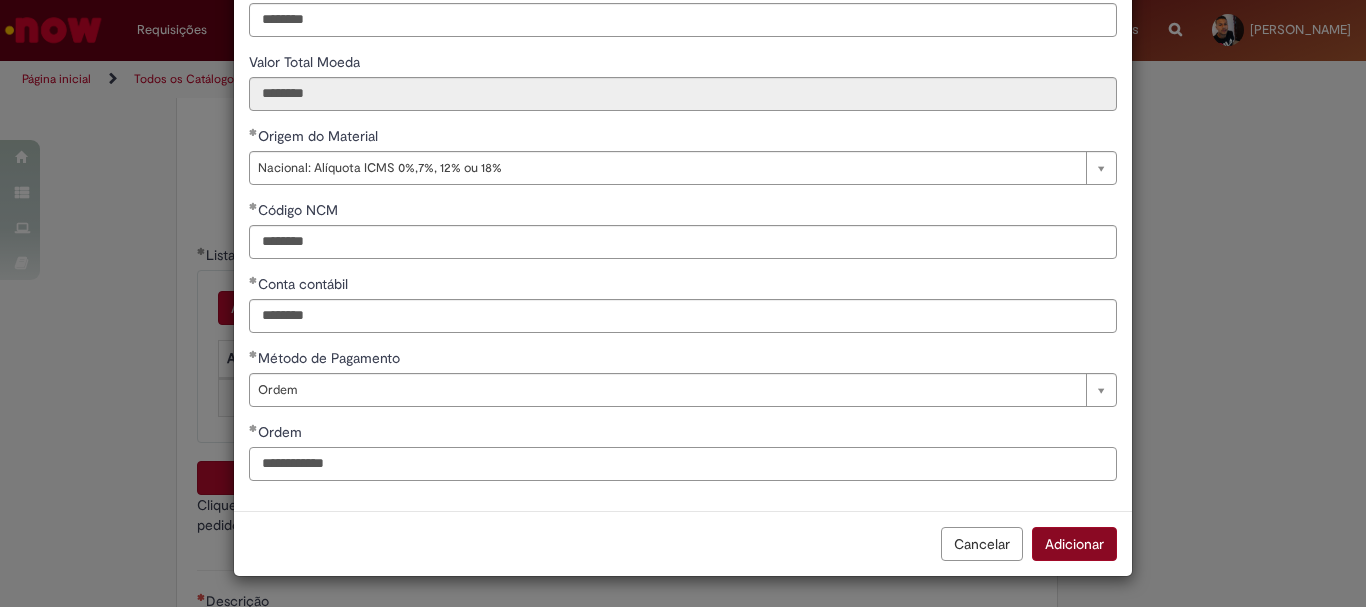 type on "**********" 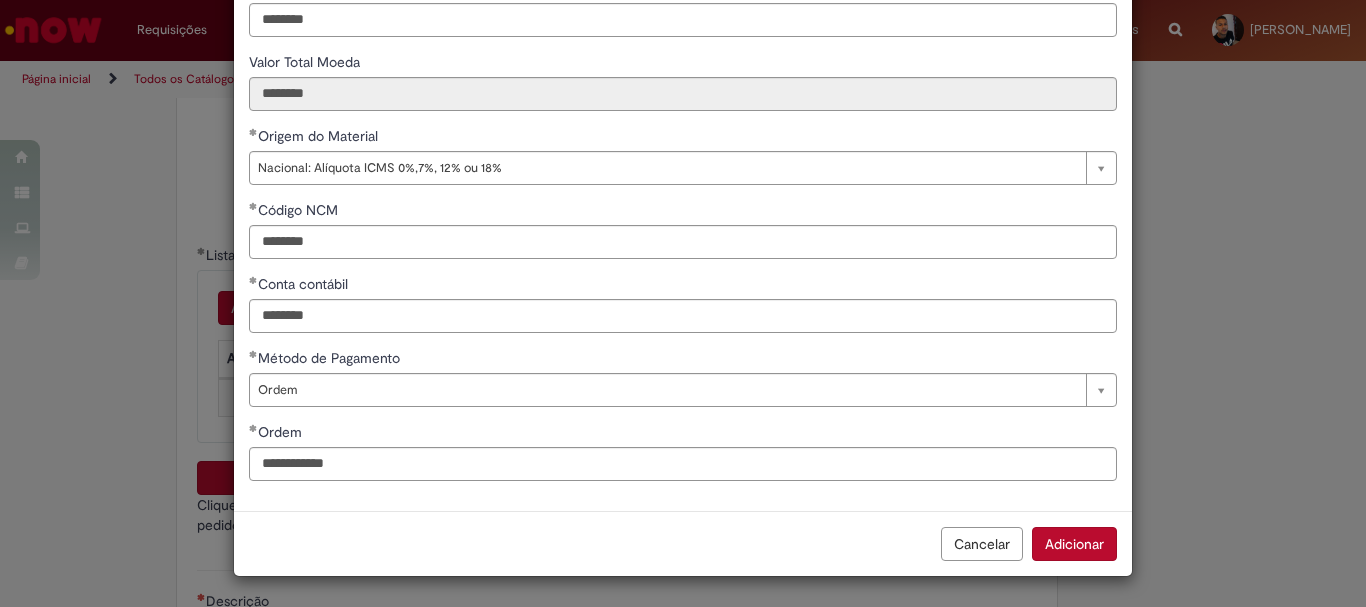 click on "Adicionar" at bounding box center (1074, 544) 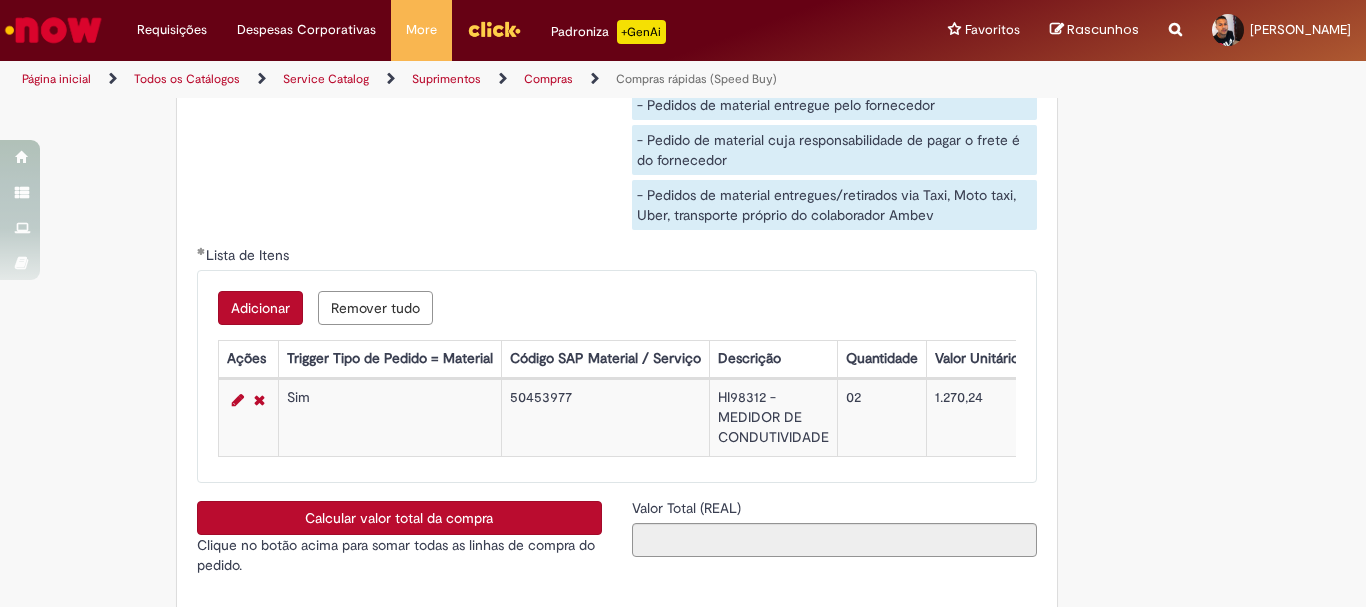 scroll, scrollTop: 3400, scrollLeft: 0, axis: vertical 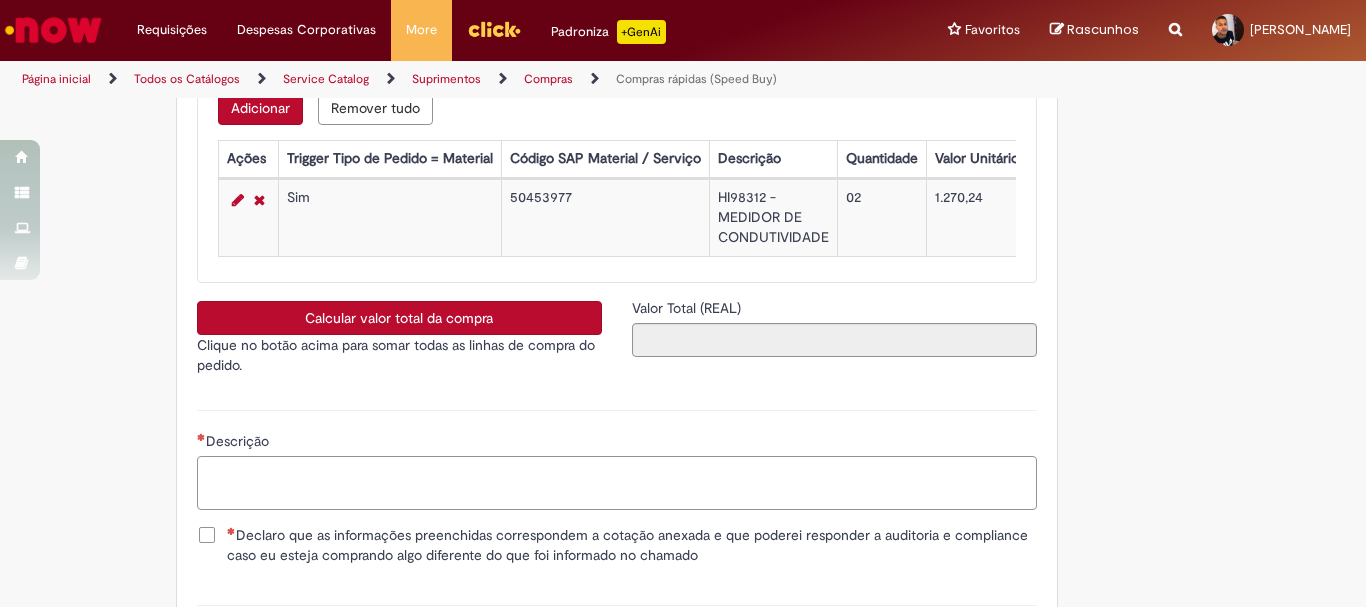 click on "Descrição" at bounding box center [617, 483] 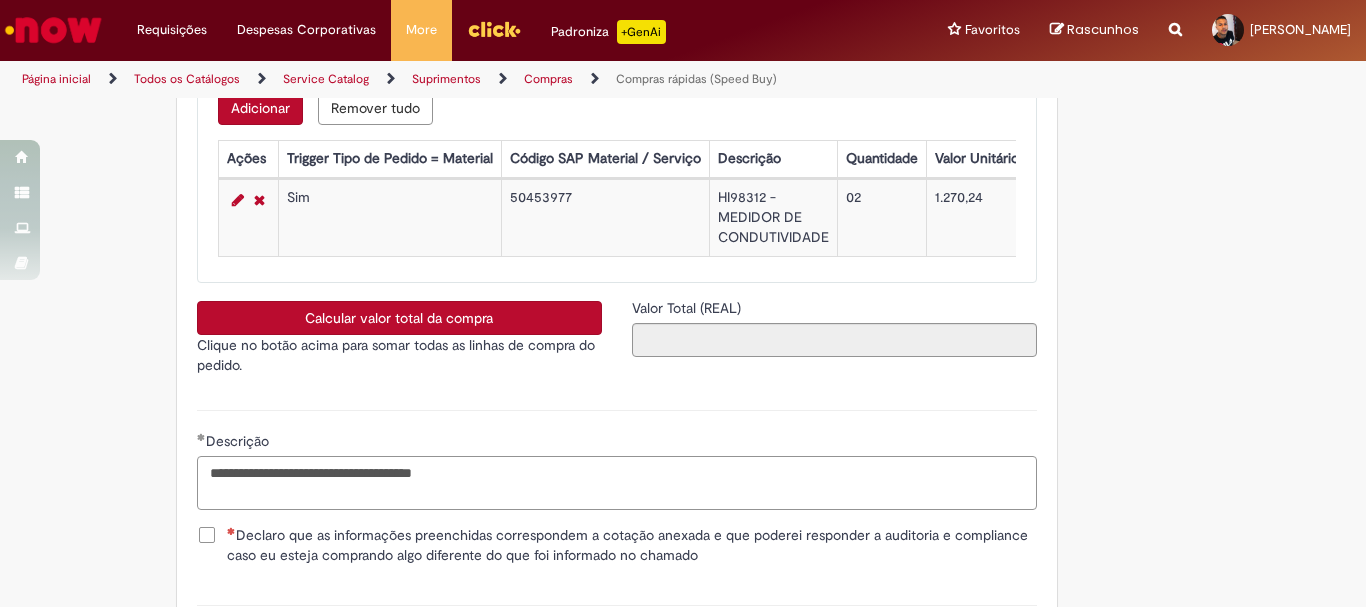 click on "**********" at bounding box center (617, 483) 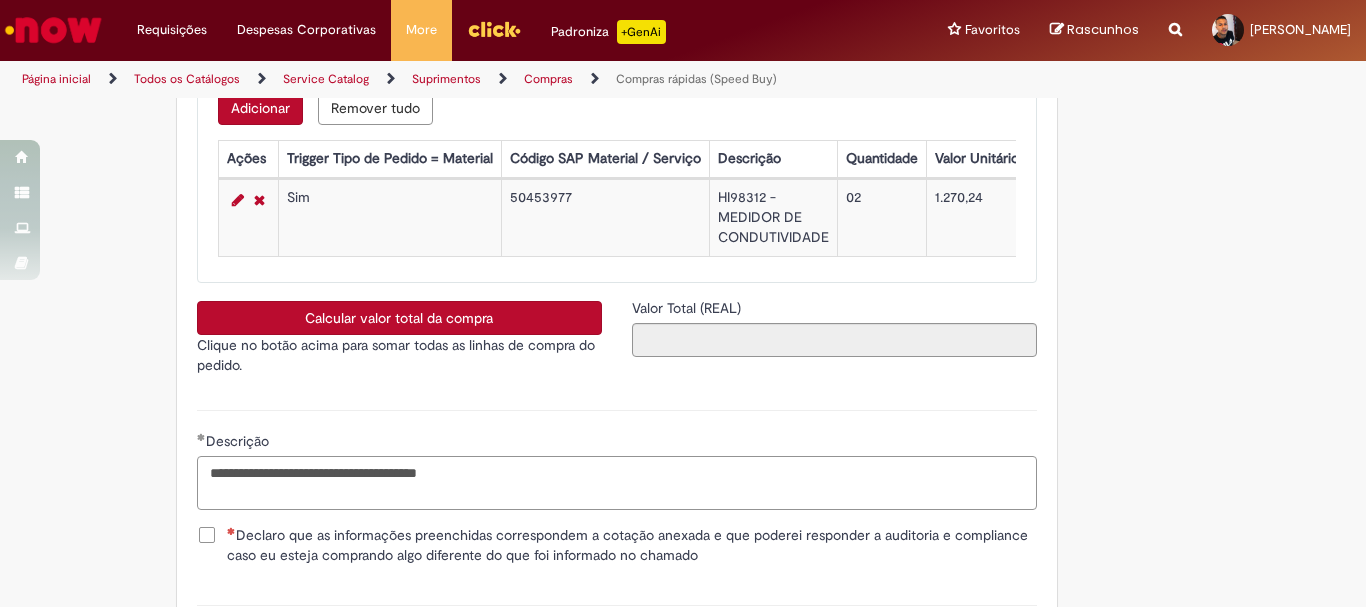 click on "**********" at bounding box center [617, 483] 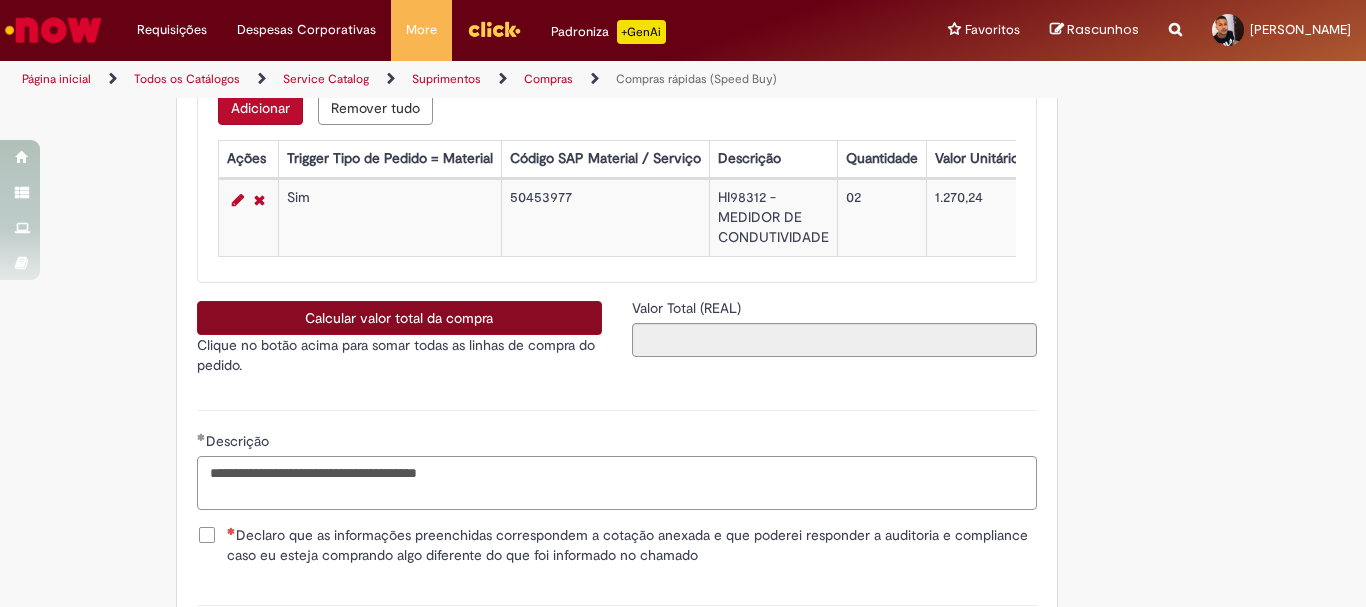 type on "**********" 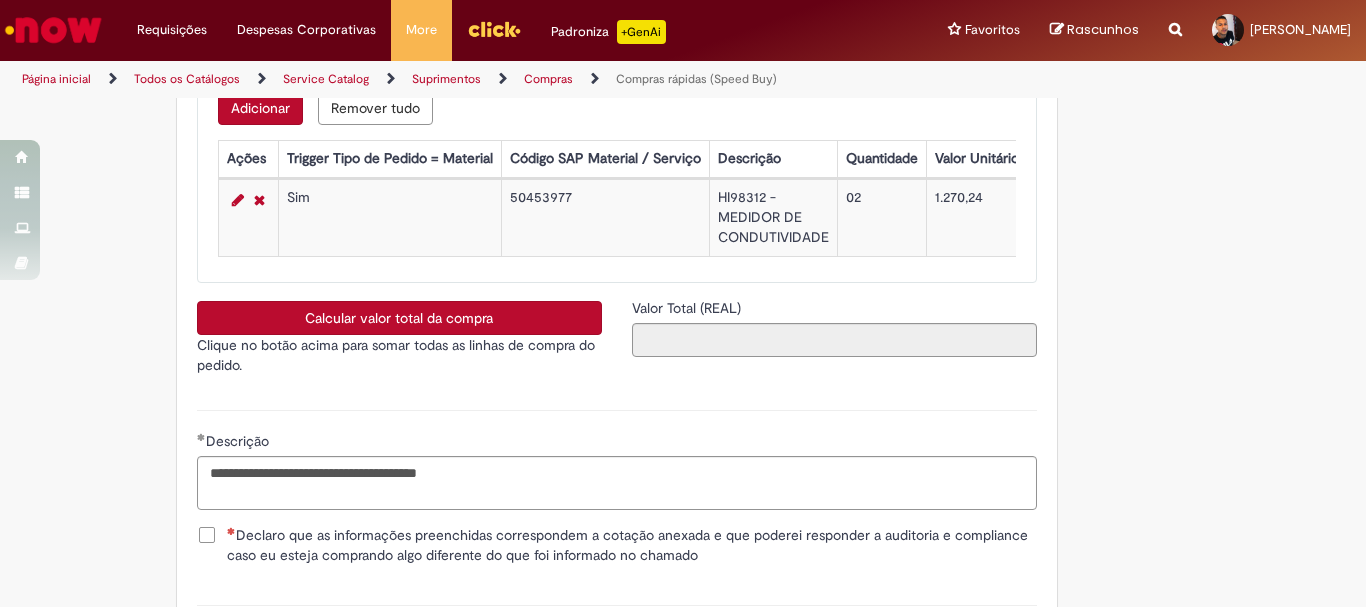 click on "Calcular valor total da compra" at bounding box center (399, 318) 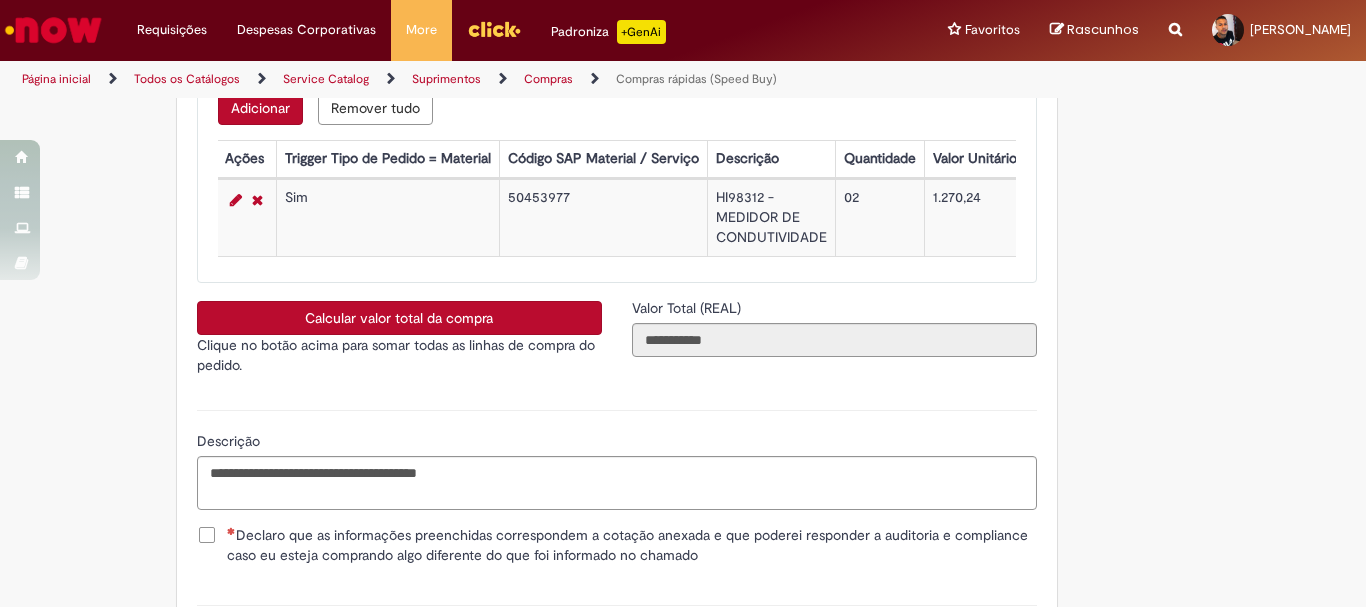 scroll, scrollTop: 0, scrollLeft: 0, axis: both 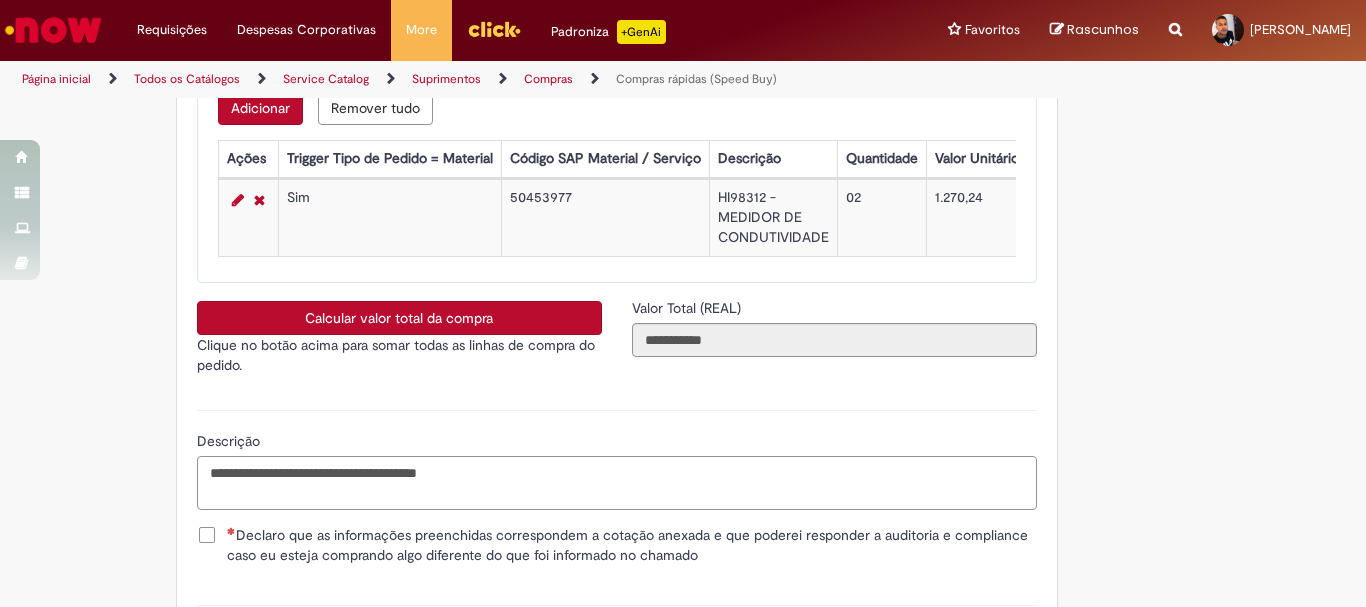 drag, startPoint x: 426, startPoint y: 488, endPoint x: 491, endPoint y: 484, distance: 65.12296 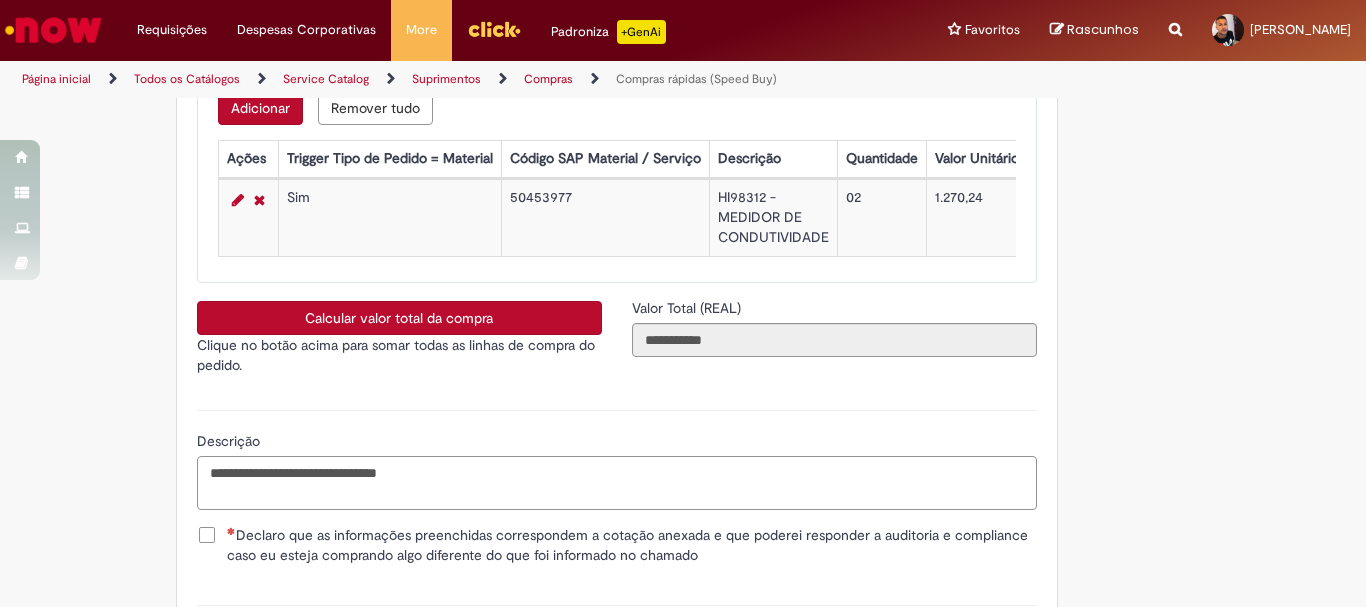 click on "**********" at bounding box center [617, 483] 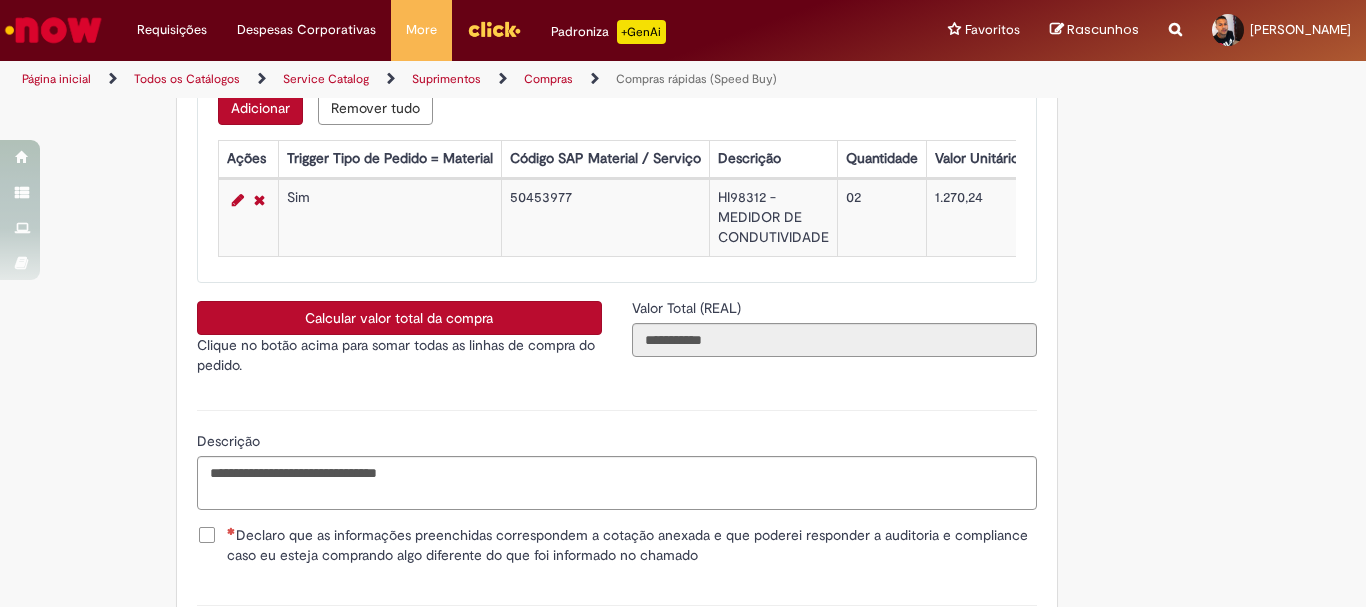 click on "Obrigatório um anexo.
Adicionar a Favoritos
Compras rápidas (Speed Buy)
Chamado destinado para a geração de pedido de compra de indiretos.
O Speed buy é a ferramenta oficial para a geração de pedidos de compra que atenda aos seguintes requisitos:
Compras de material e serviço indiretos
Compras inferiores a R$13.000 *
Compras com fornecedores nacionais
Compras de material sem contrato ativo no SAP para o centro solicitado
* Essa cota é referente ao tipo de solicitação padrão de Speed buy. Os chamados com cotas especiais podem possuir valores divergentes.
Regras de Utilização
No campo “Tipo de Solicitação” selecionar a opção correspondente a sua unidade de negócio.
Solicitação Padrão de Speed buy:
Fábricas, centros de Excelência e de Distribuição:  habilitado para todos usuários ambev
Ativos   de TI:" at bounding box center [683, -1234] 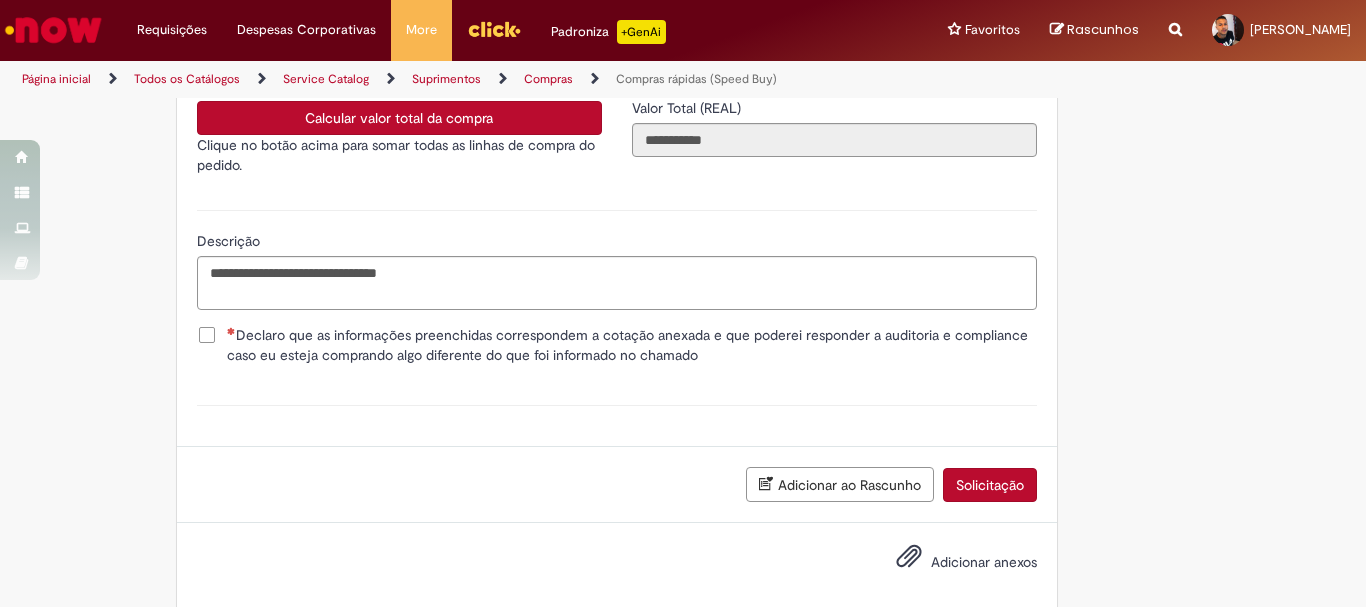 click on "Declaro que as informações preenchidas correspondem a cotação anexada e que poderei responder a auditoria e compliance caso eu esteja comprando algo diferente do que foi informado no chamado" at bounding box center (632, 345) 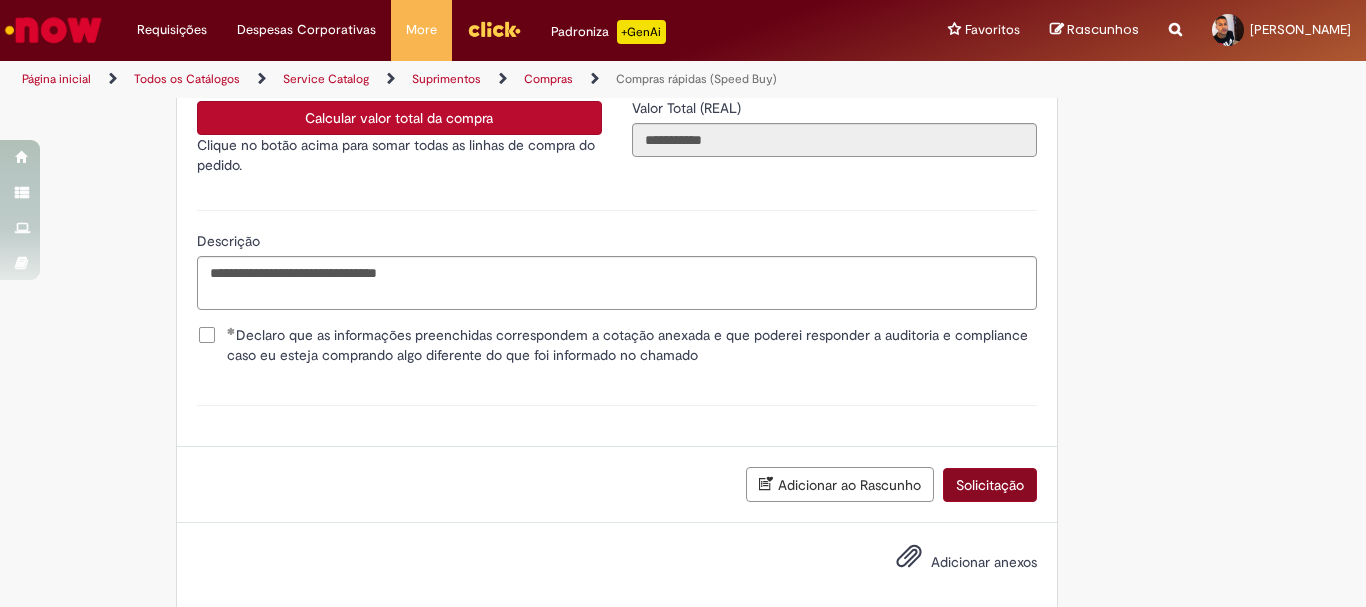 scroll, scrollTop: 3641, scrollLeft: 0, axis: vertical 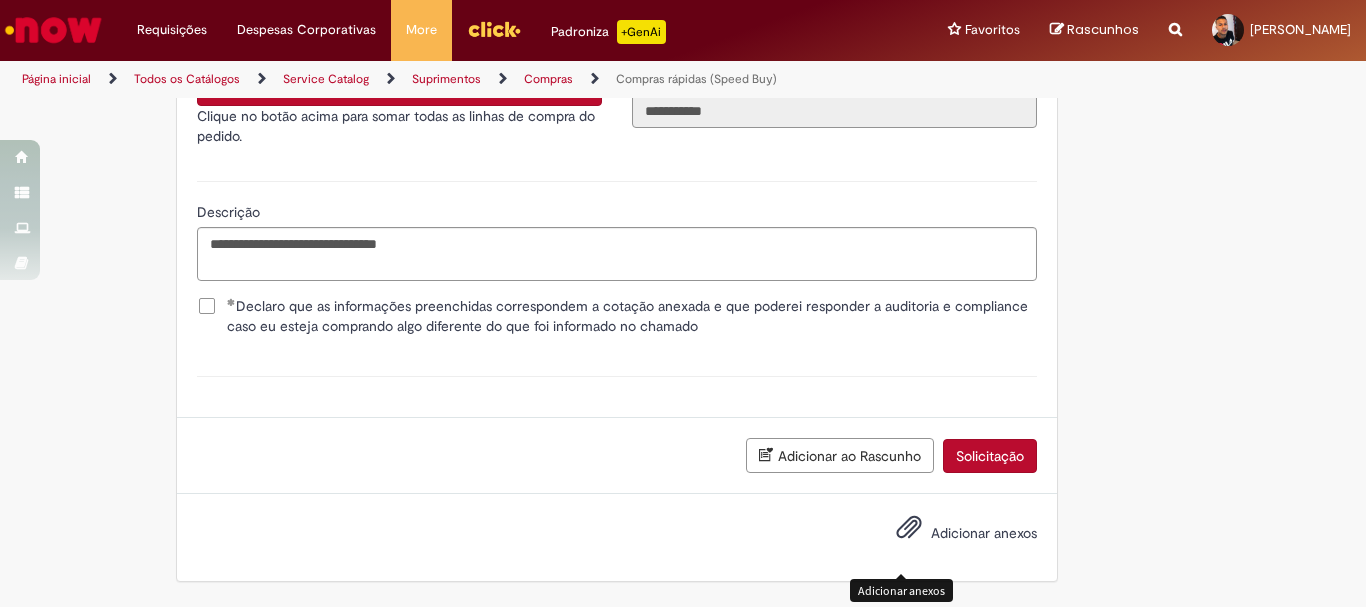 click at bounding box center (909, 528) 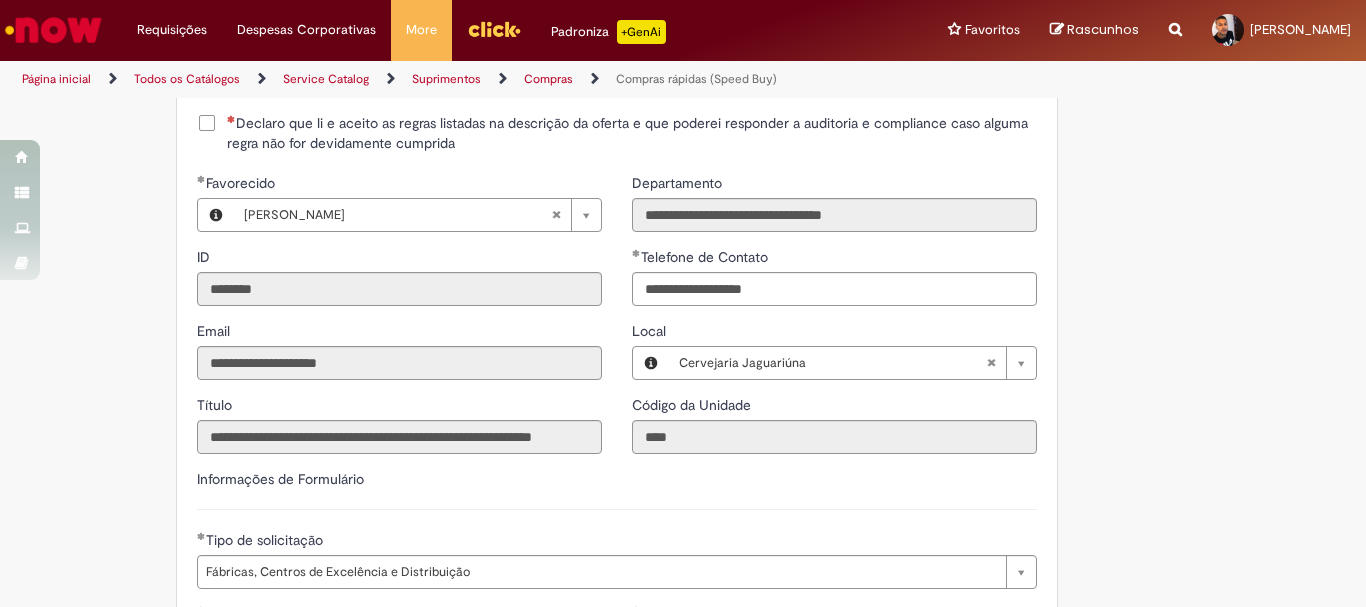 scroll, scrollTop: 2213, scrollLeft: 0, axis: vertical 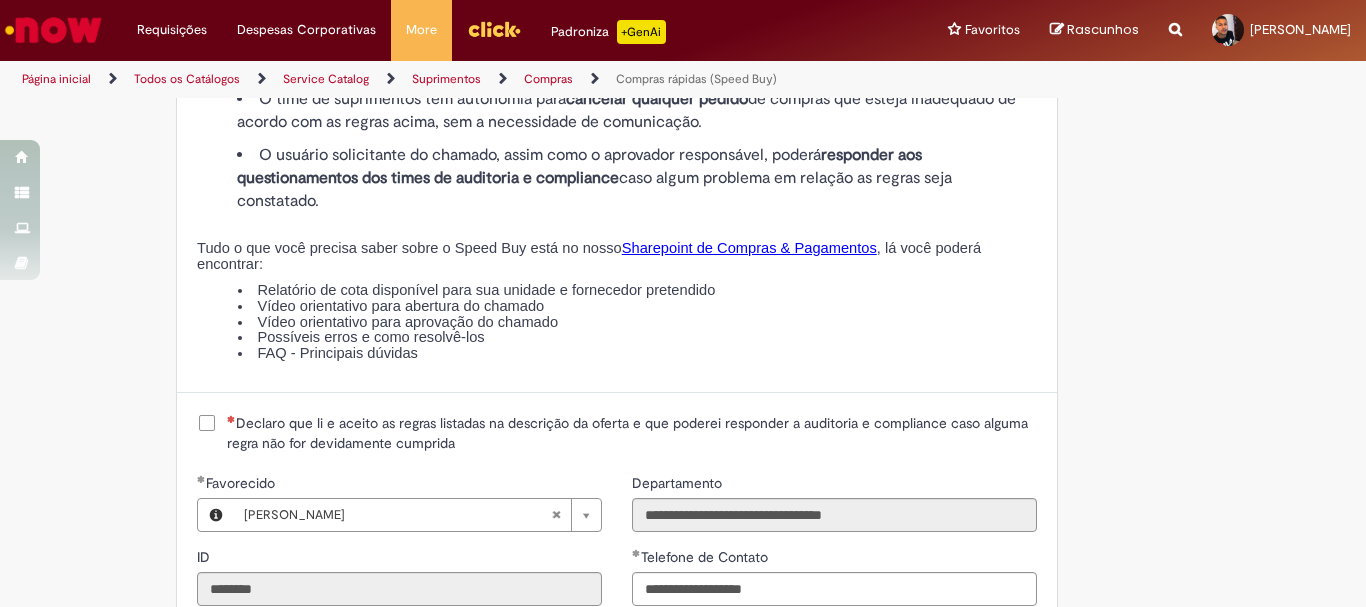 click on "Declaro que li e aceito as regras listadas na descrição da oferta e que poderei responder a auditoria e compliance caso alguma regra não for devidamente cumprida" at bounding box center [632, 433] 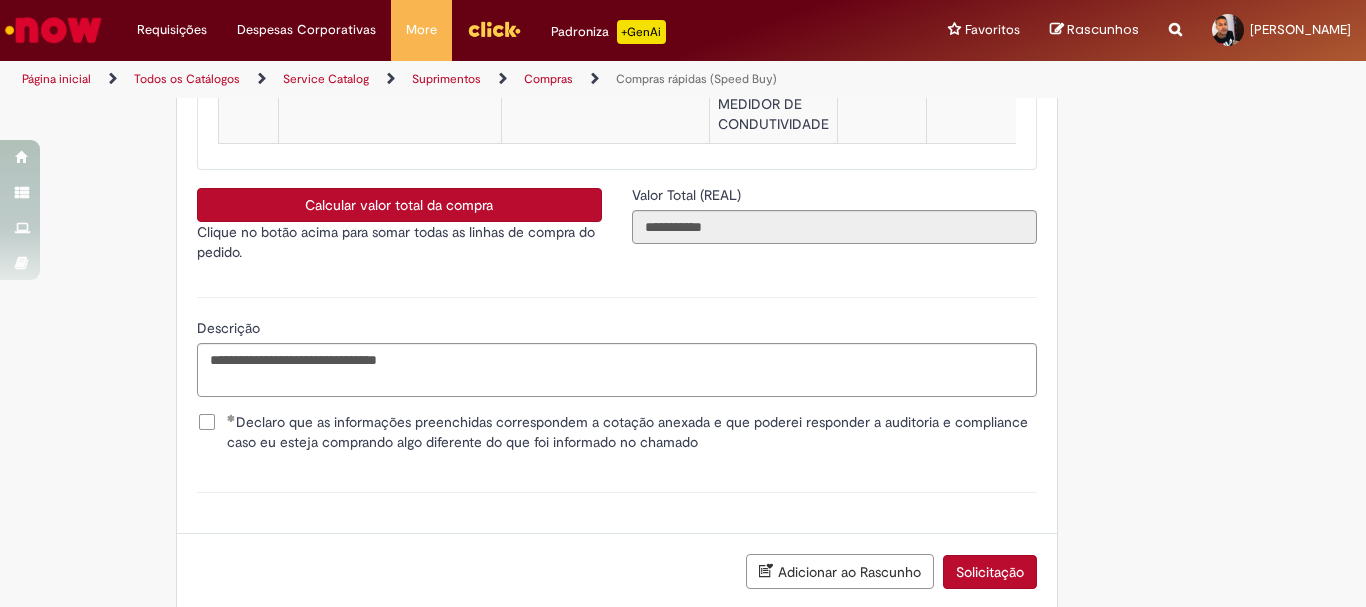 scroll, scrollTop: 3713, scrollLeft: 0, axis: vertical 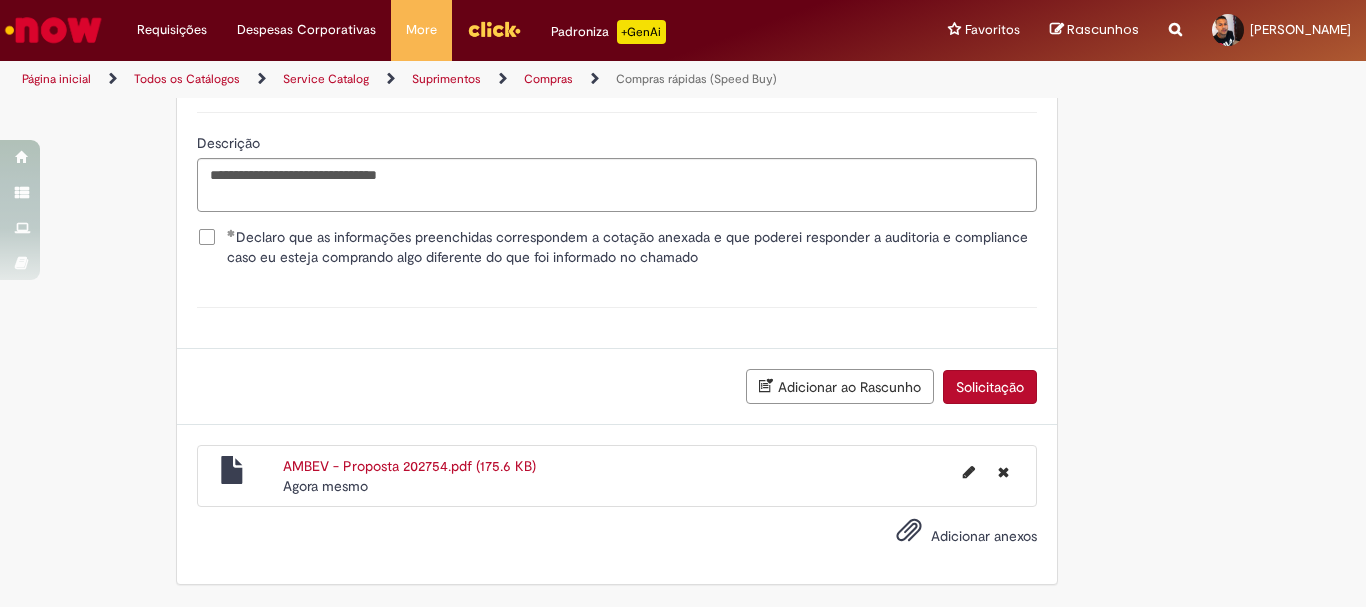 click on "Solicitação" at bounding box center [990, 387] 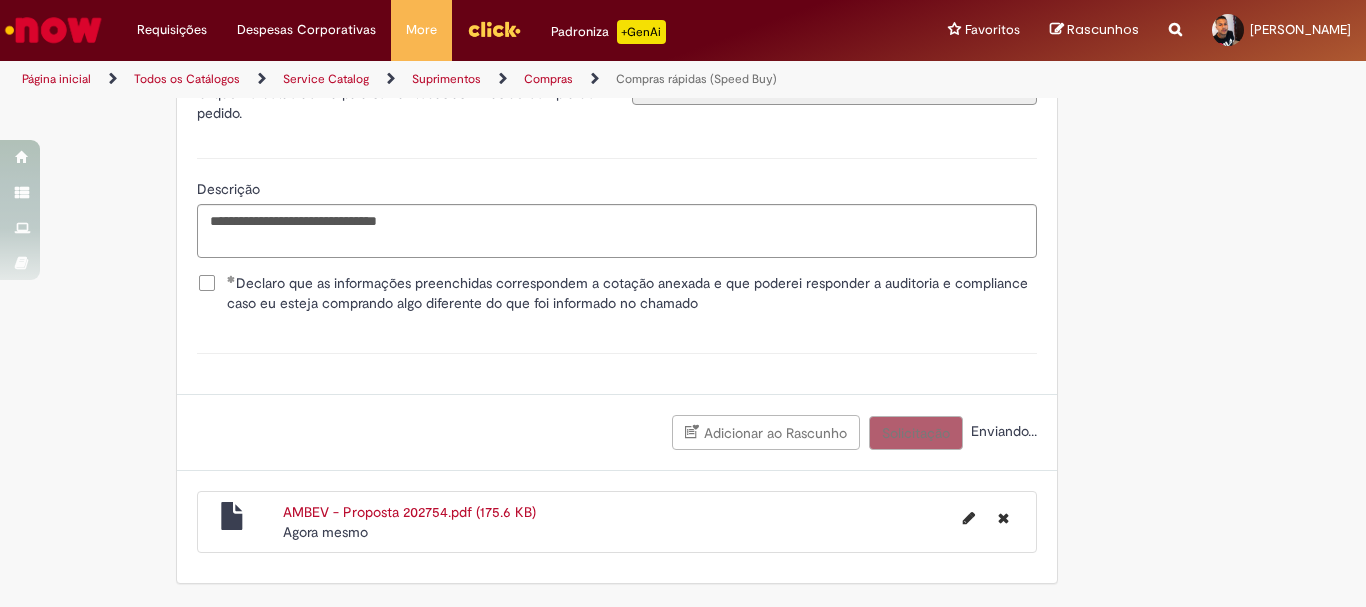 scroll, scrollTop: 3667, scrollLeft: 0, axis: vertical 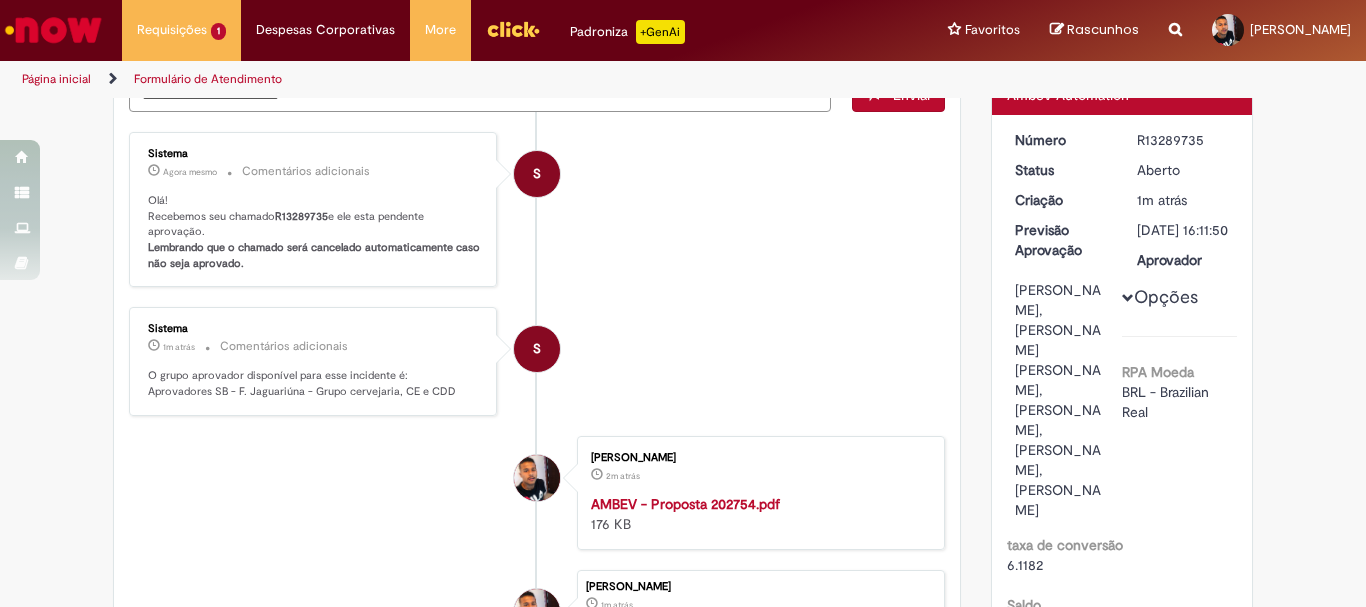 click on "R13289735" at bounding box center (301, 216) 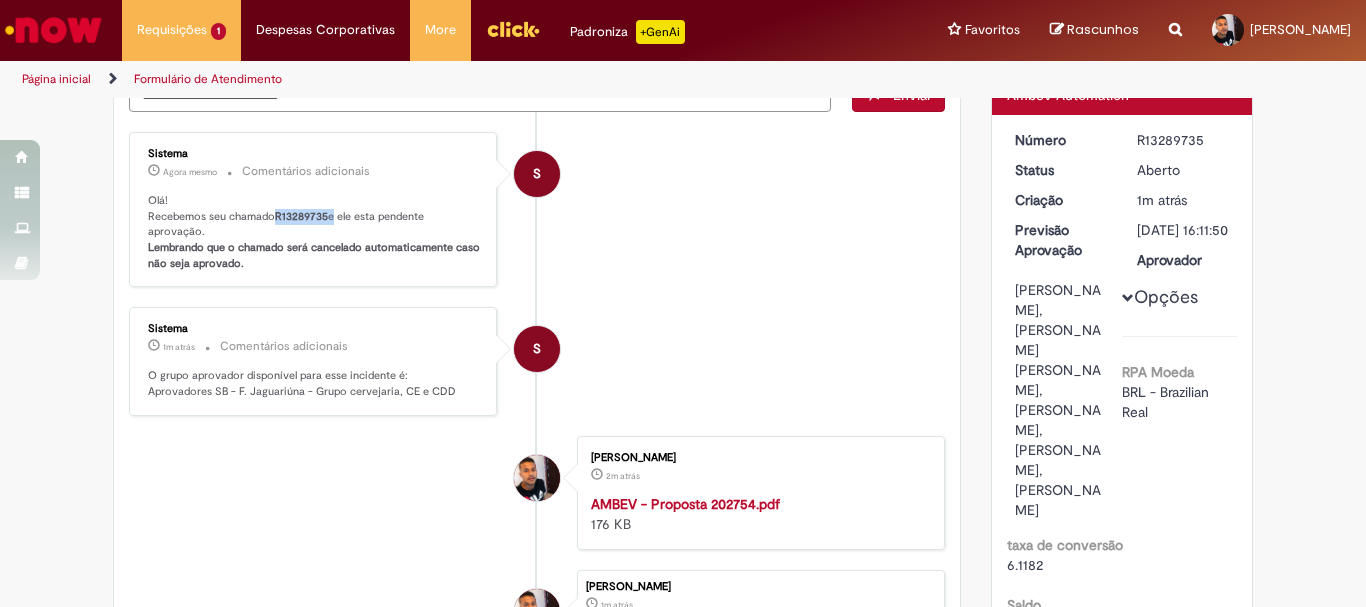 click on "R13289735" at bounding box center (301, 216) 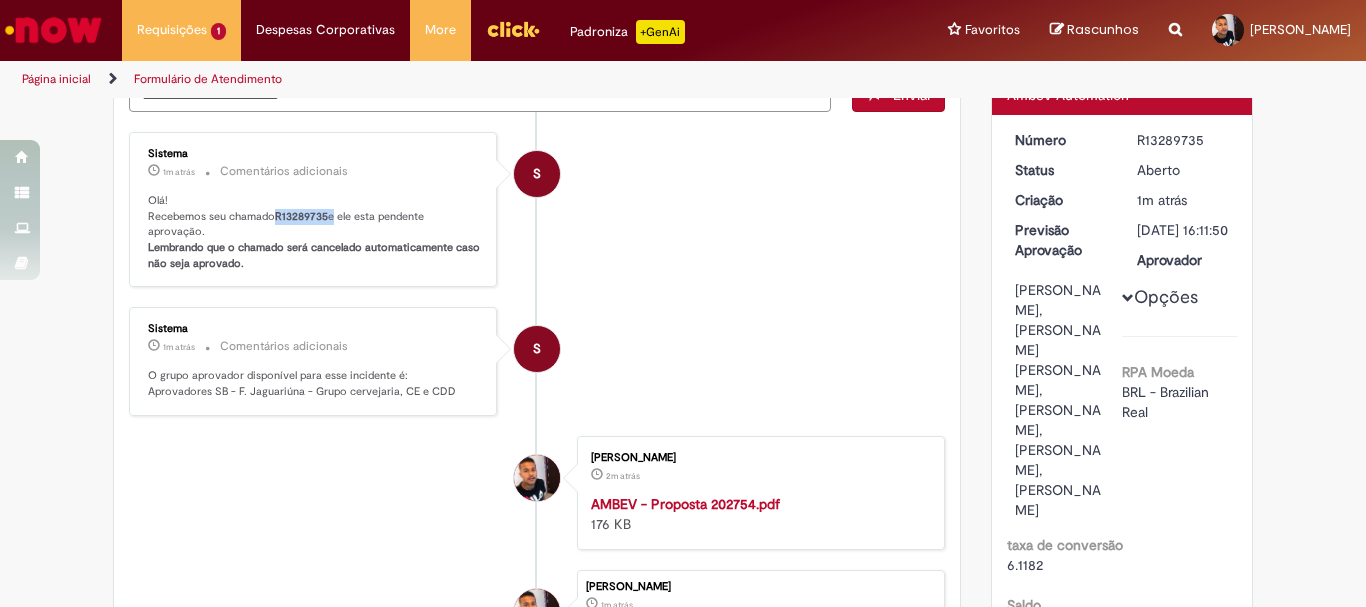scroll, scrollTop: 100, scrollLeft: 0, axis: vertical 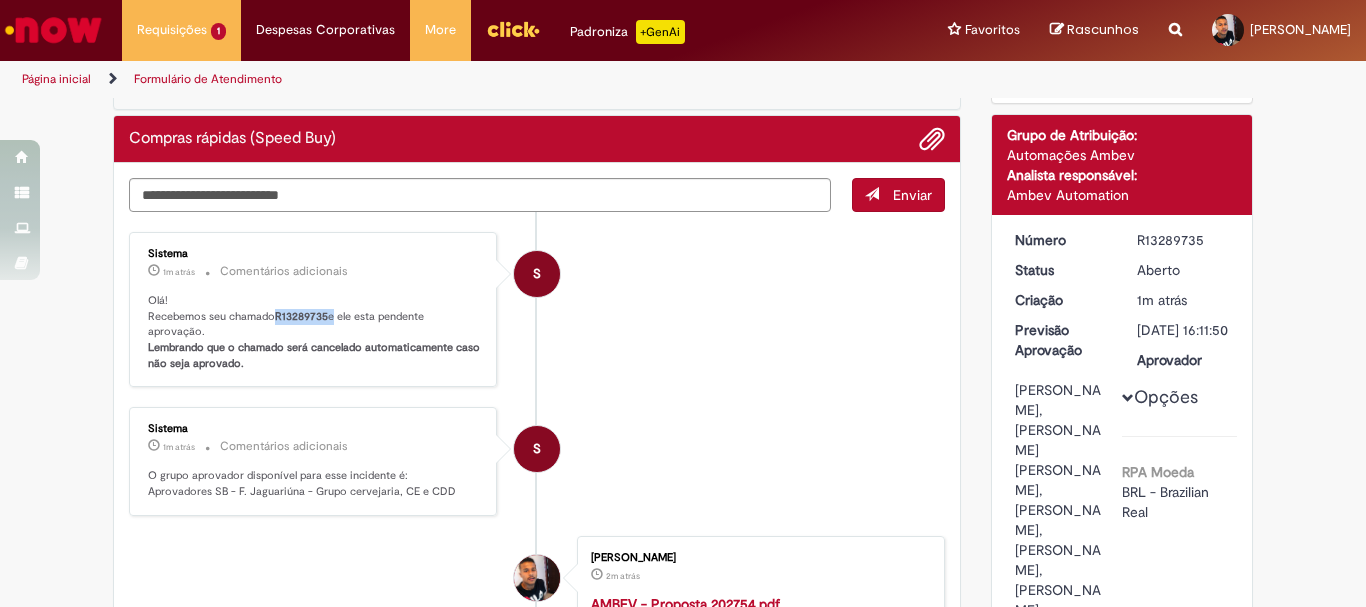 copy on "R13289735" 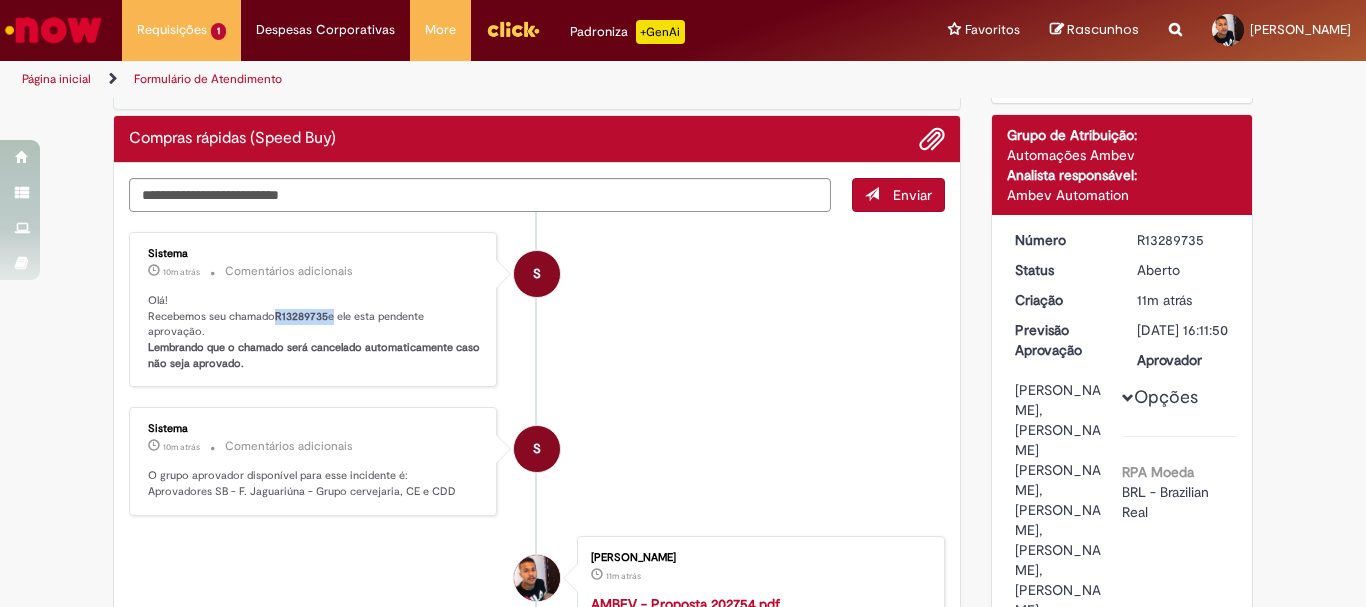 click at bounding box center [53, 30] 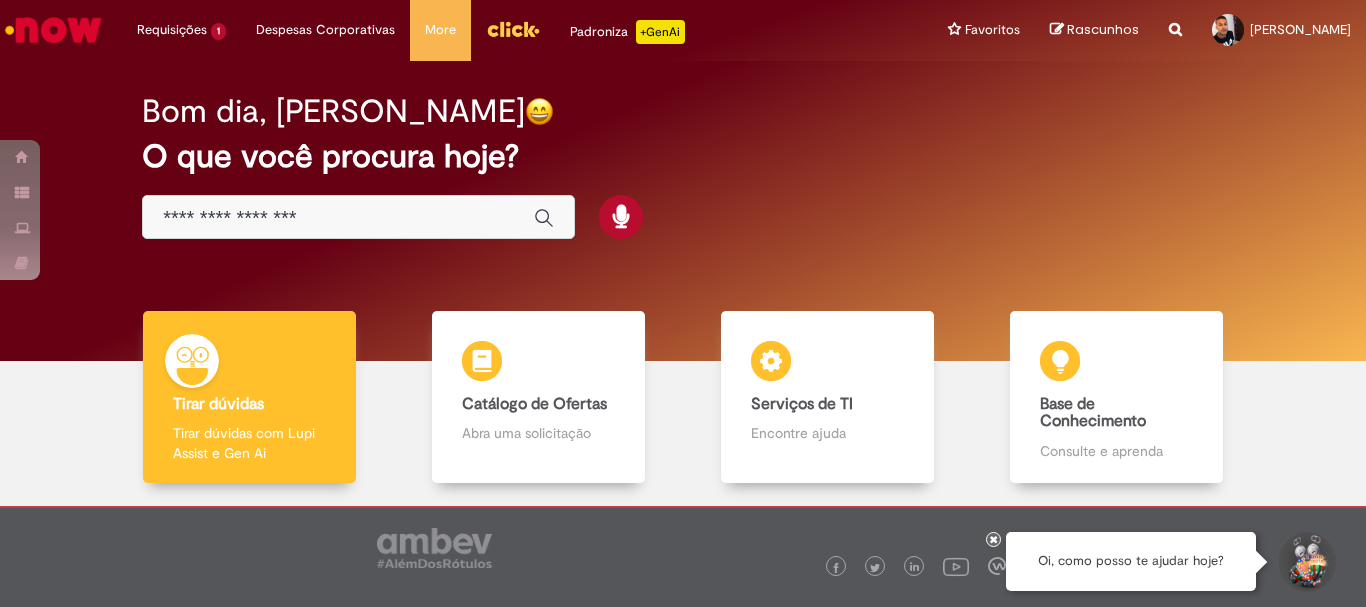 scroll, scrollTop: 0, scrollLeft: 0, axis: both 